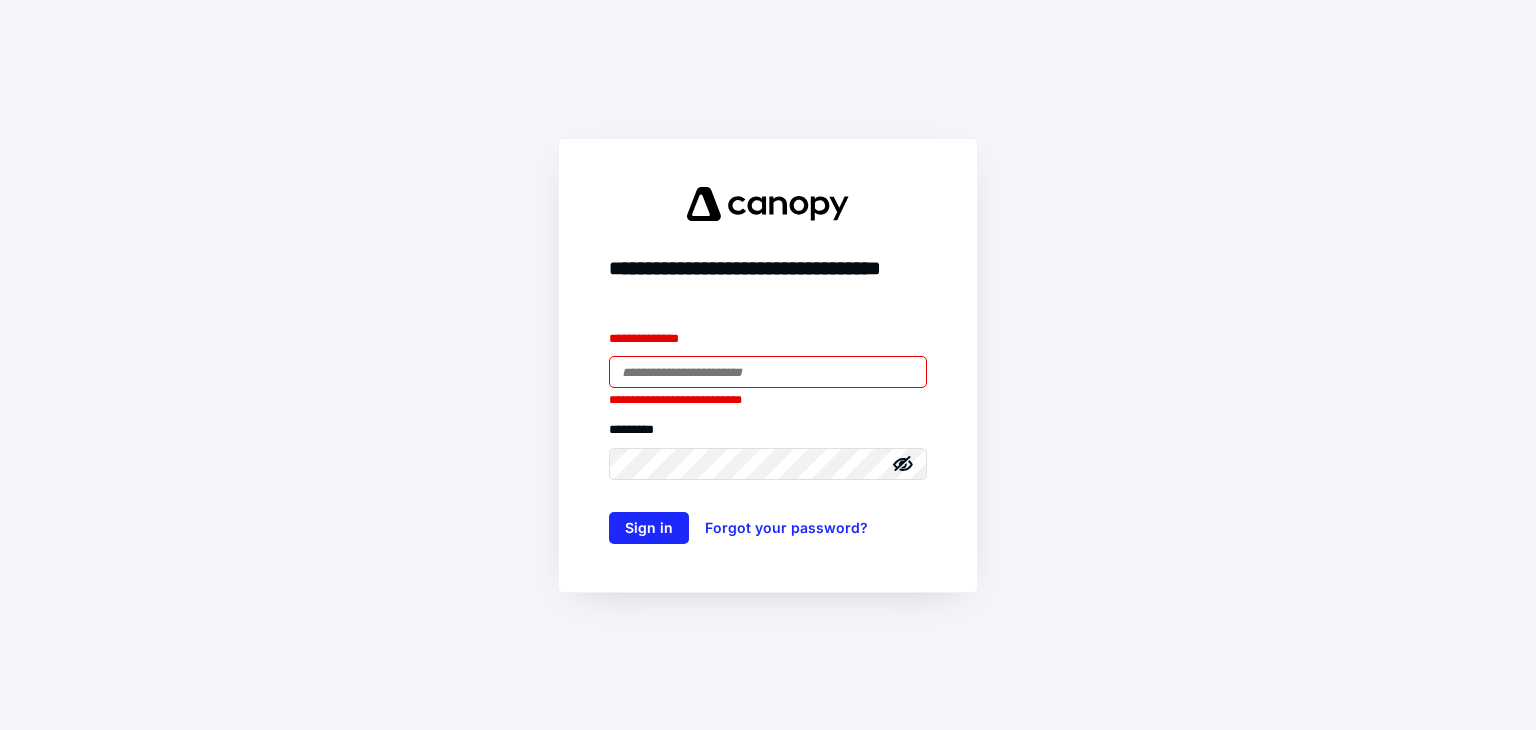 scroll, scrollTop: 0, scrollLeft: 0, axis: both 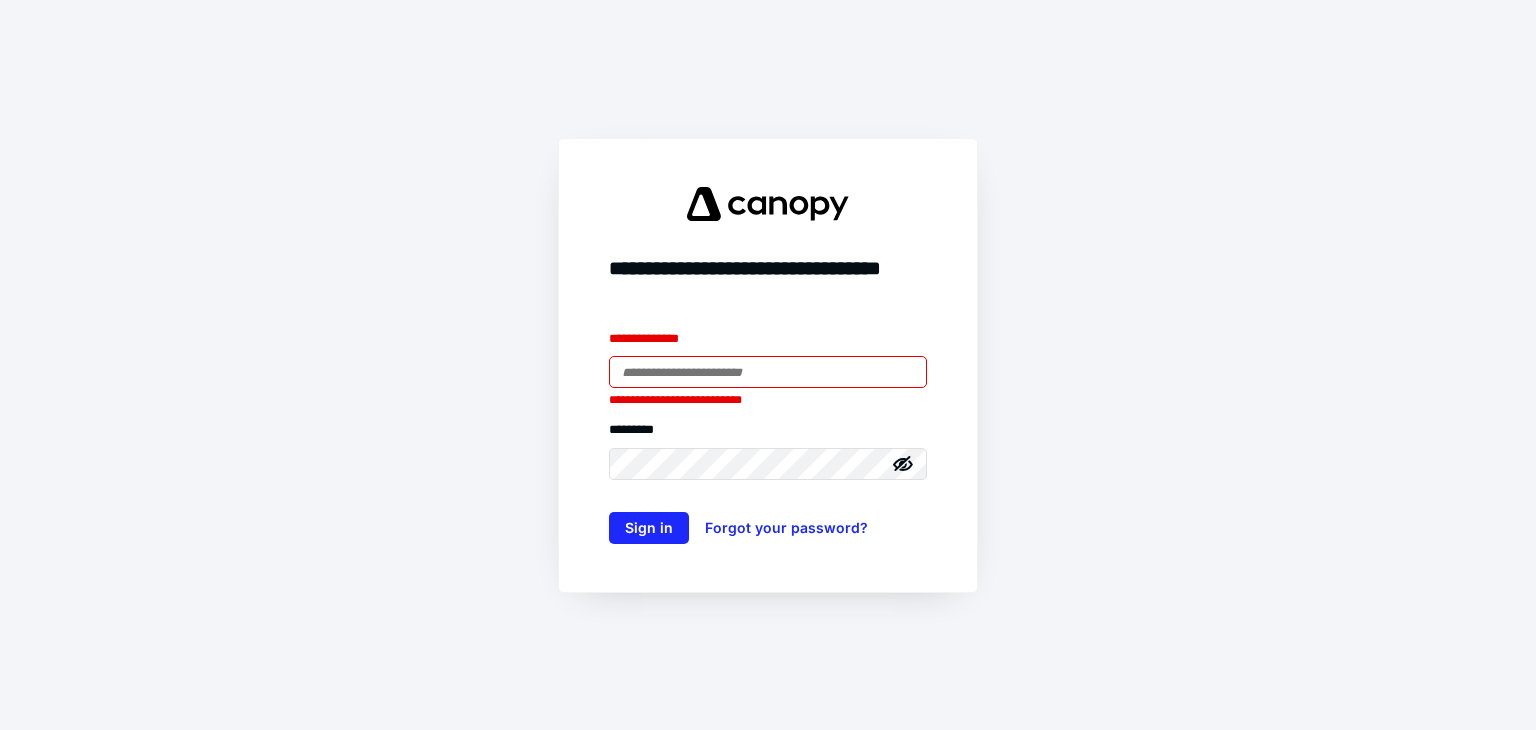 type on "**********" 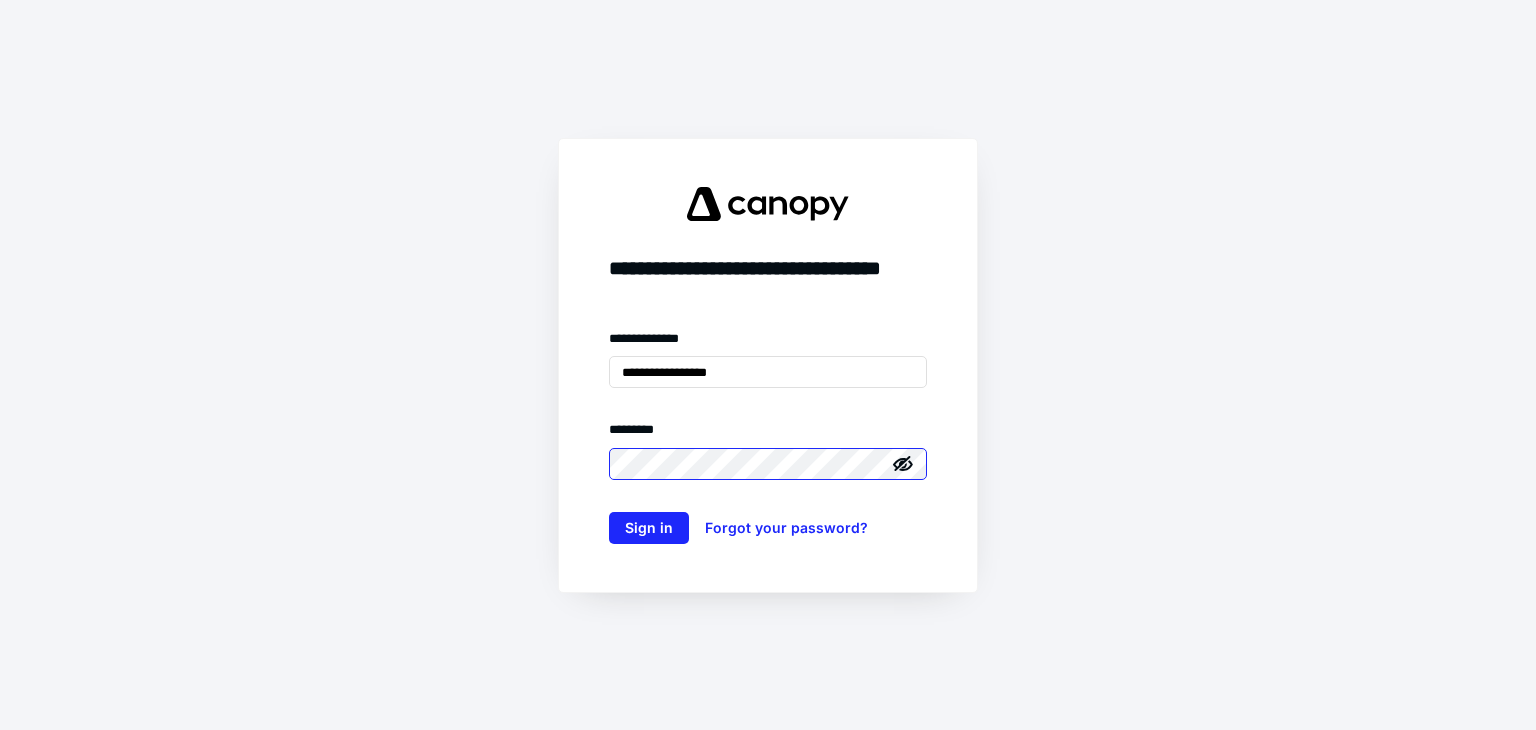click on "Sign in" at bounding box center (649, 528) 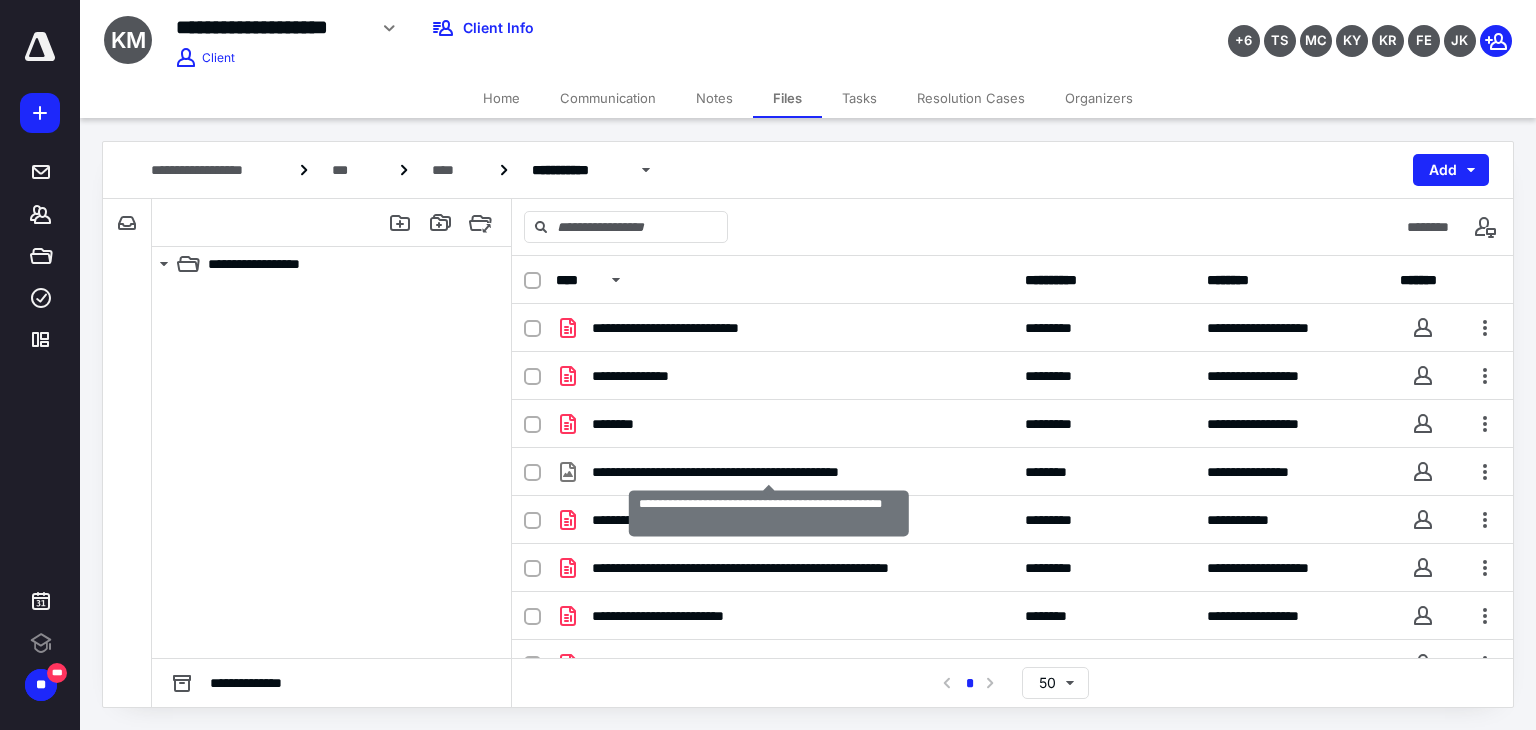 scroll, scrollTop: 0, scrollLeft: 0, axis: both 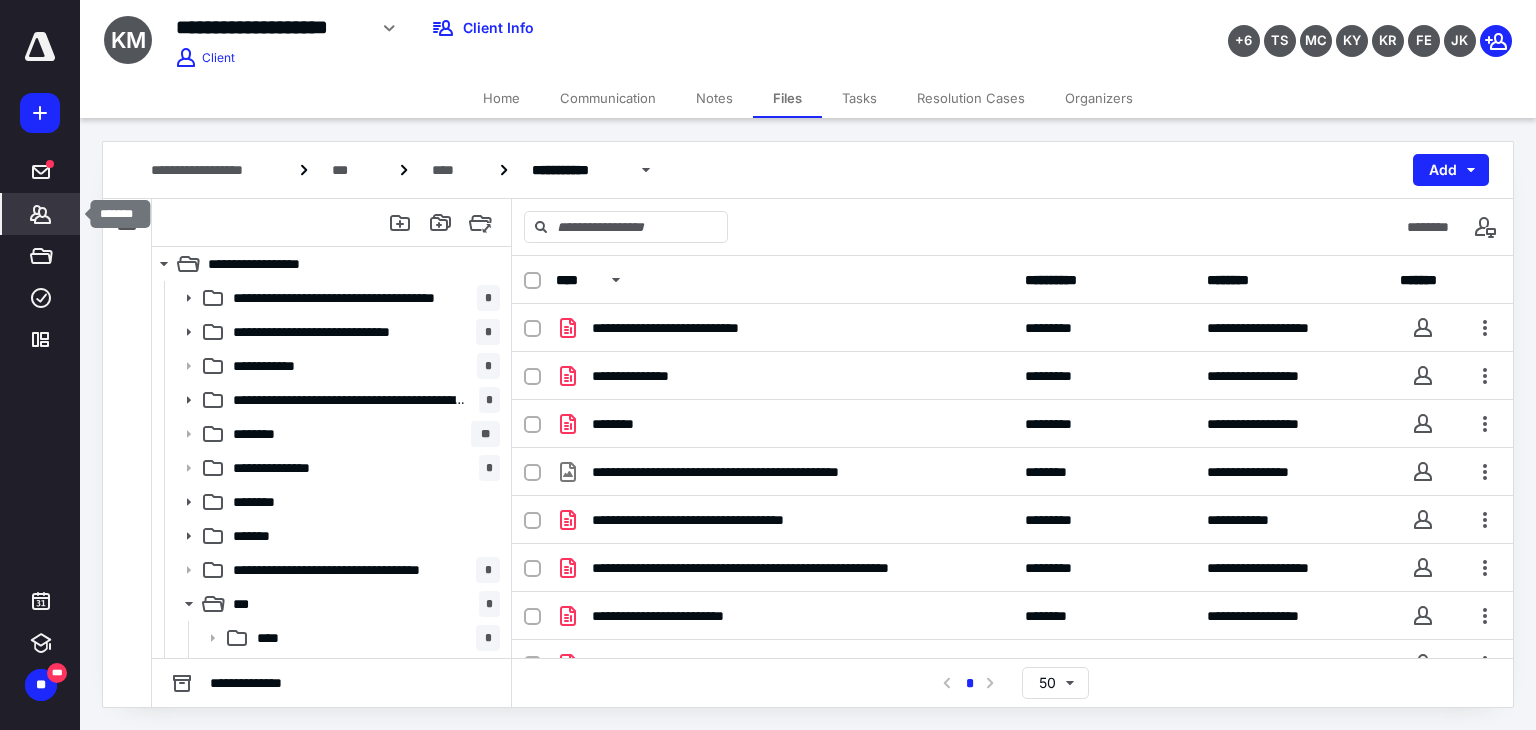 click 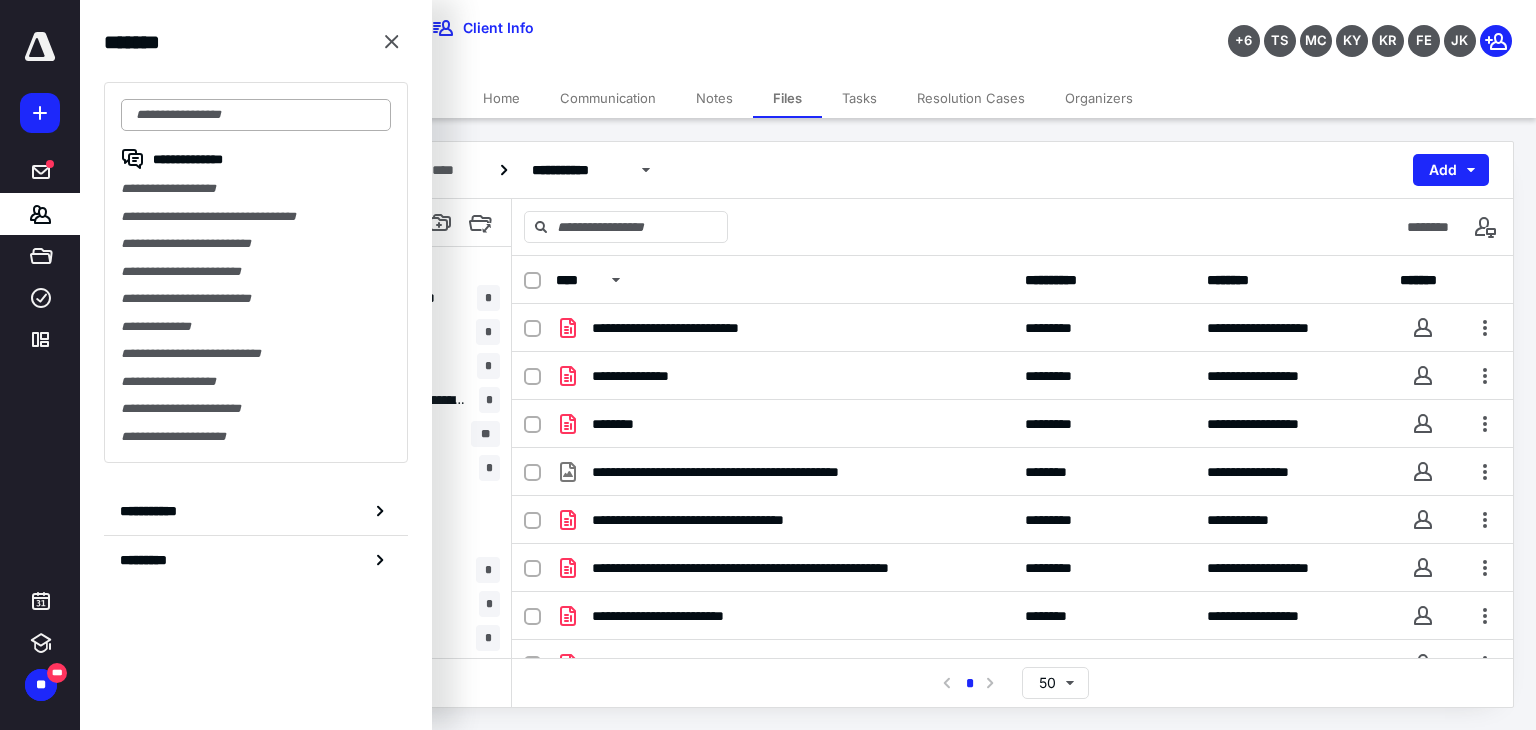click at bounding box center (256, 115) 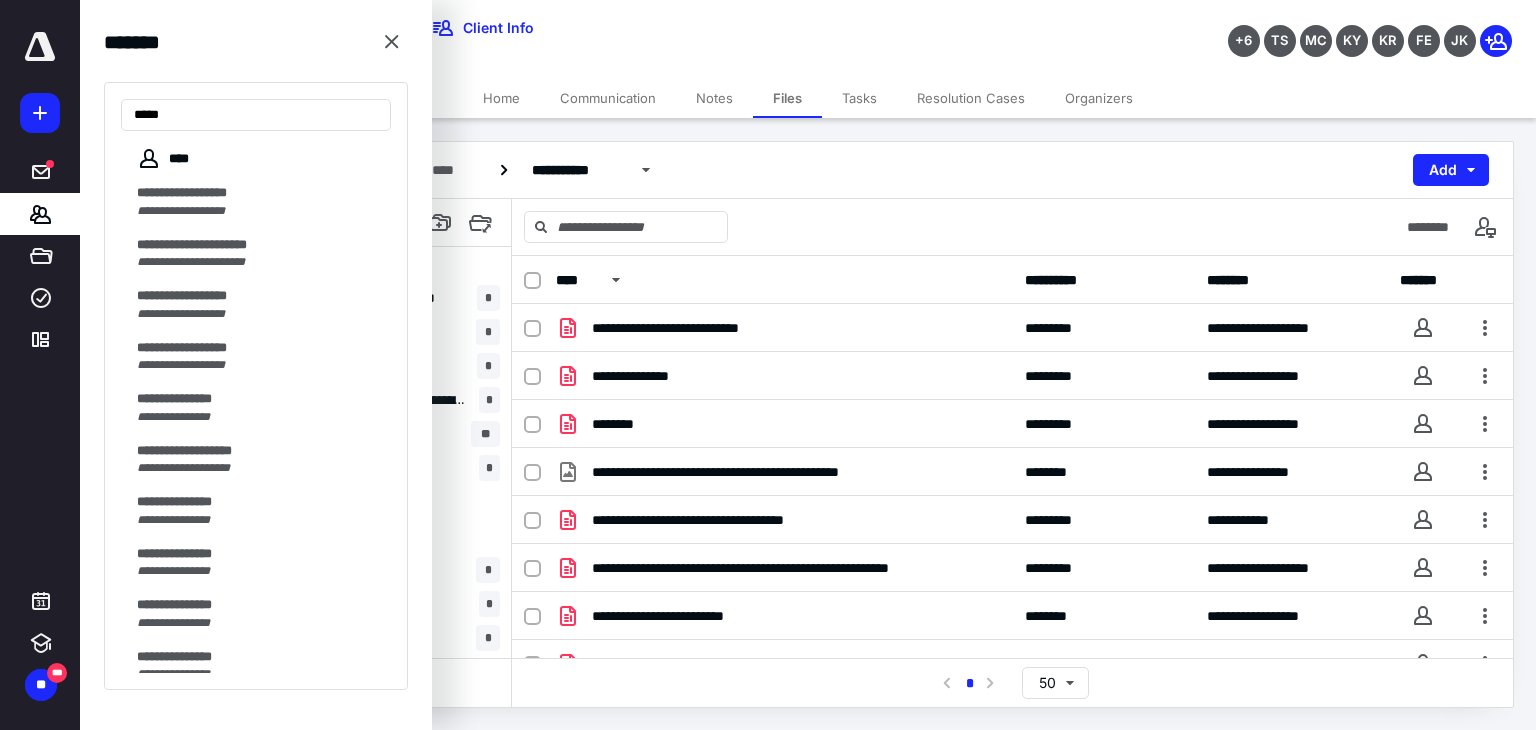 type on "*****" 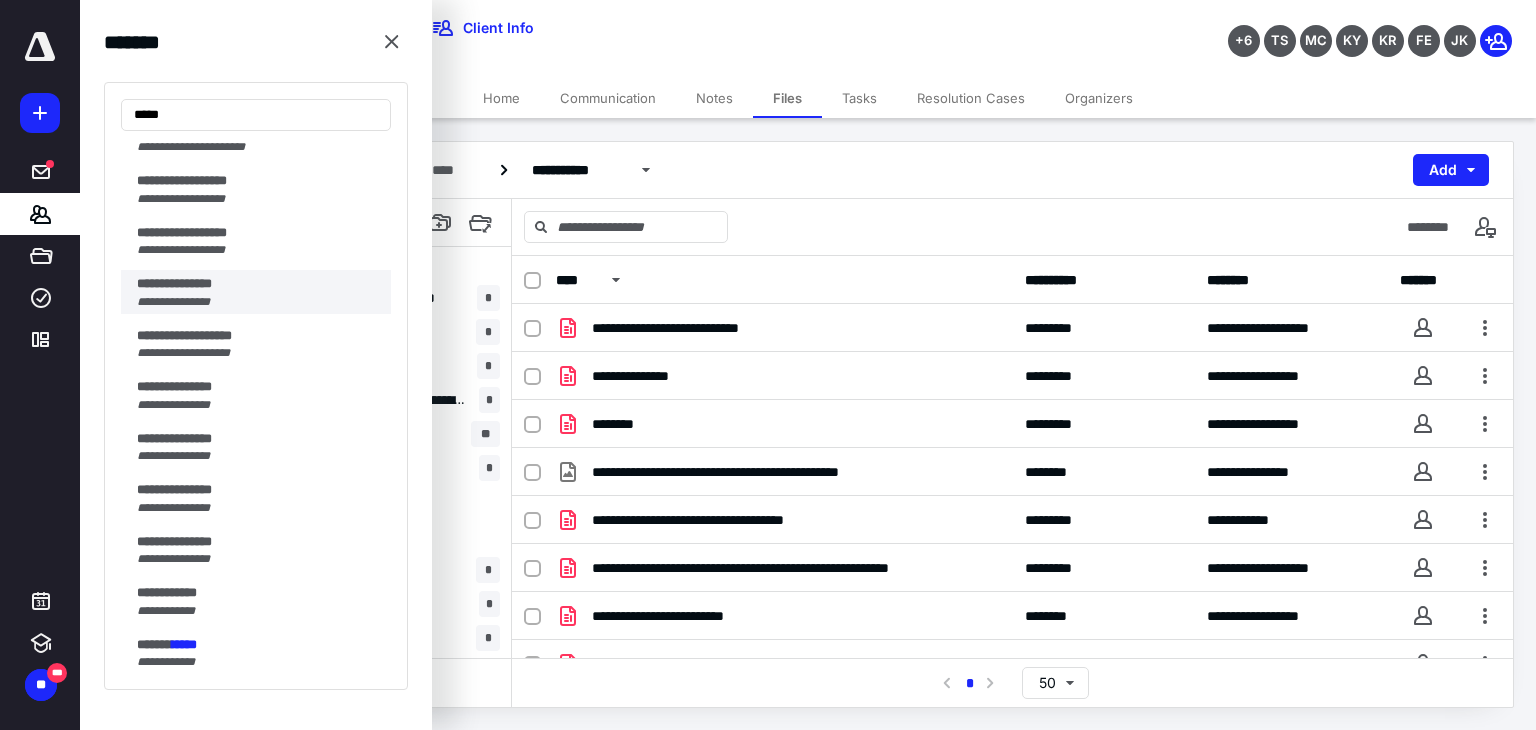 scroll, scrollTop: 200, scrollLeft: 0, axis: vertical 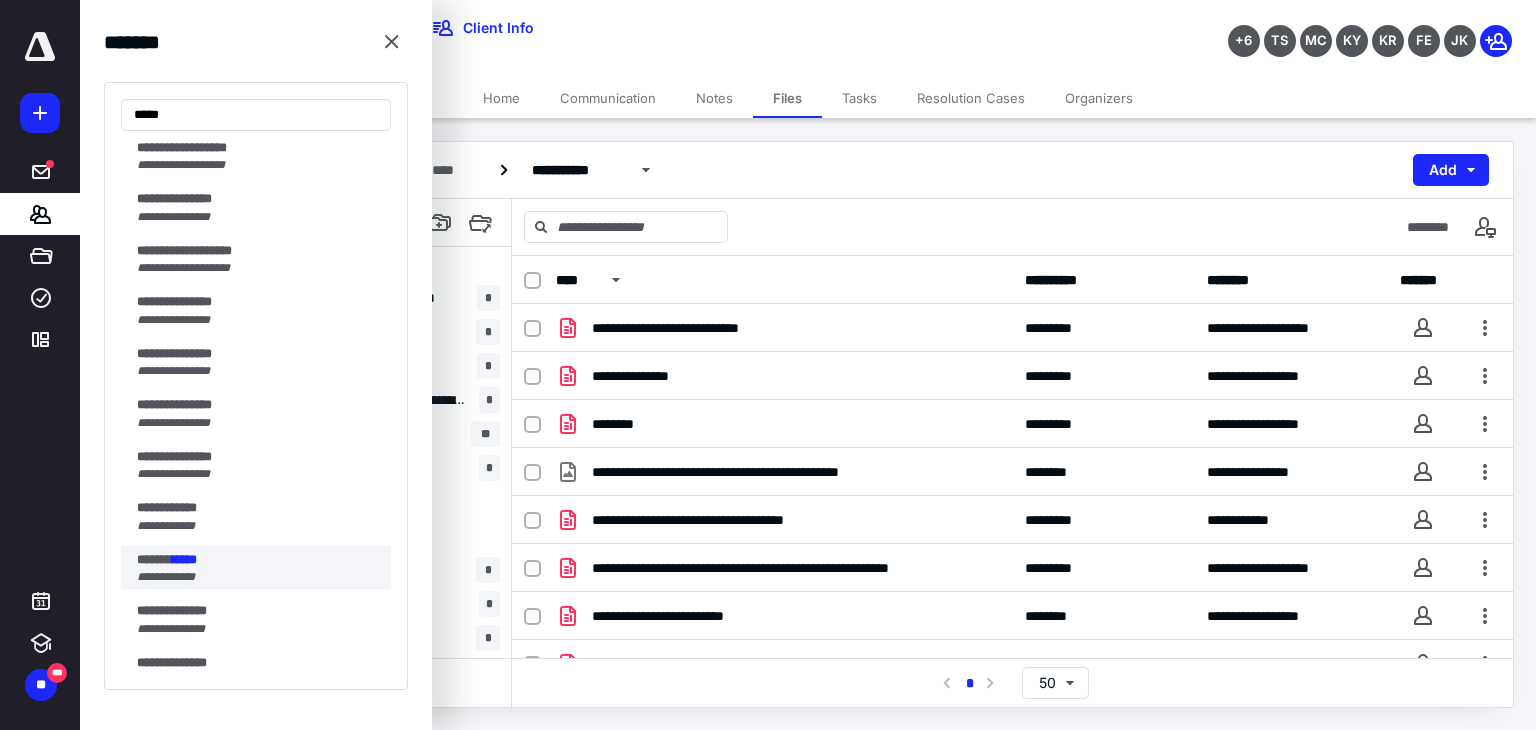 click on "****** *****" at bounding box center [258, 560] 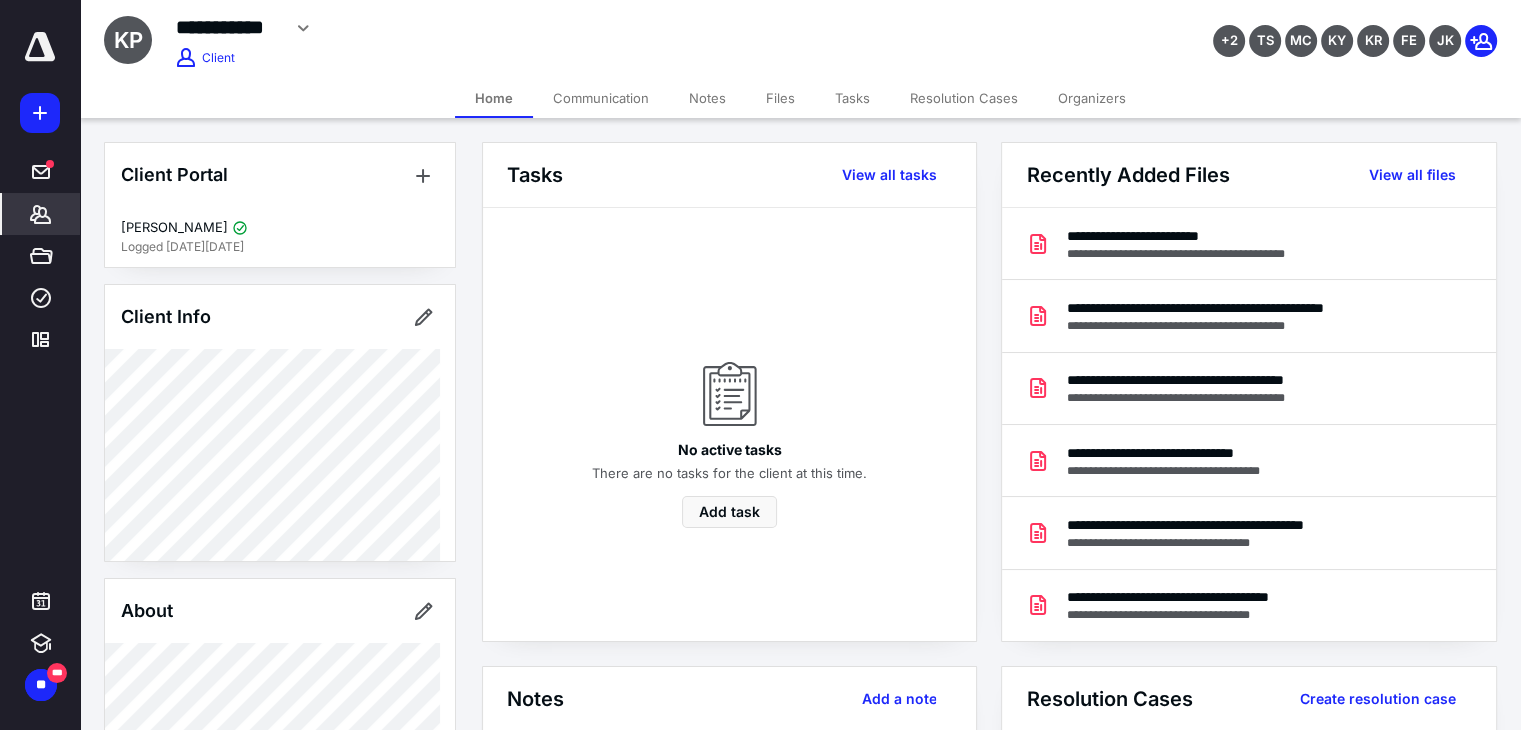 click on "Files" at bounding box center [780, 98] 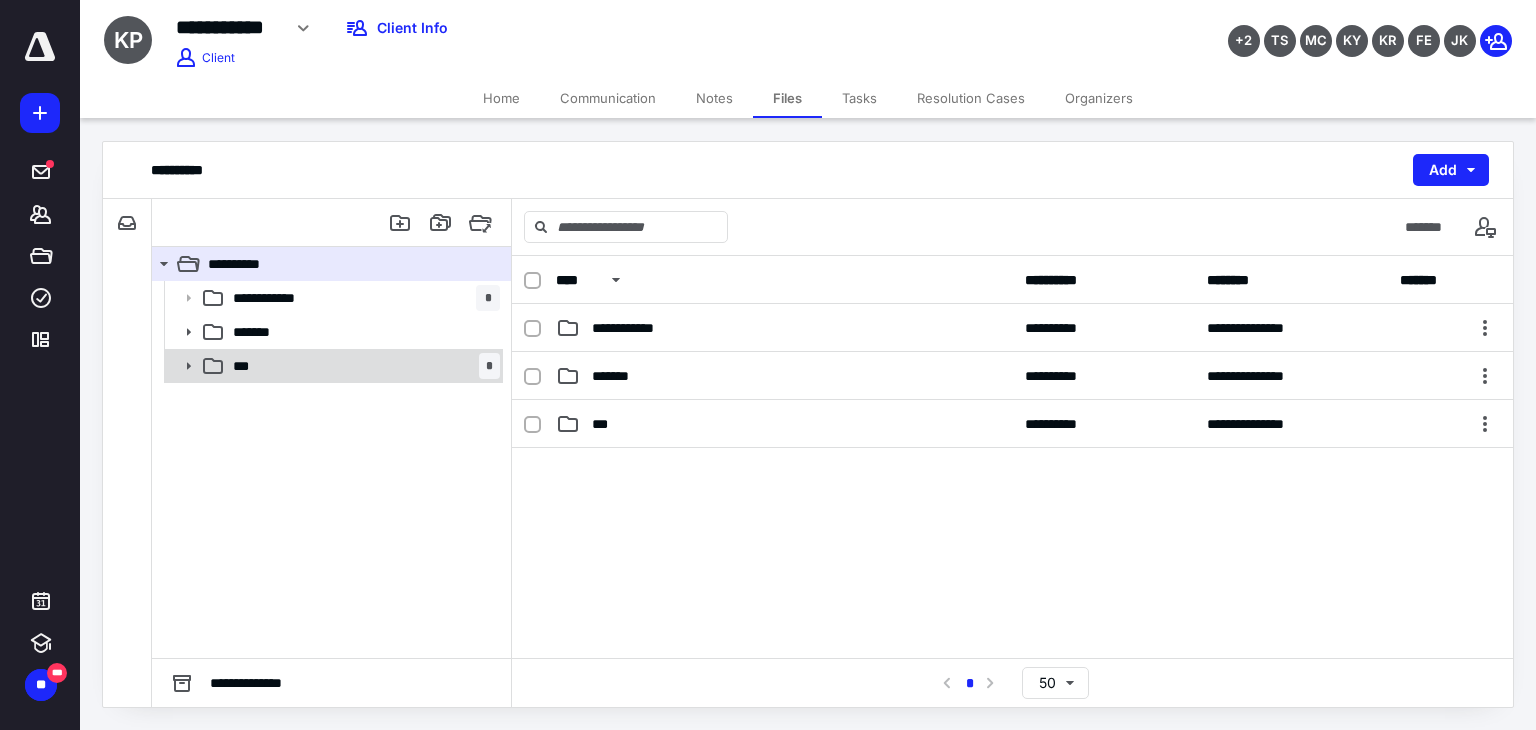 click on "*** *" at bounding box center [362, 366] 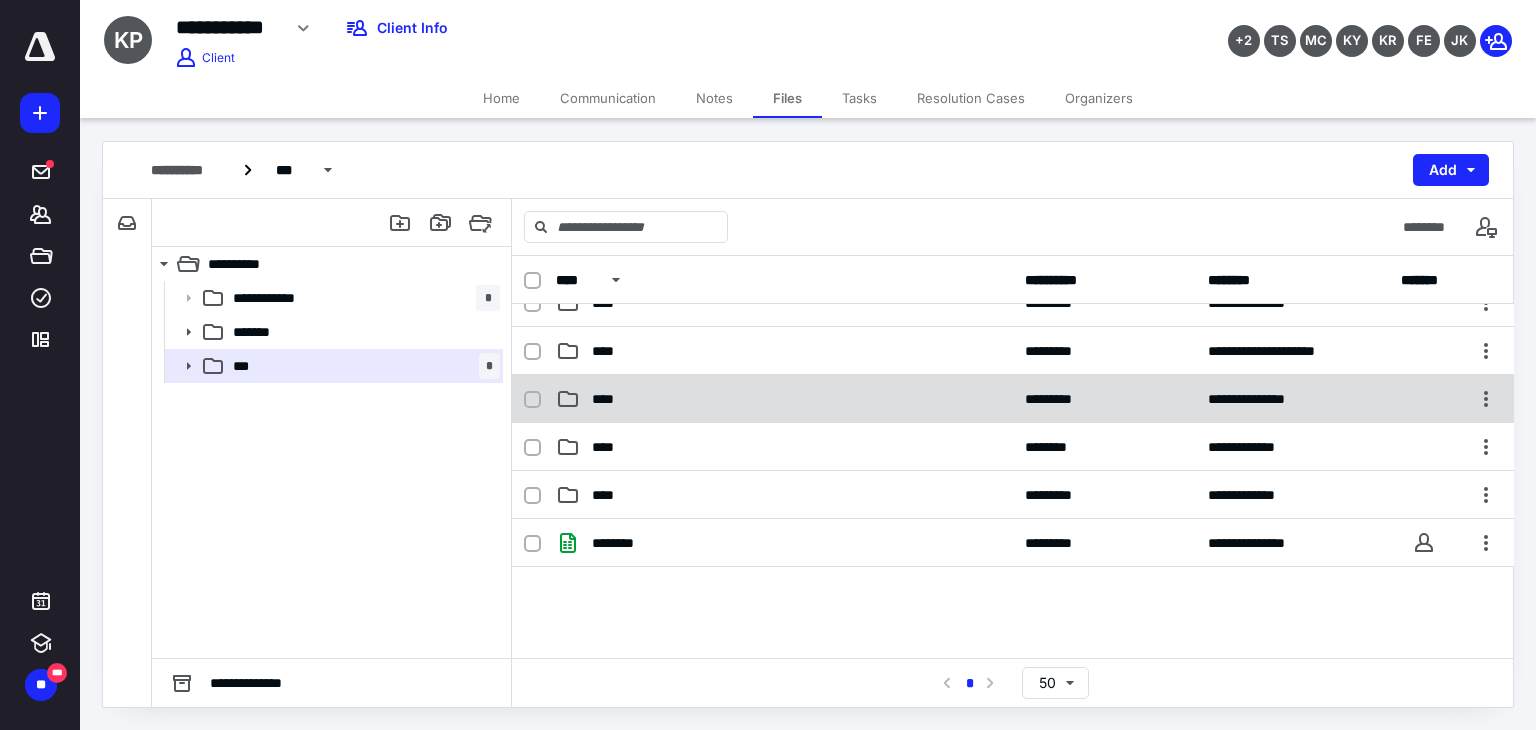 scroll, scrollTop: 400, scrollLeft: 0, axis: vertical 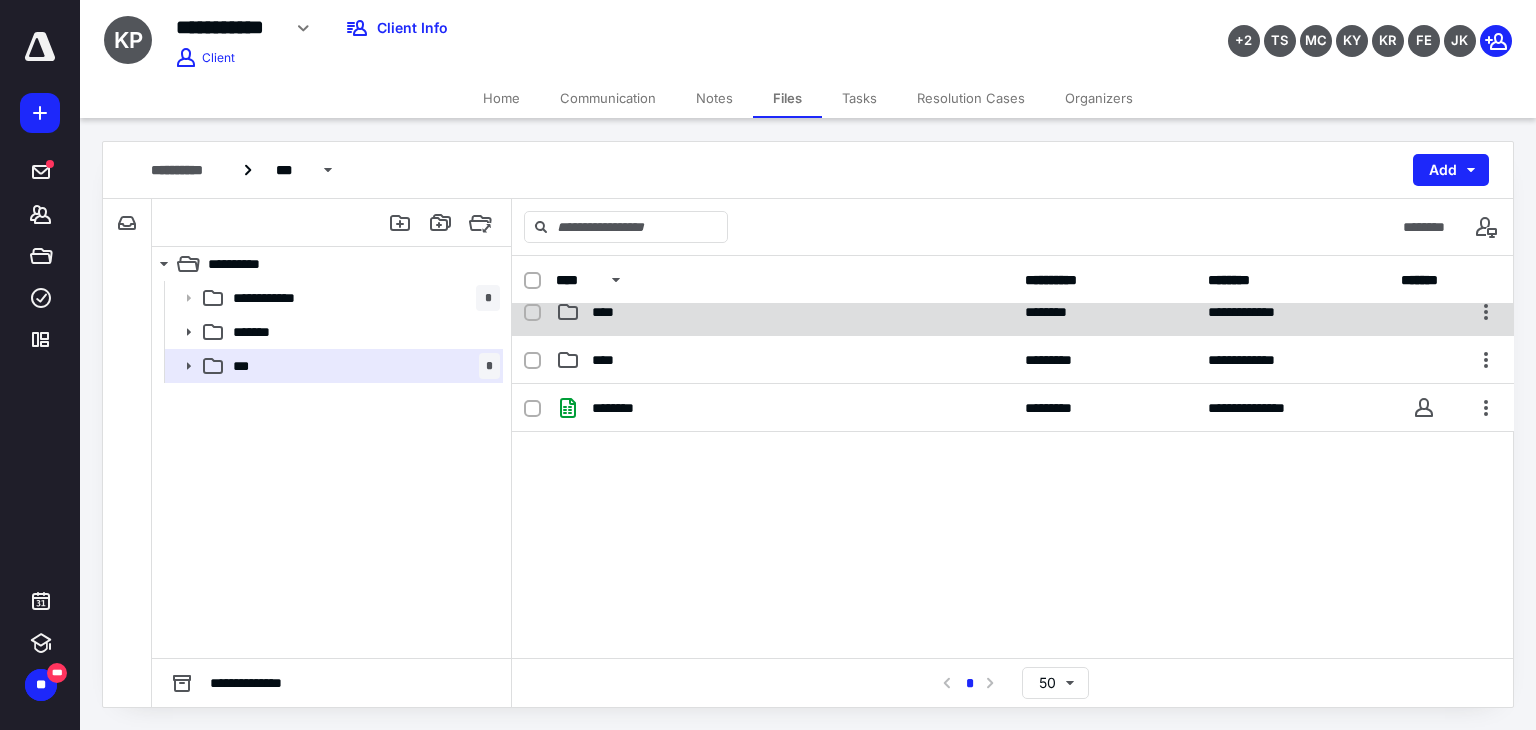 click on "**********" at bounding box center (1013, 312) 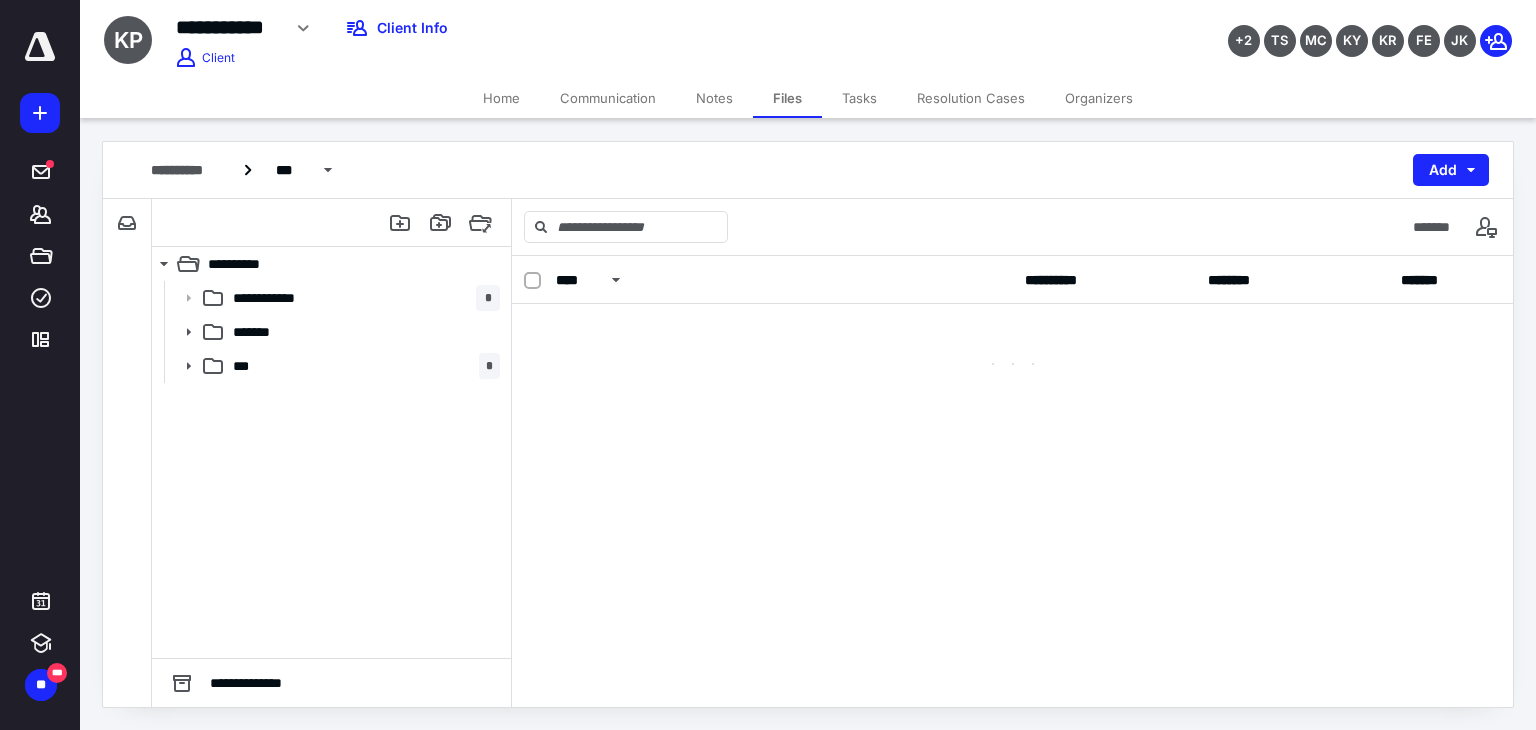 scroll, scrollTop: 0, scrollLeft: 0, axis: both 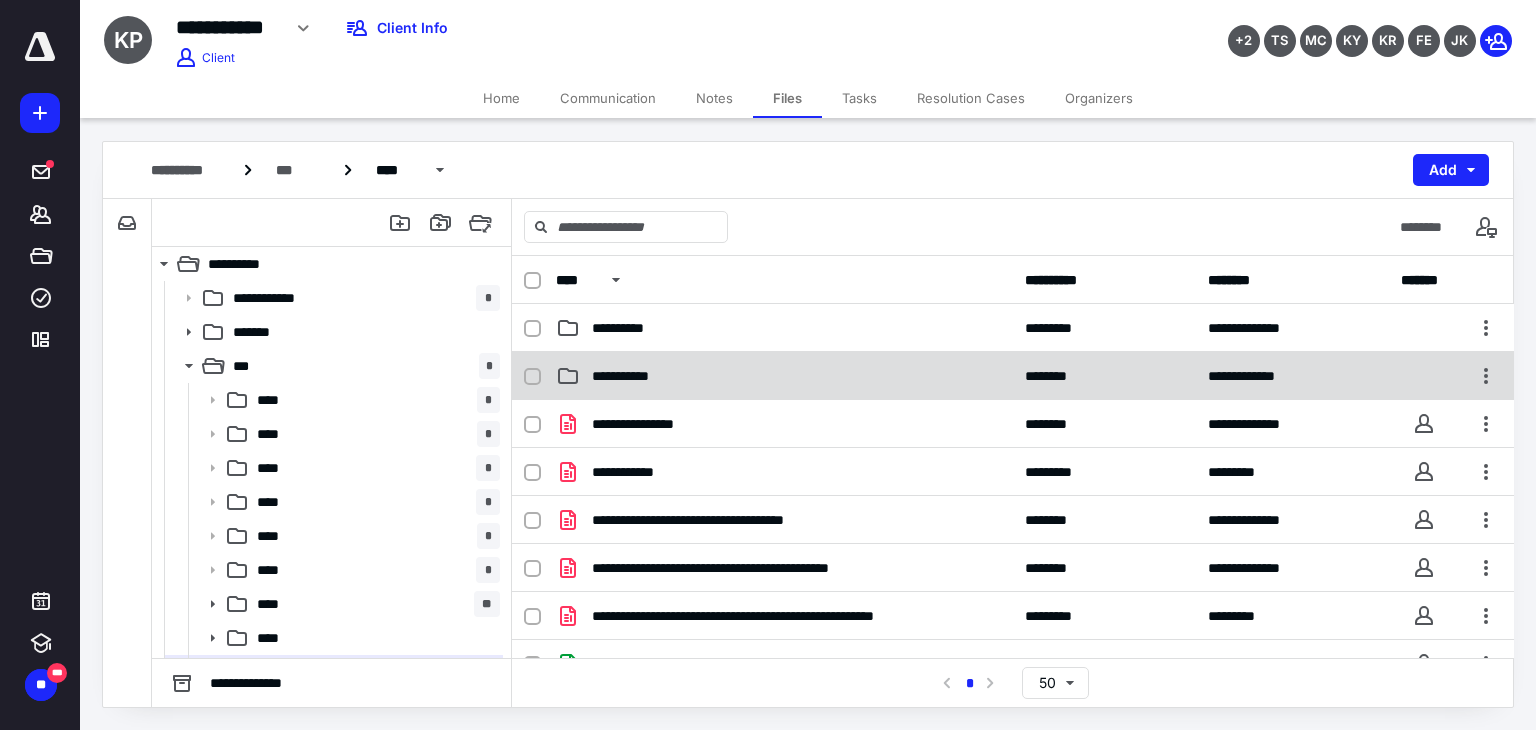 click on "**********" at bounding box center [784, 376] 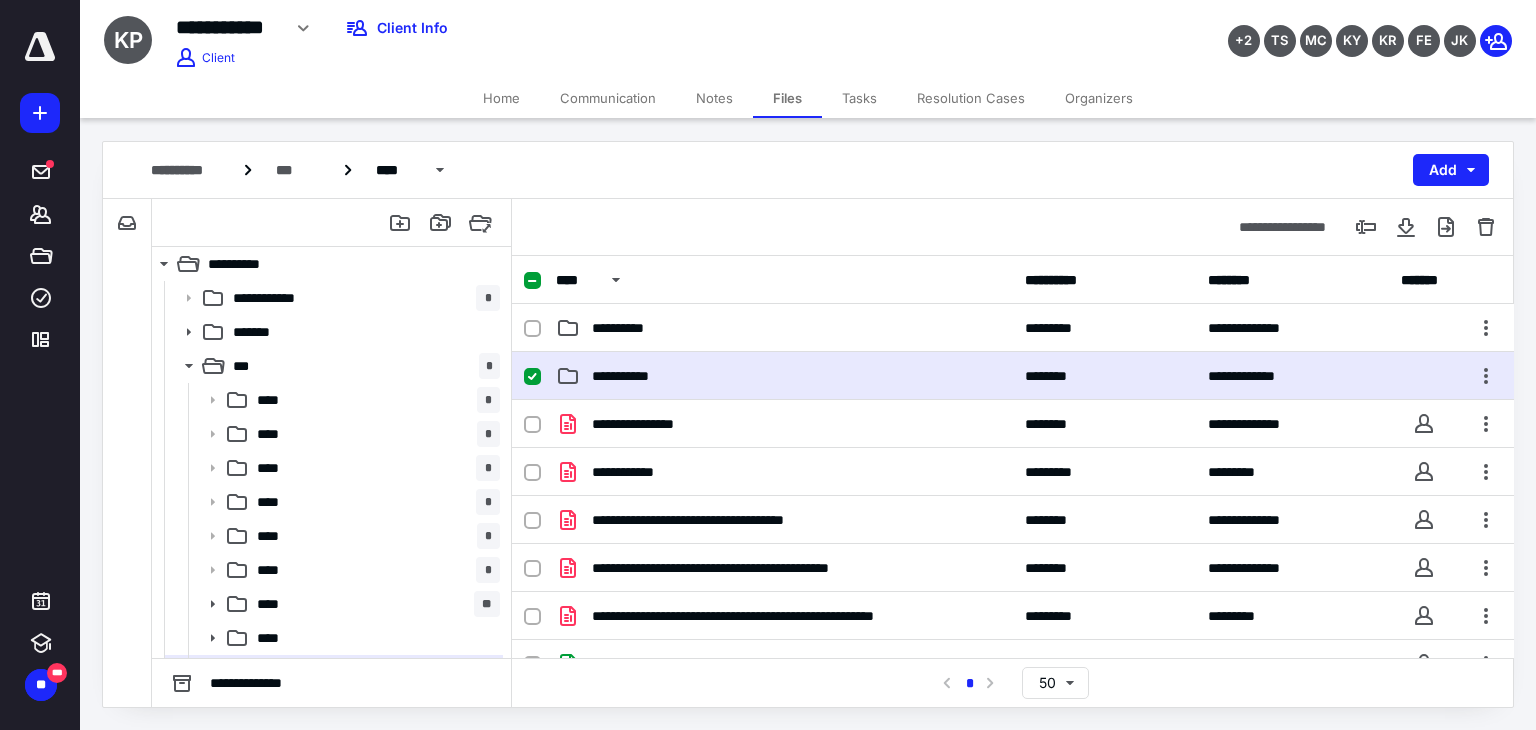 click on "**********" at bounding box center (784, 376) 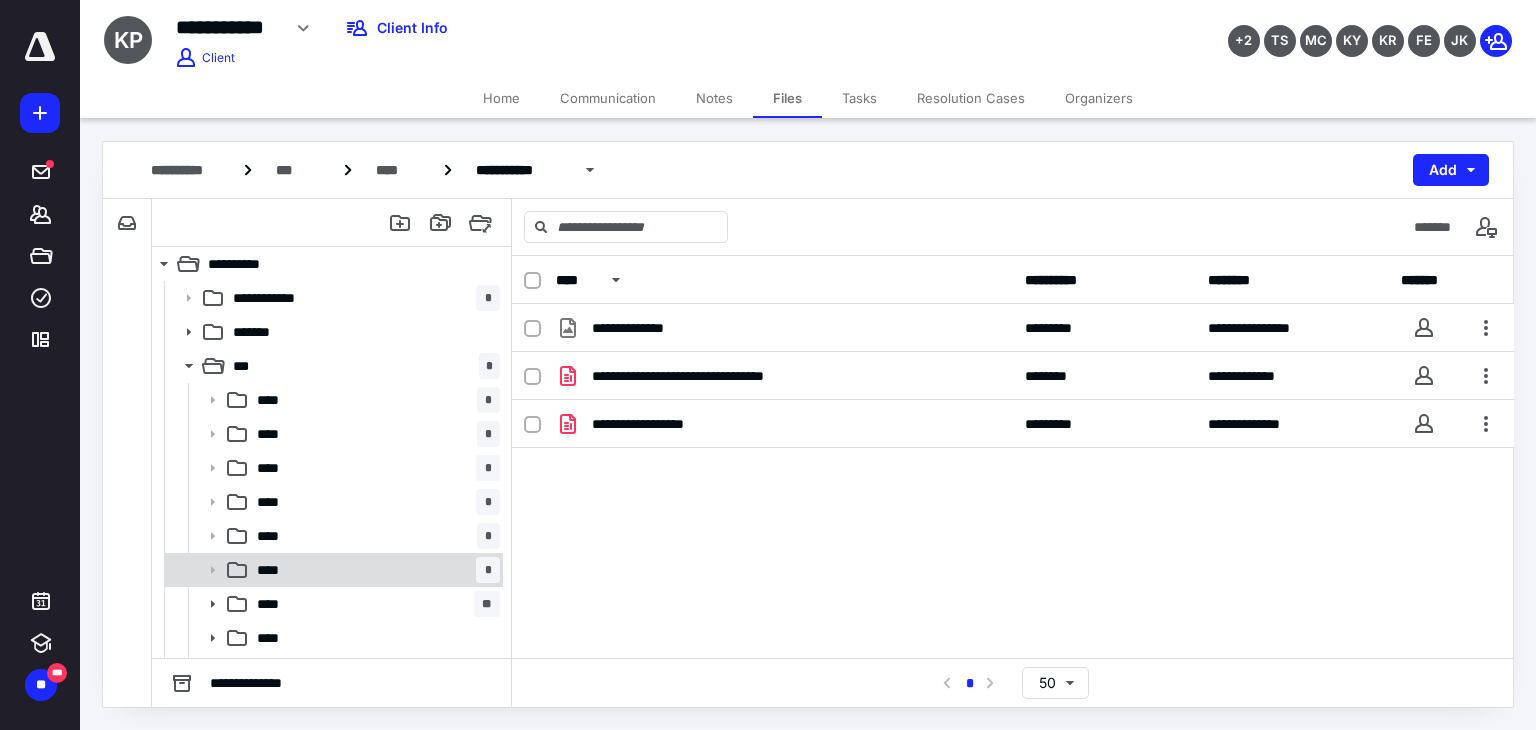 scroll, scrollTop: 132, scrollLeft: 0, axis: vertical 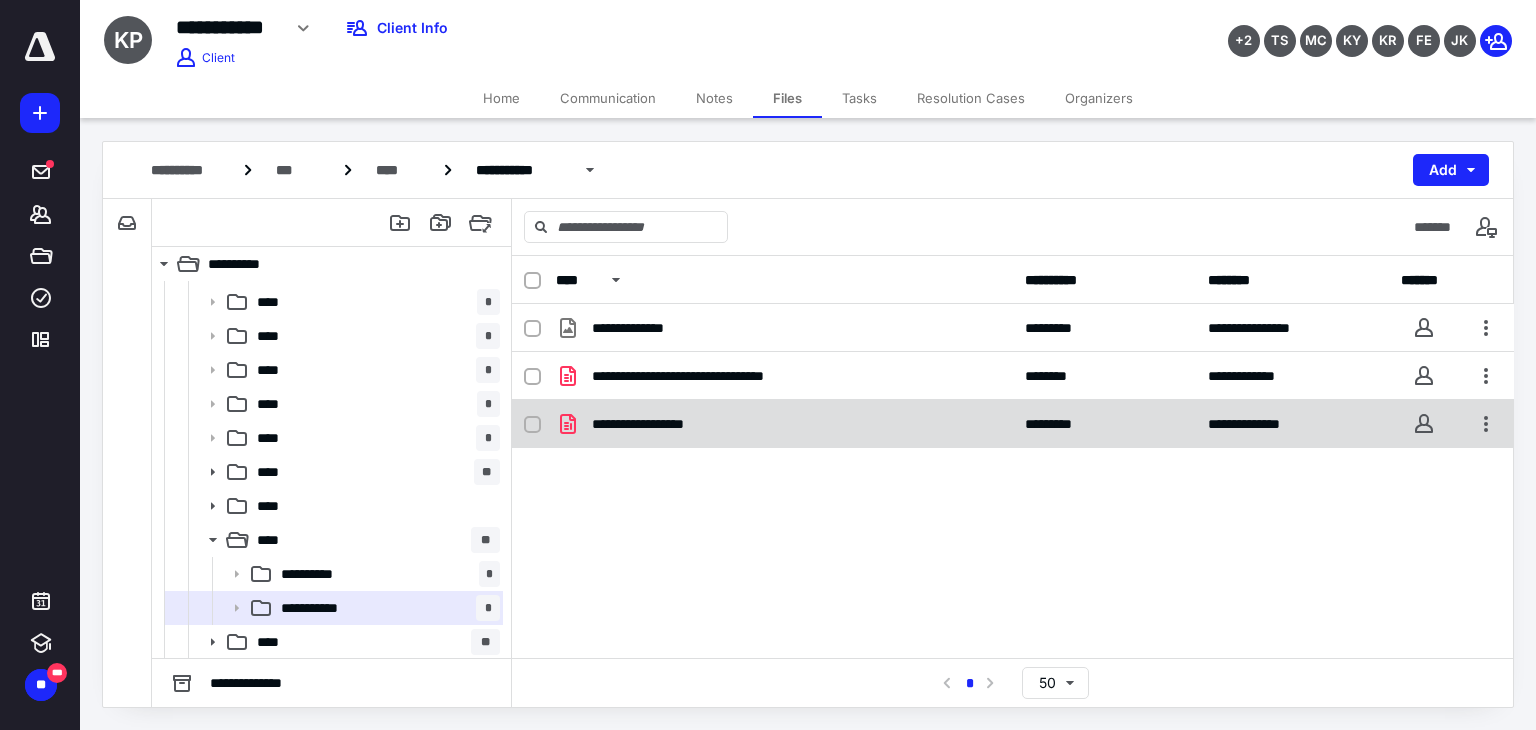 click on "**********" at bounding box center [784, 424] 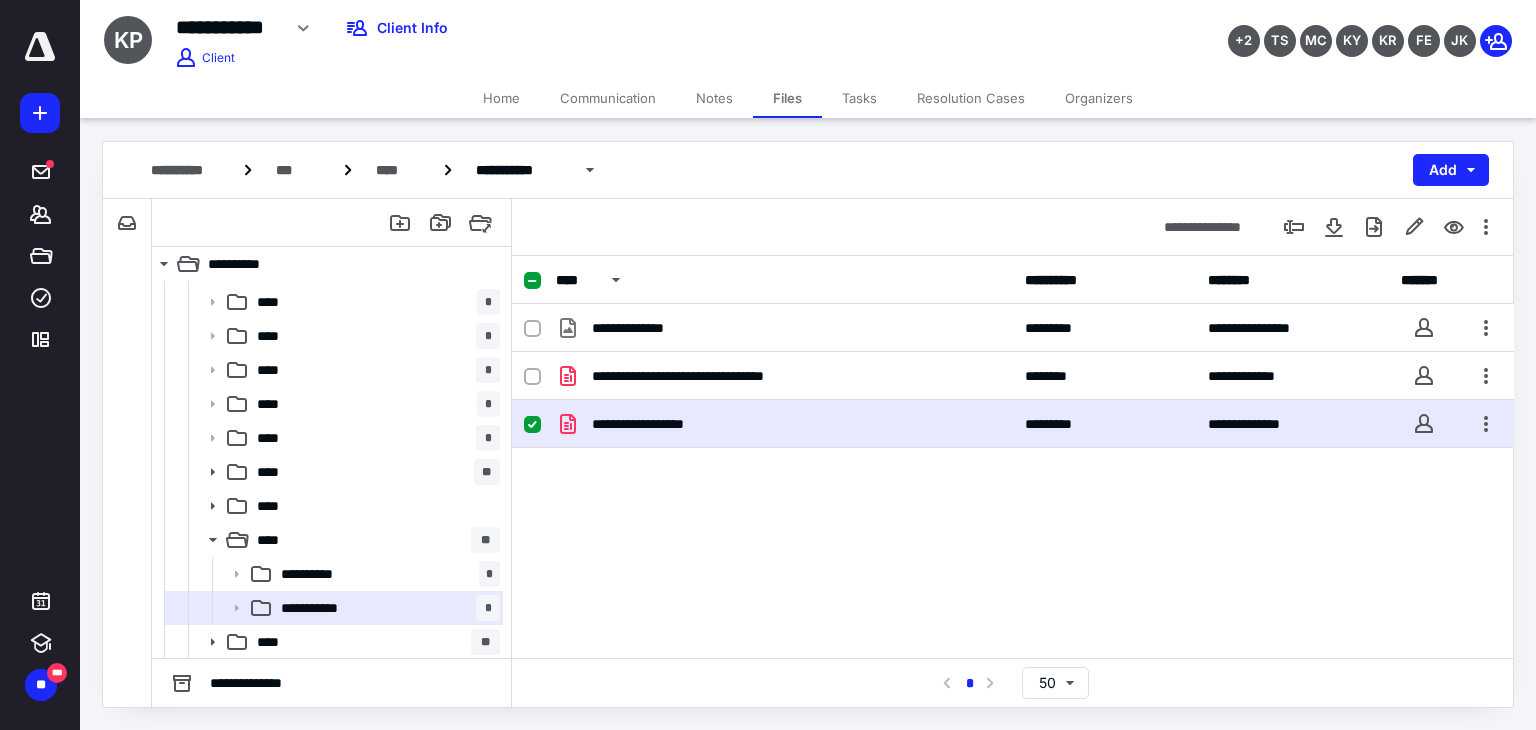 click on "**********" at bounding box center [784, 424] 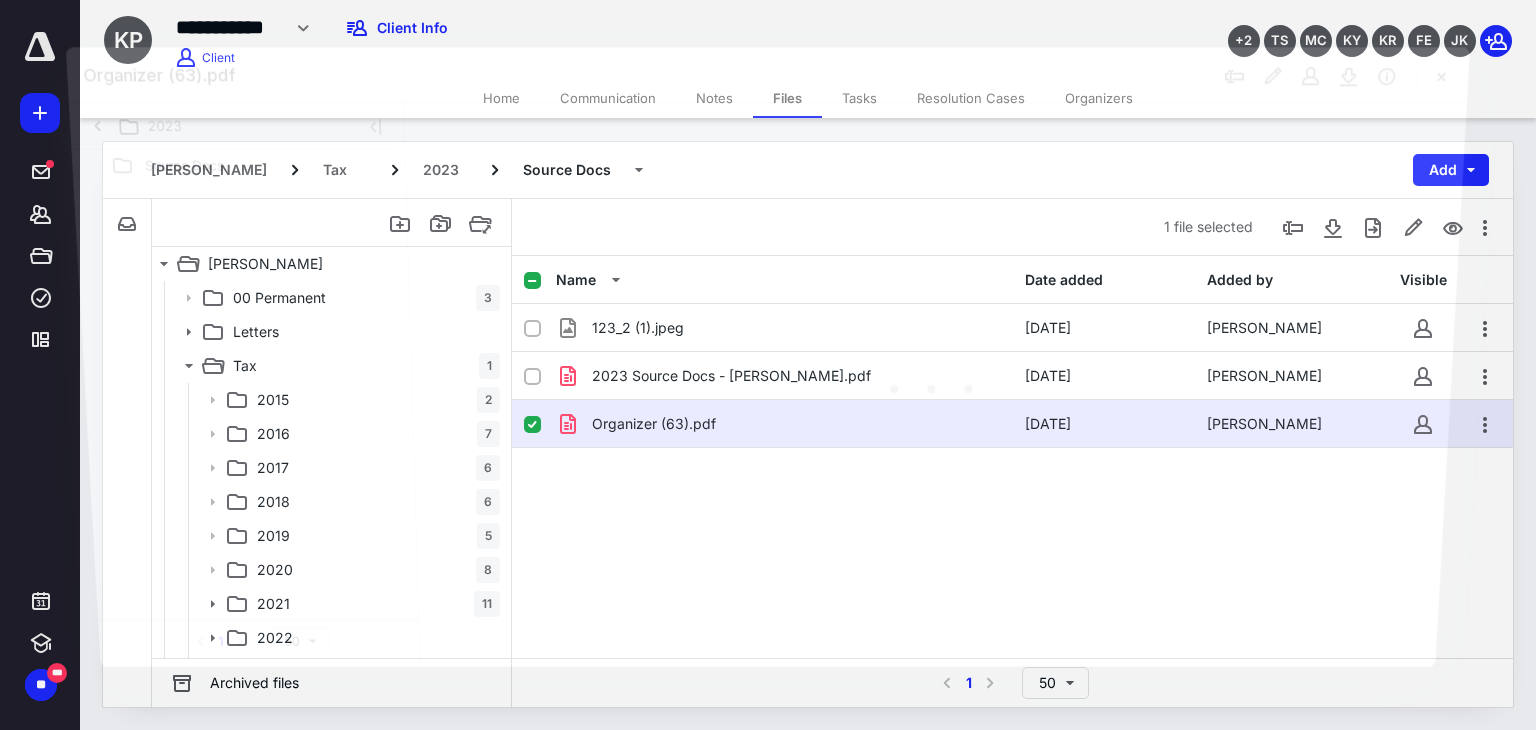scroll, scrollTop: 132, scrollLeft: 0, axis: vertical 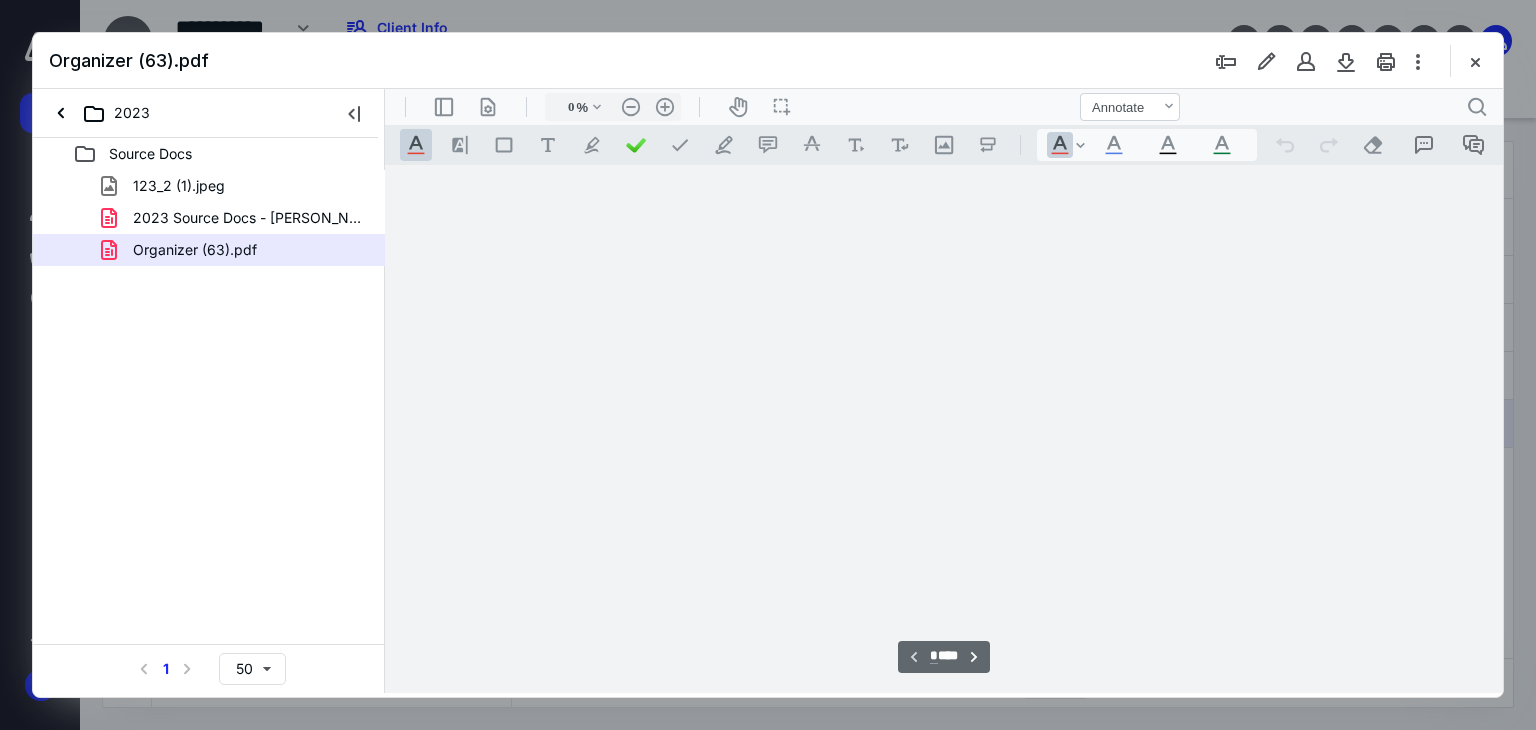 type on "179" 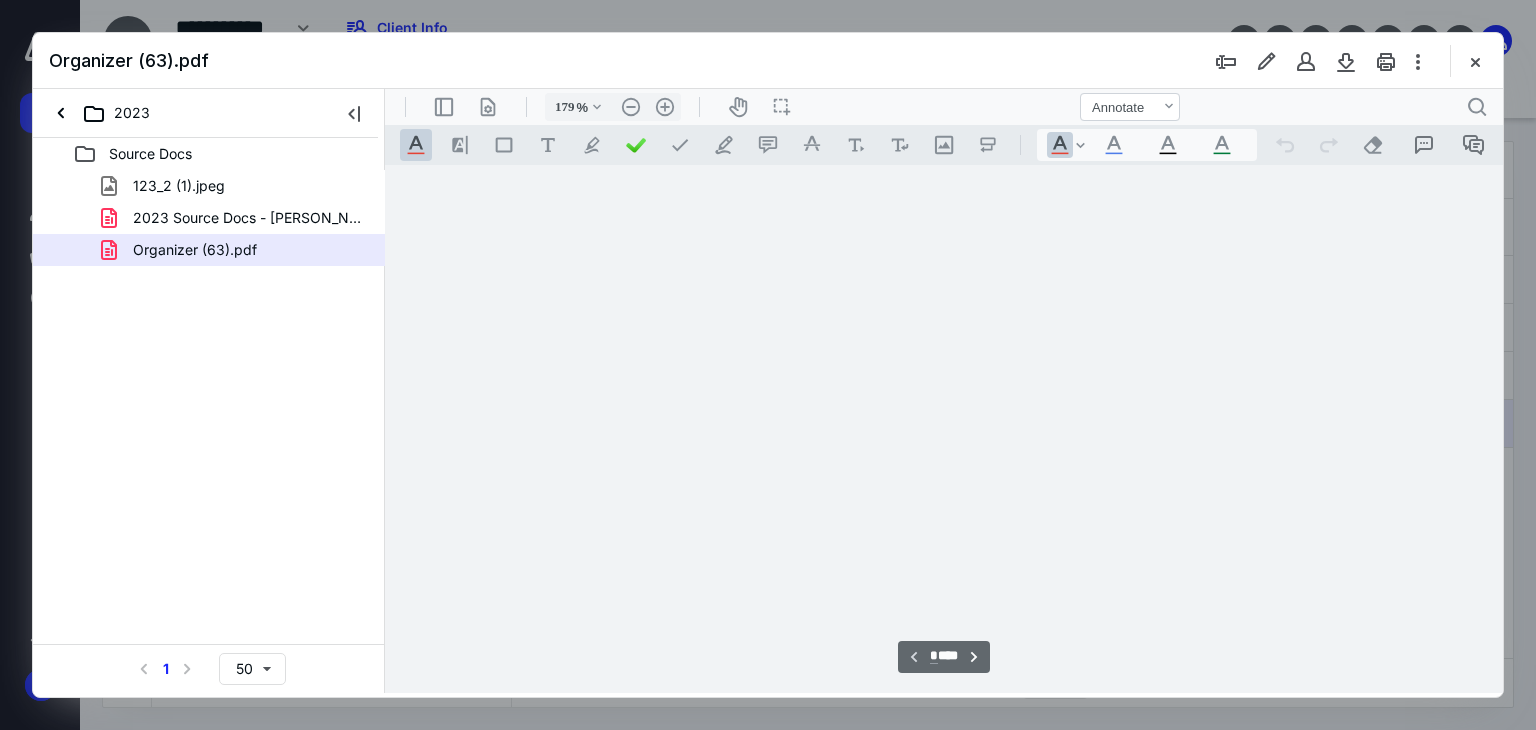 scroll, scrollTop: 83, scrollLeft: 0, axis: vertical 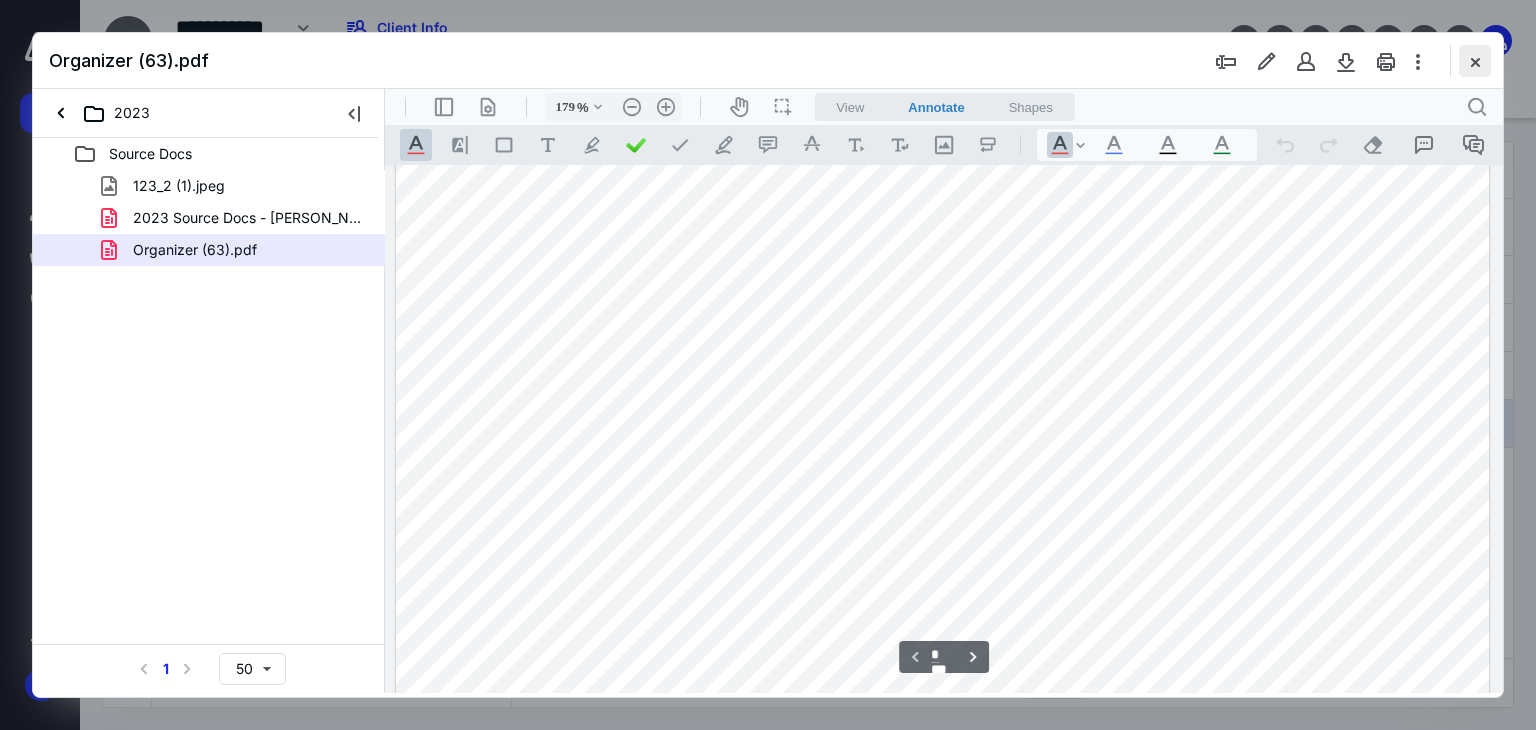 click at bounding box center [1475, 61] 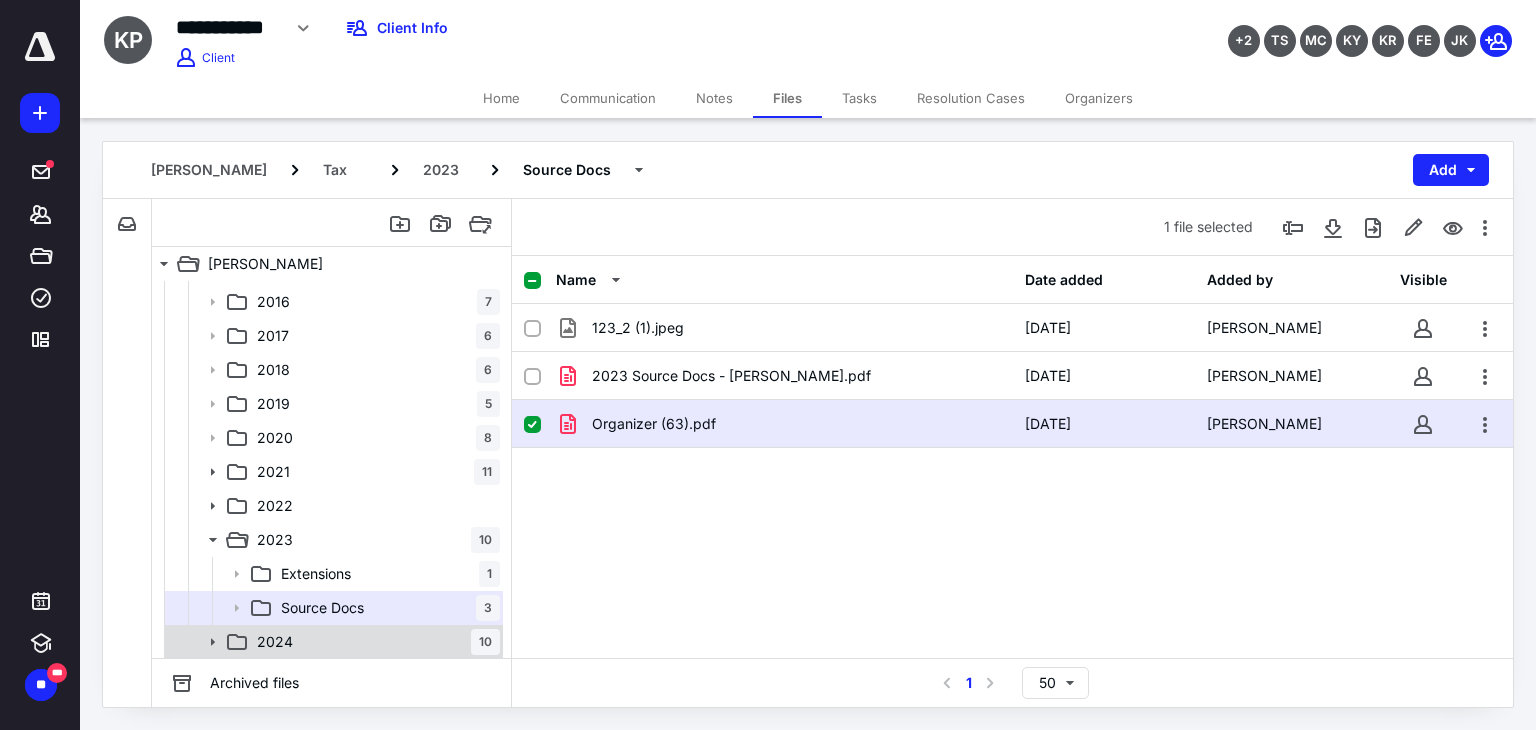 click on "2024 10" at bounding box center [374, 642] 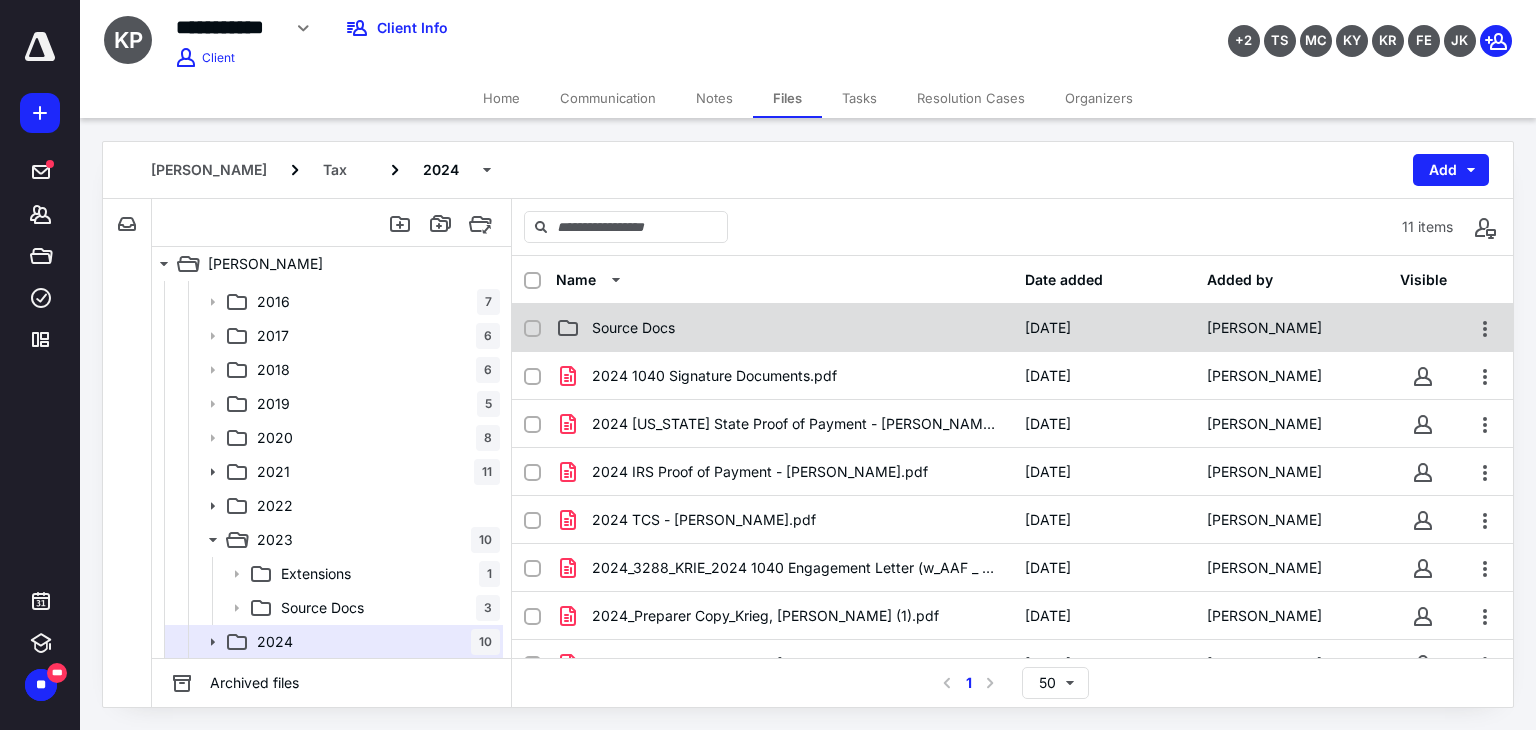 click on "Source Docs" at bounding box center [784, 328] 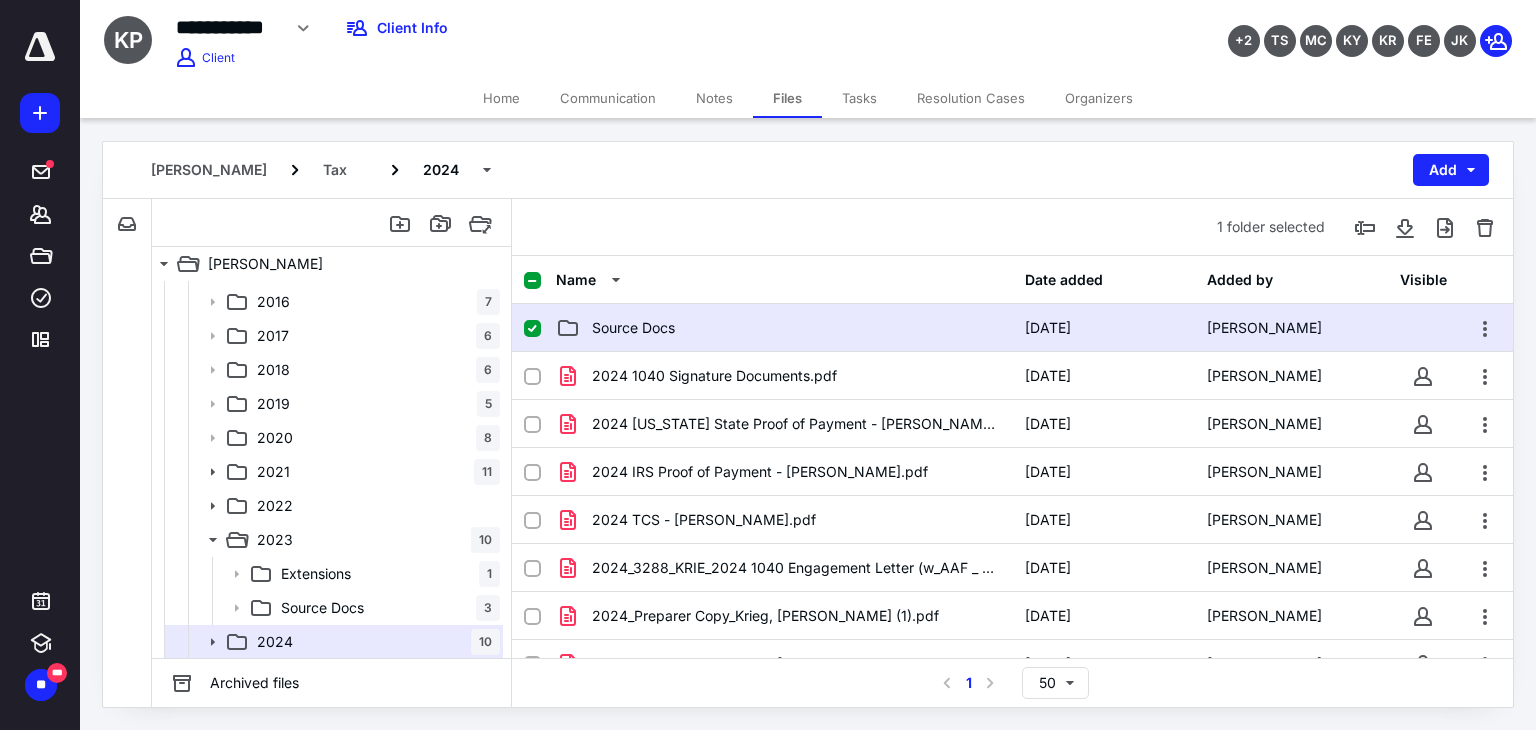 click on "Source Docs" at bounding box center [784, 328] 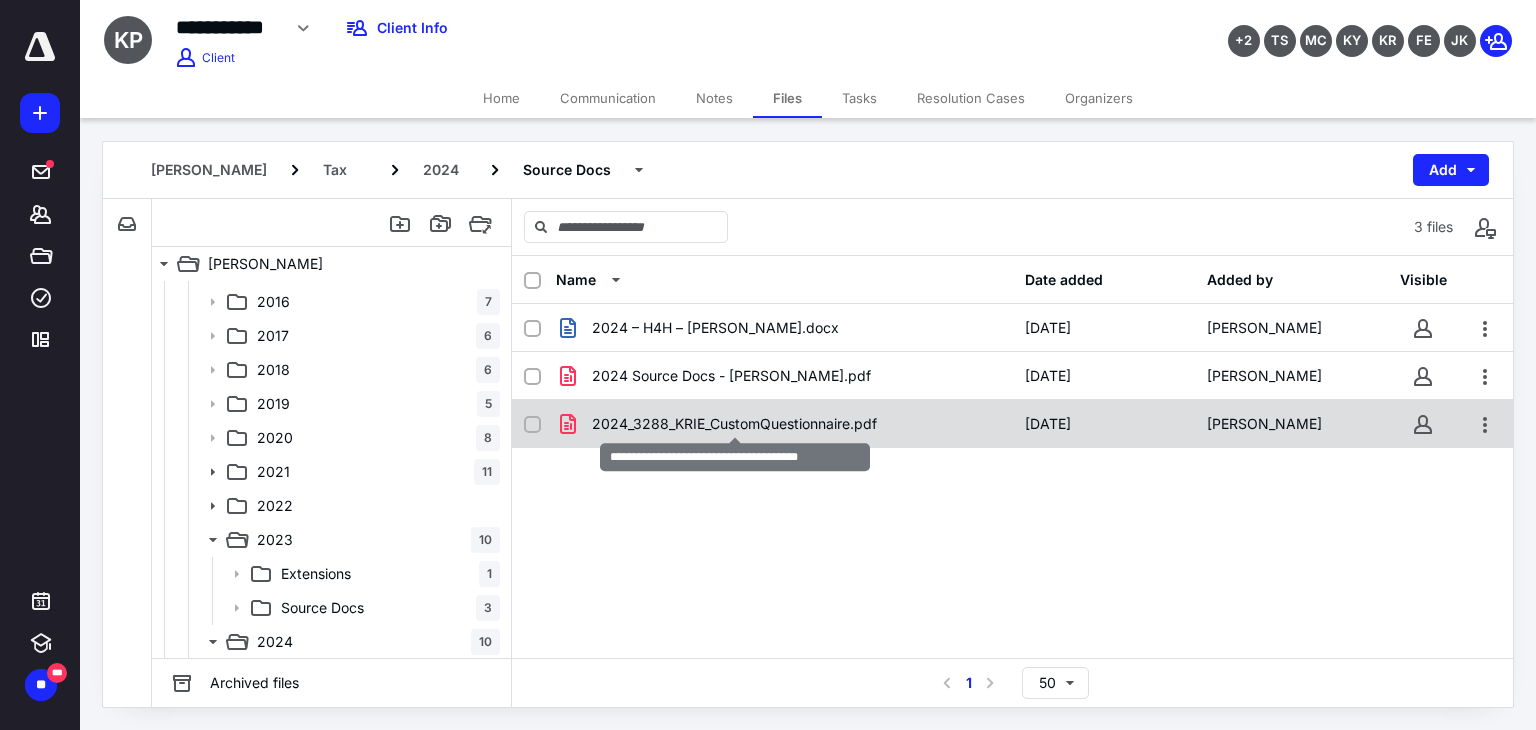 click on "2024_3288_KRIE_CustomQuestionnaire.pdf" at bounding box center [734, 424] 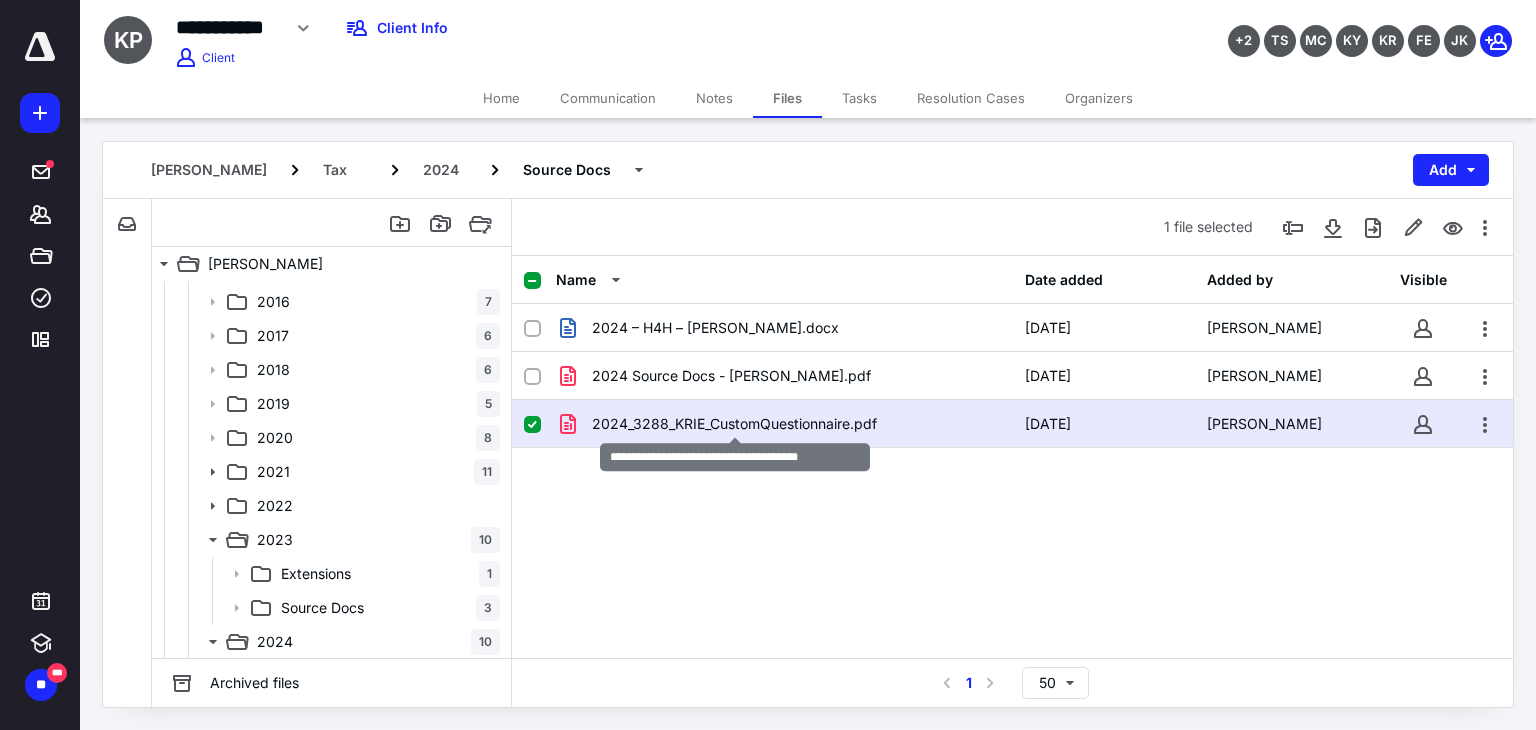 click on "2024_3288_KRIE_CustomQuestionnaire.pdf" at bounding box center (734, 424) 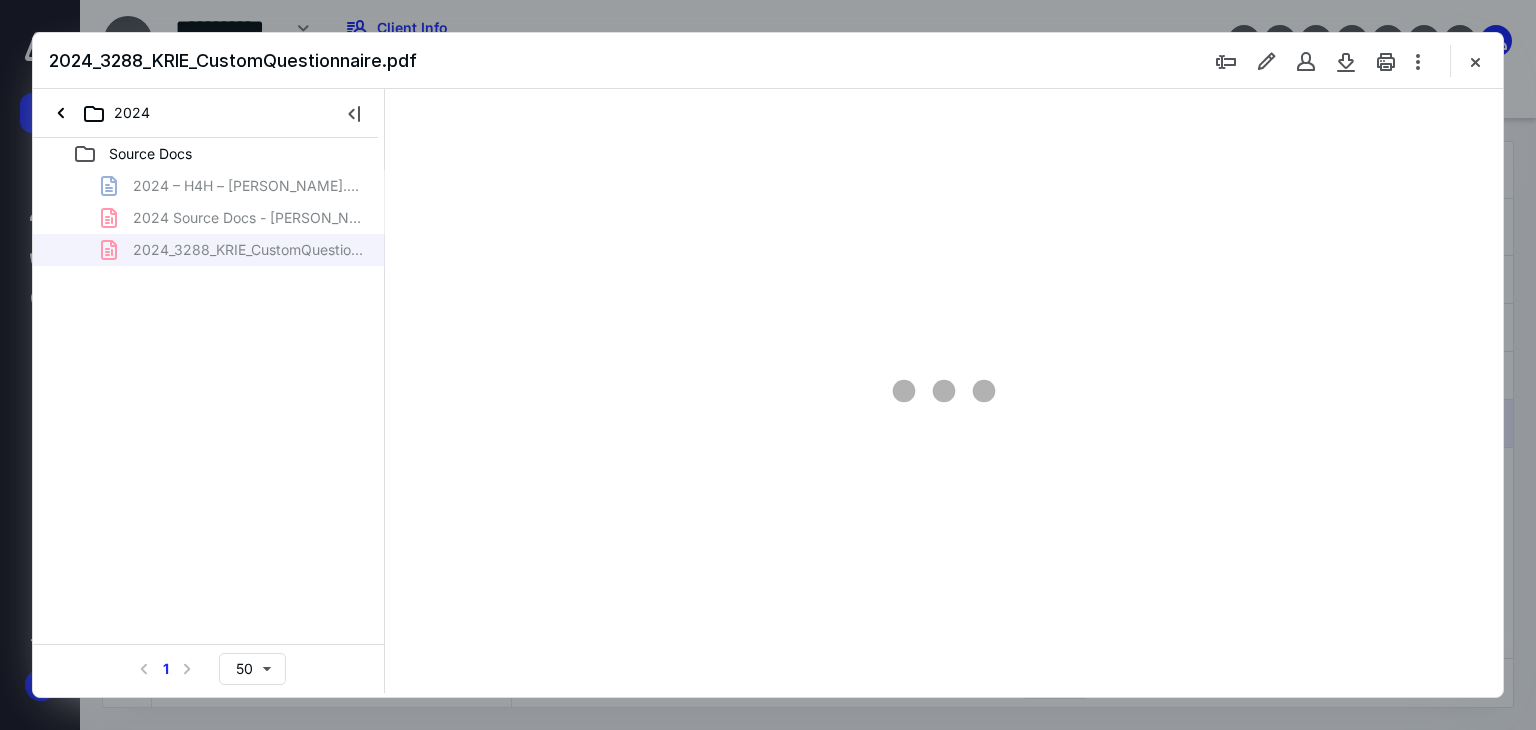 scroll, scrollTop: 0, scrollLeft: 0, axis: both 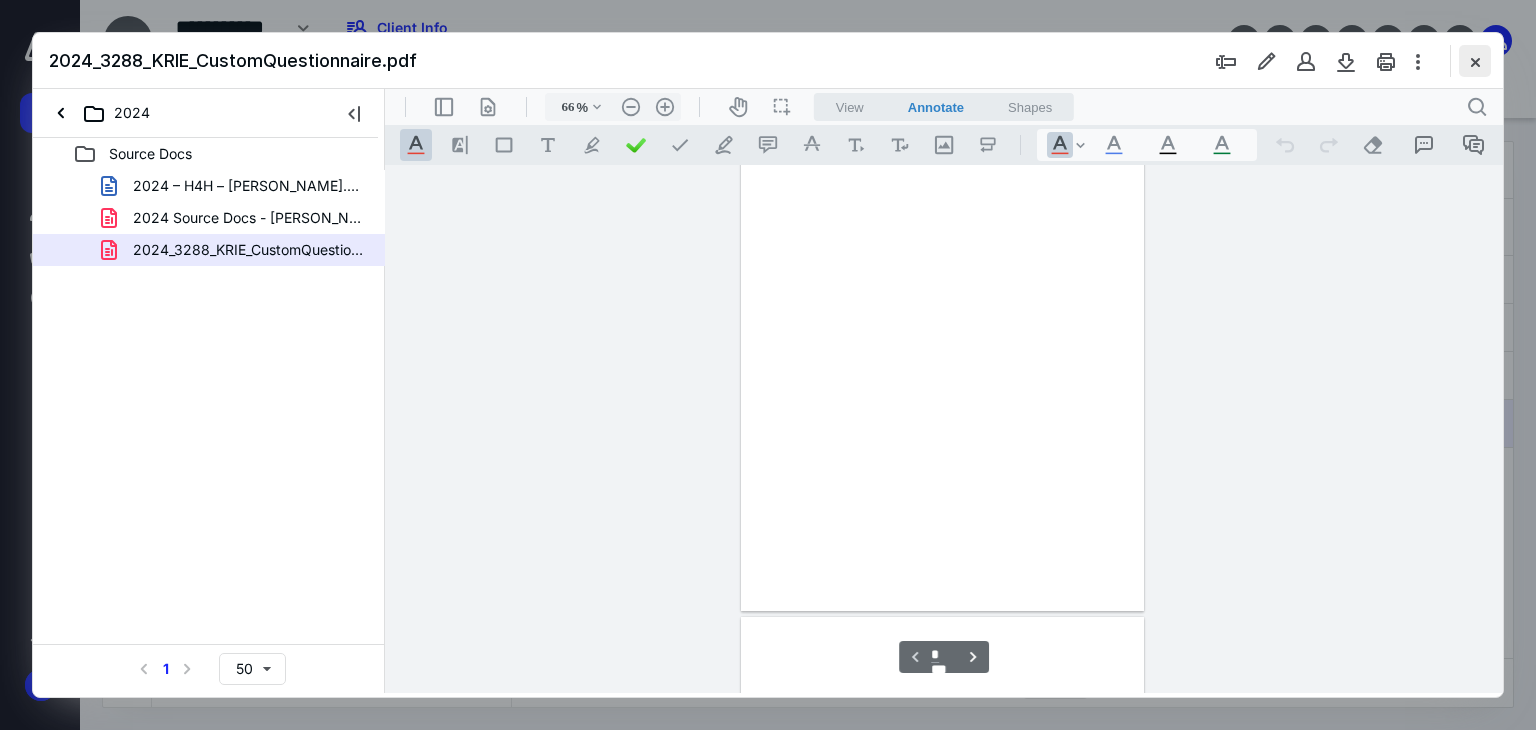 type on "178" 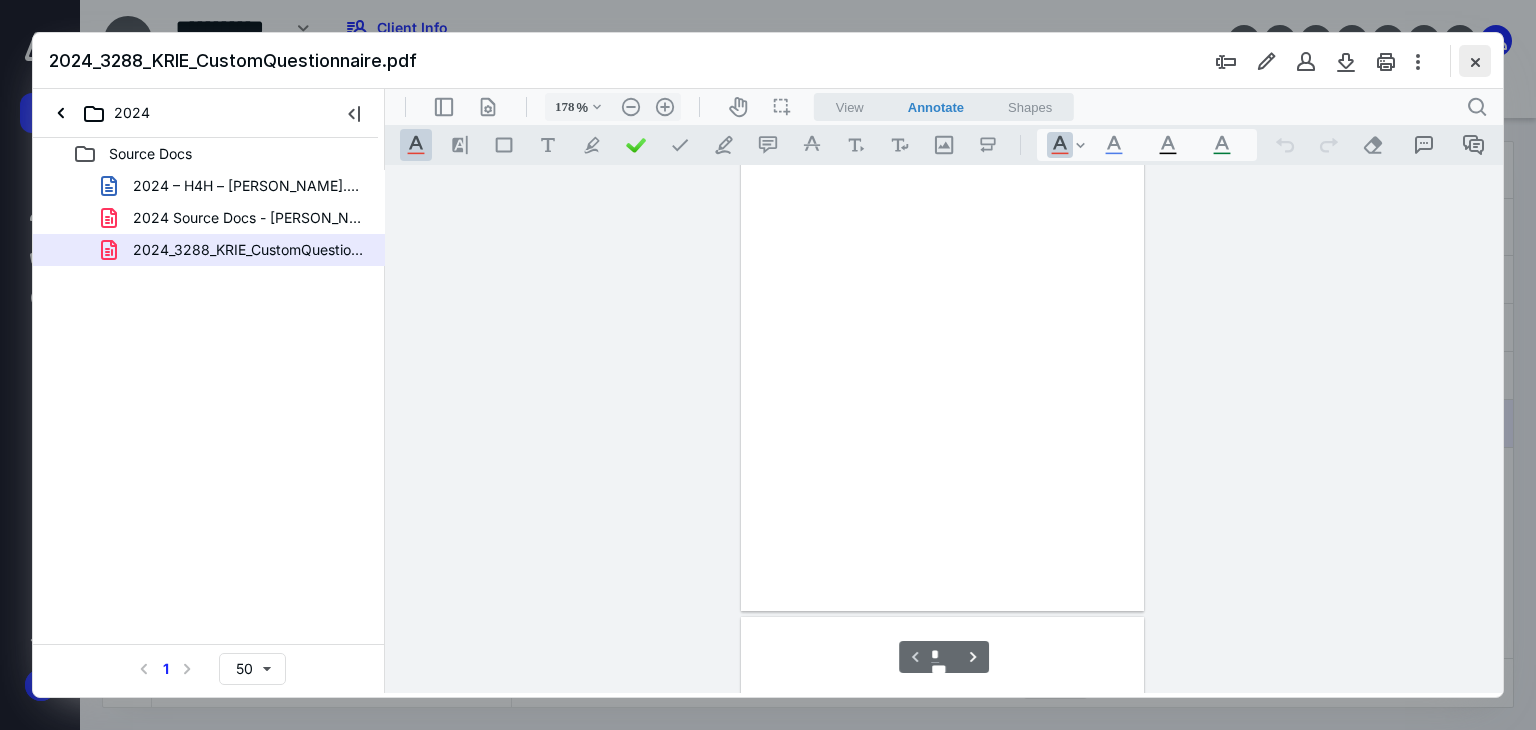 scroll, scrollTop: 213, scrollLeft: 0, axis: vertical 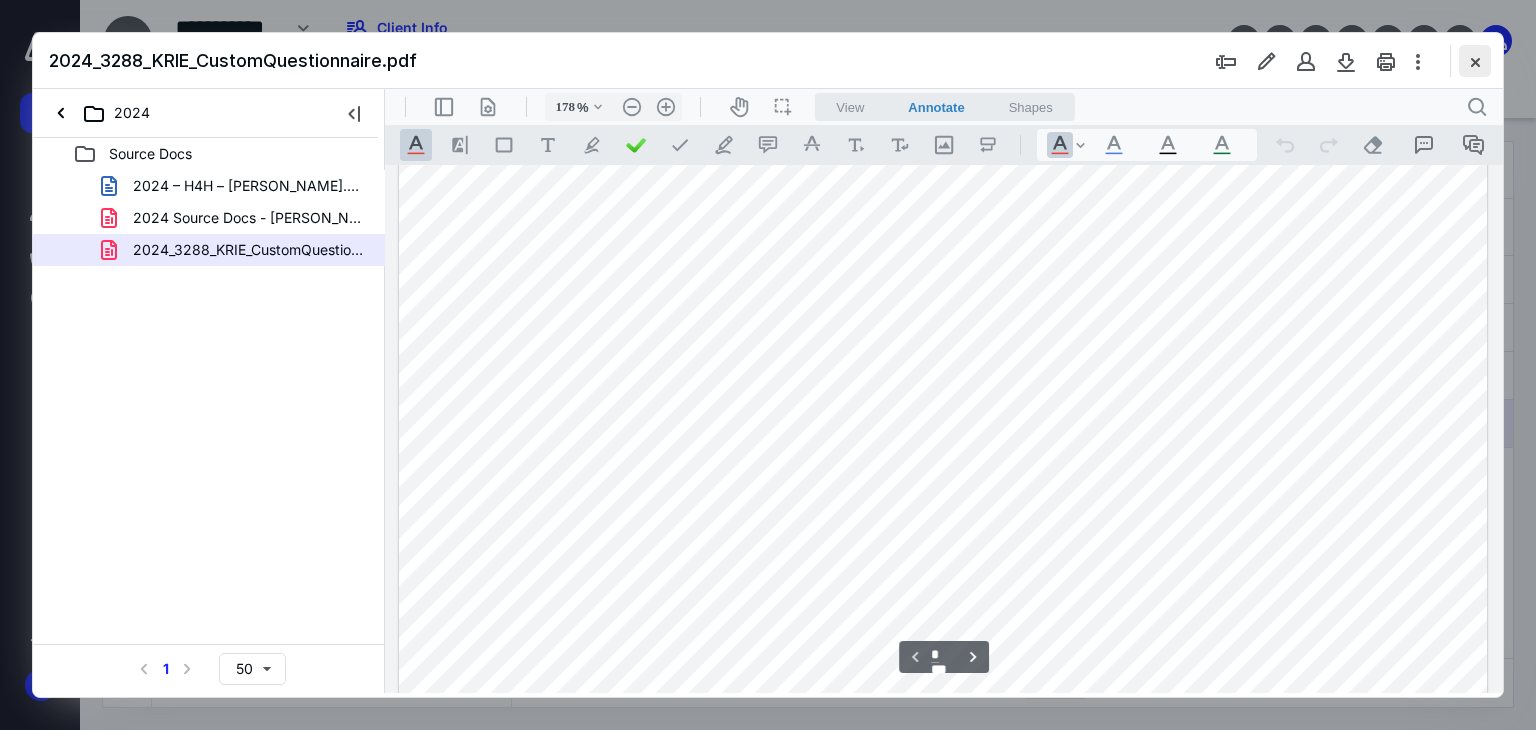 click at bounding box center (1475, 61) 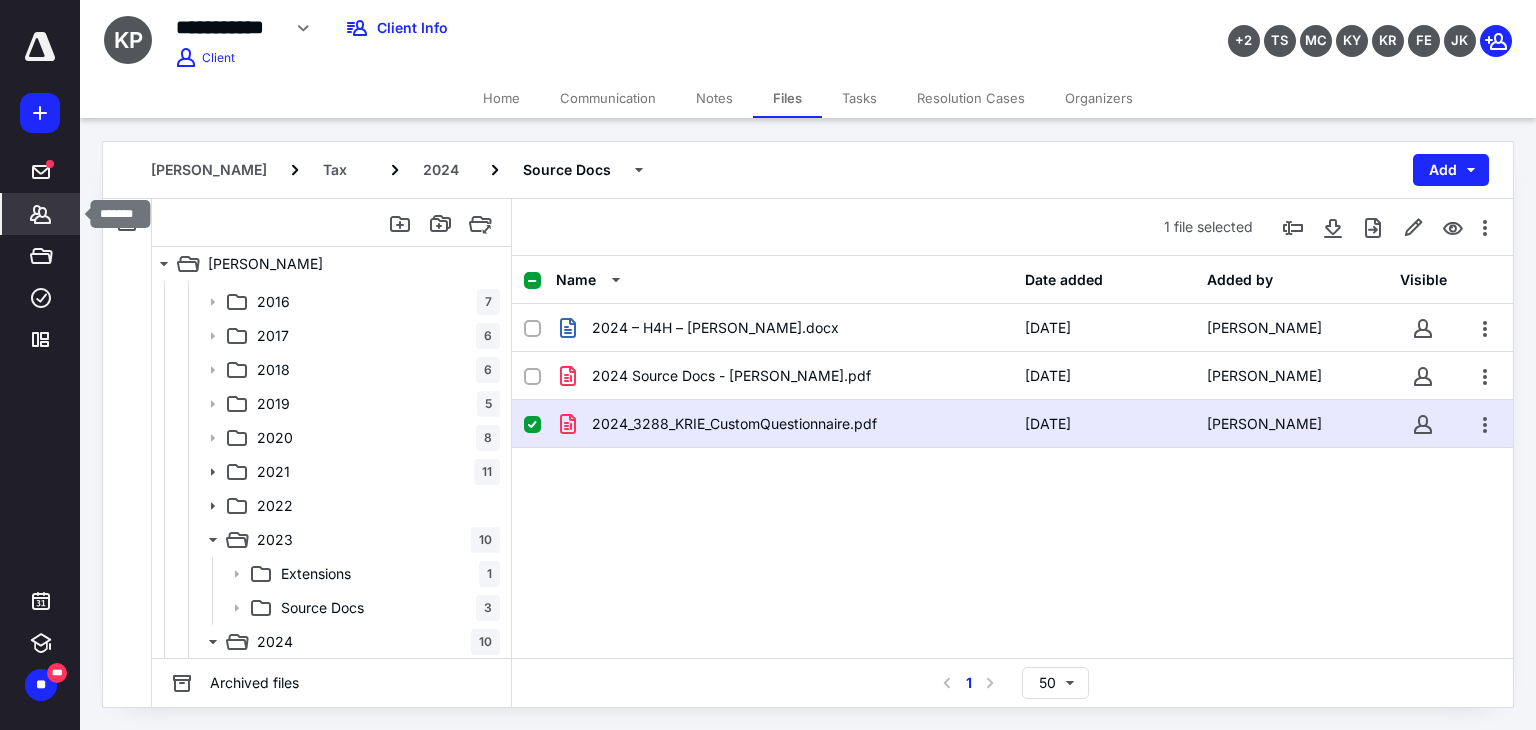 click on "*******" at bounding box center (41, 214) 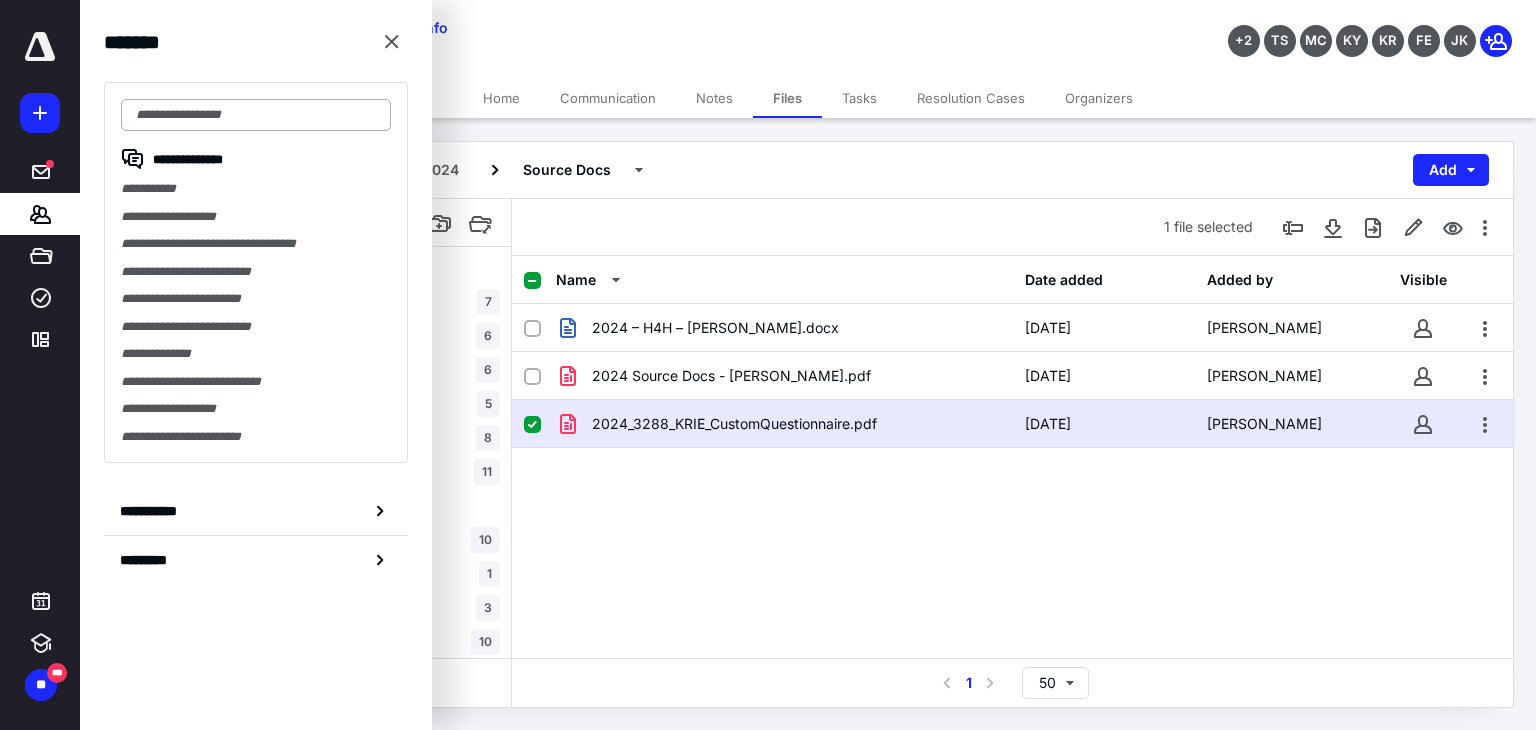 click at bounding box center [256, 115] 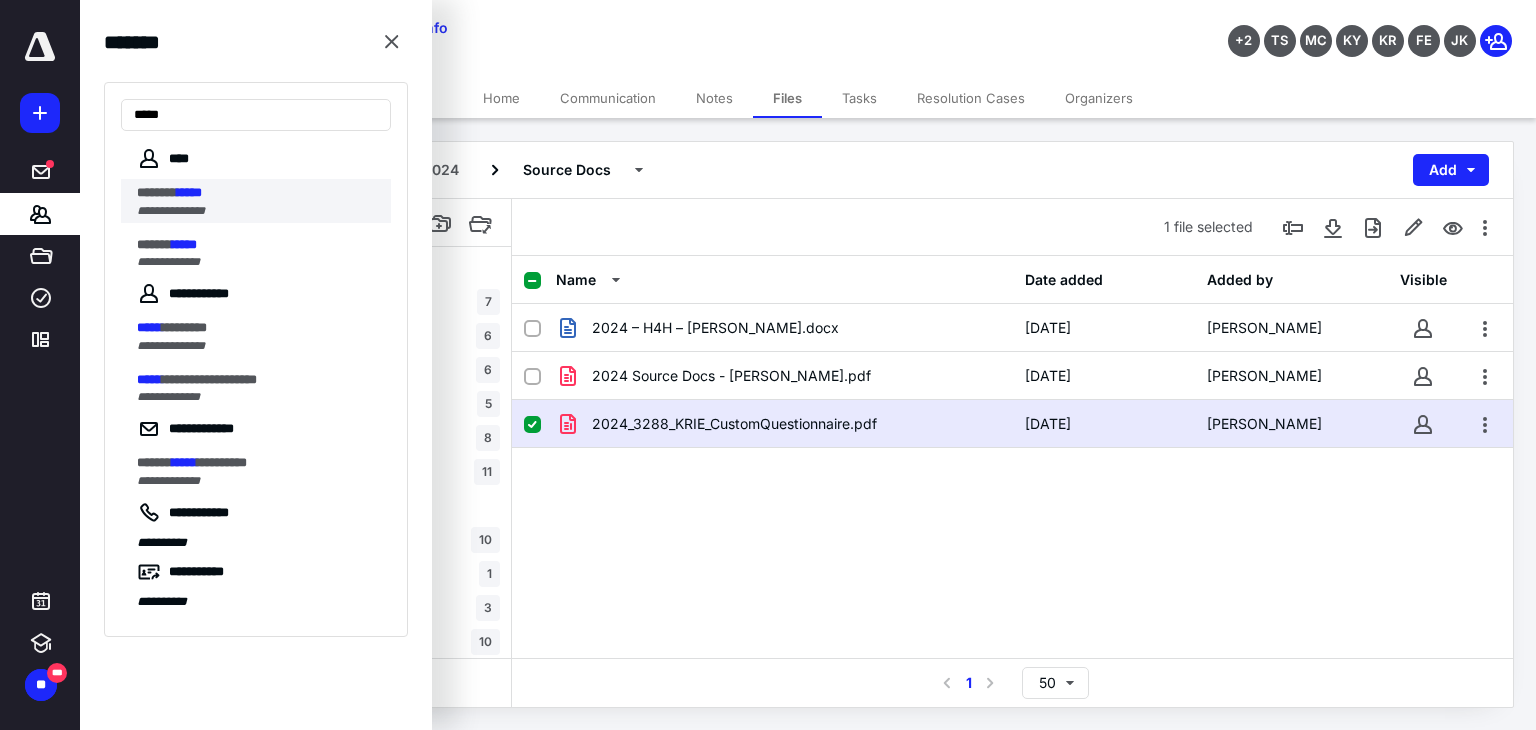 type on "*****" 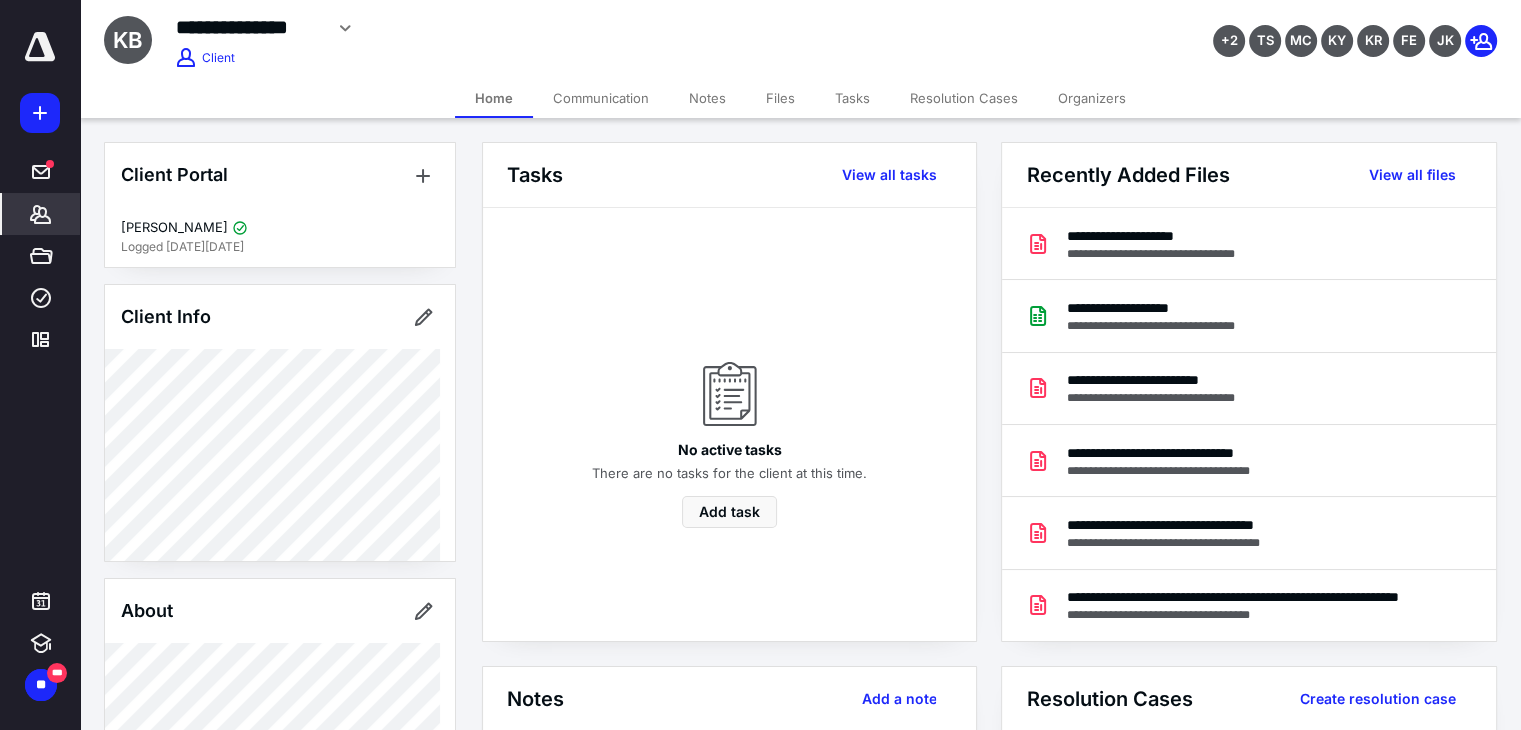 click on "Files" at bounding box center (780, 98) 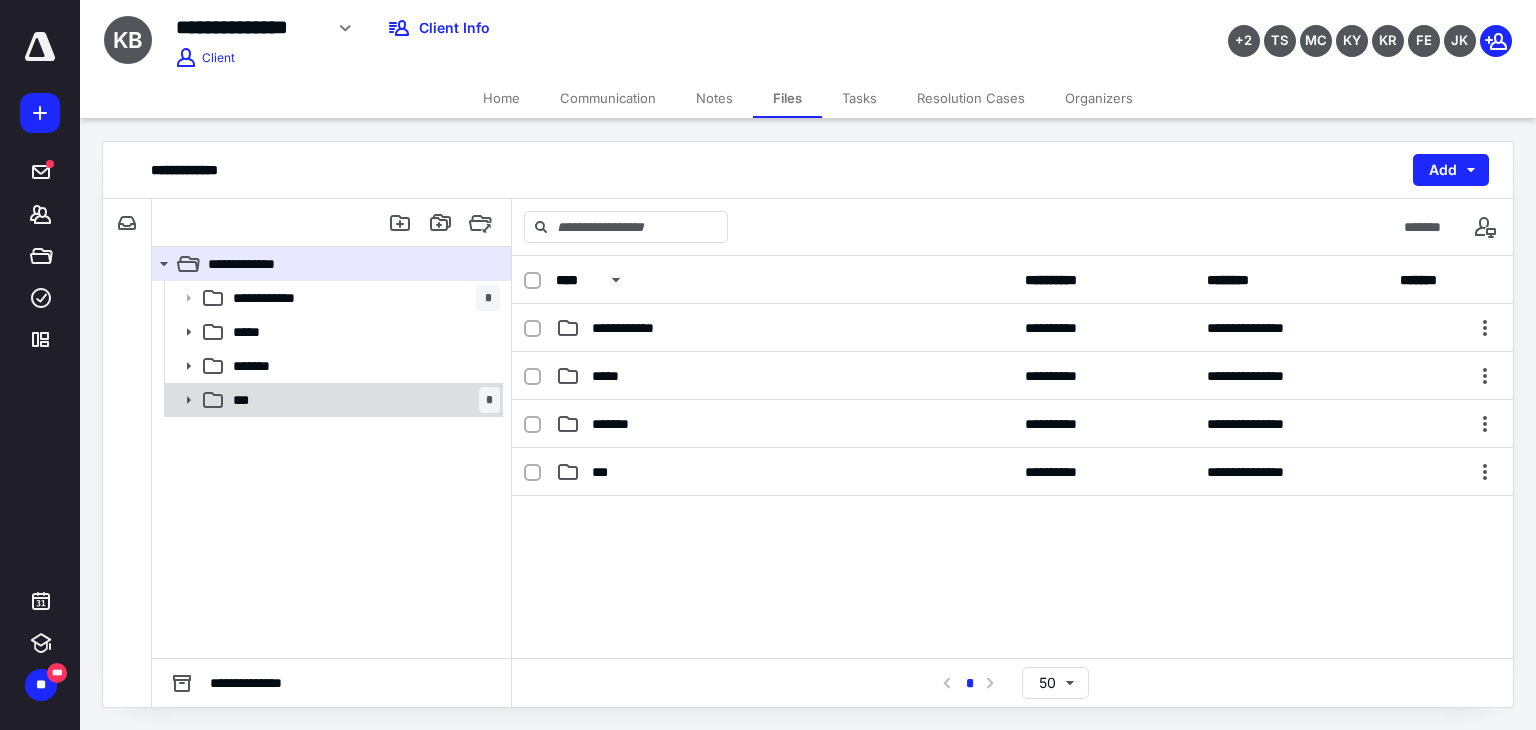 click on "*** *" at bounding box center [362, 400] 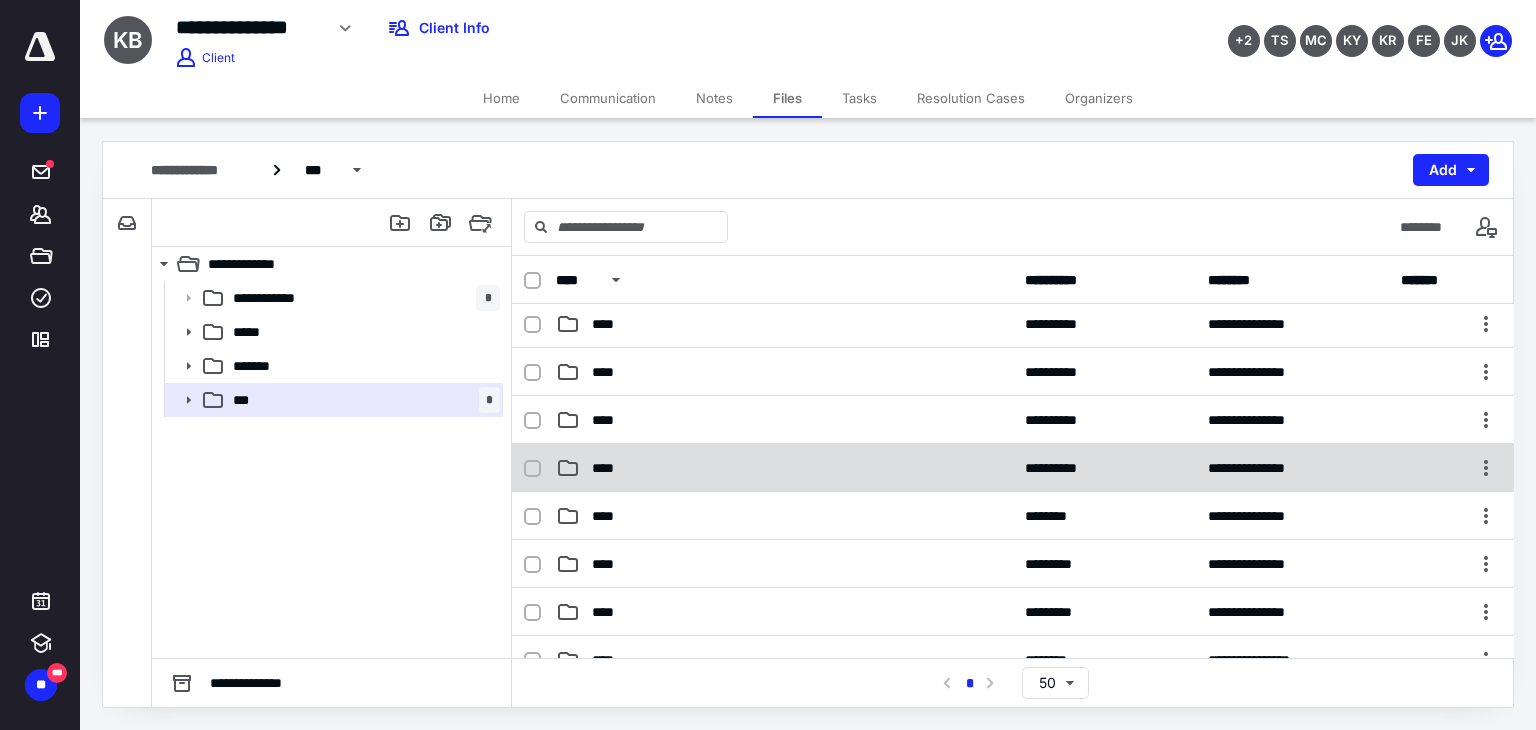 scroll, scrollTop: 300, scrollLeft: 0, axis: vertical 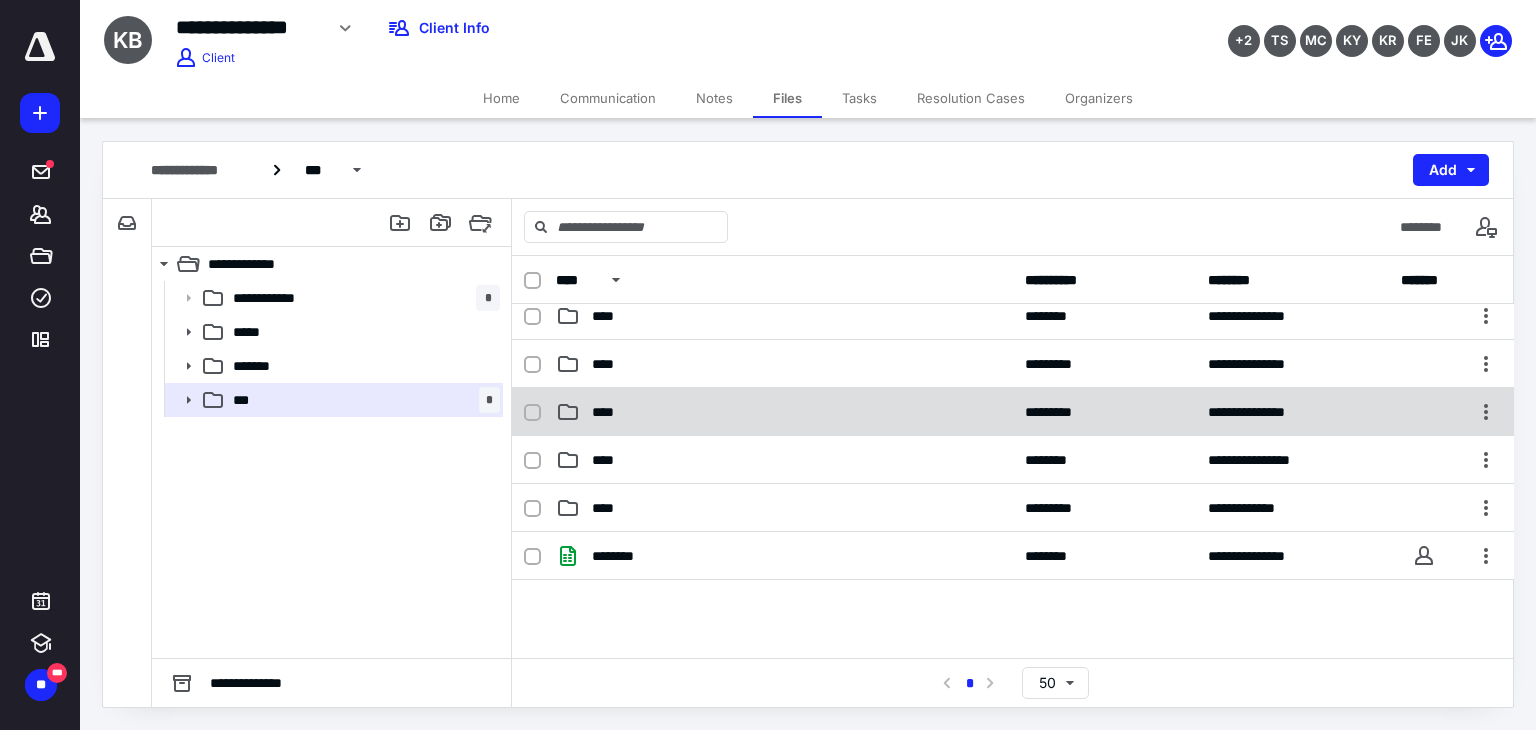 click on "**********" at bounding box center (1013, 412) 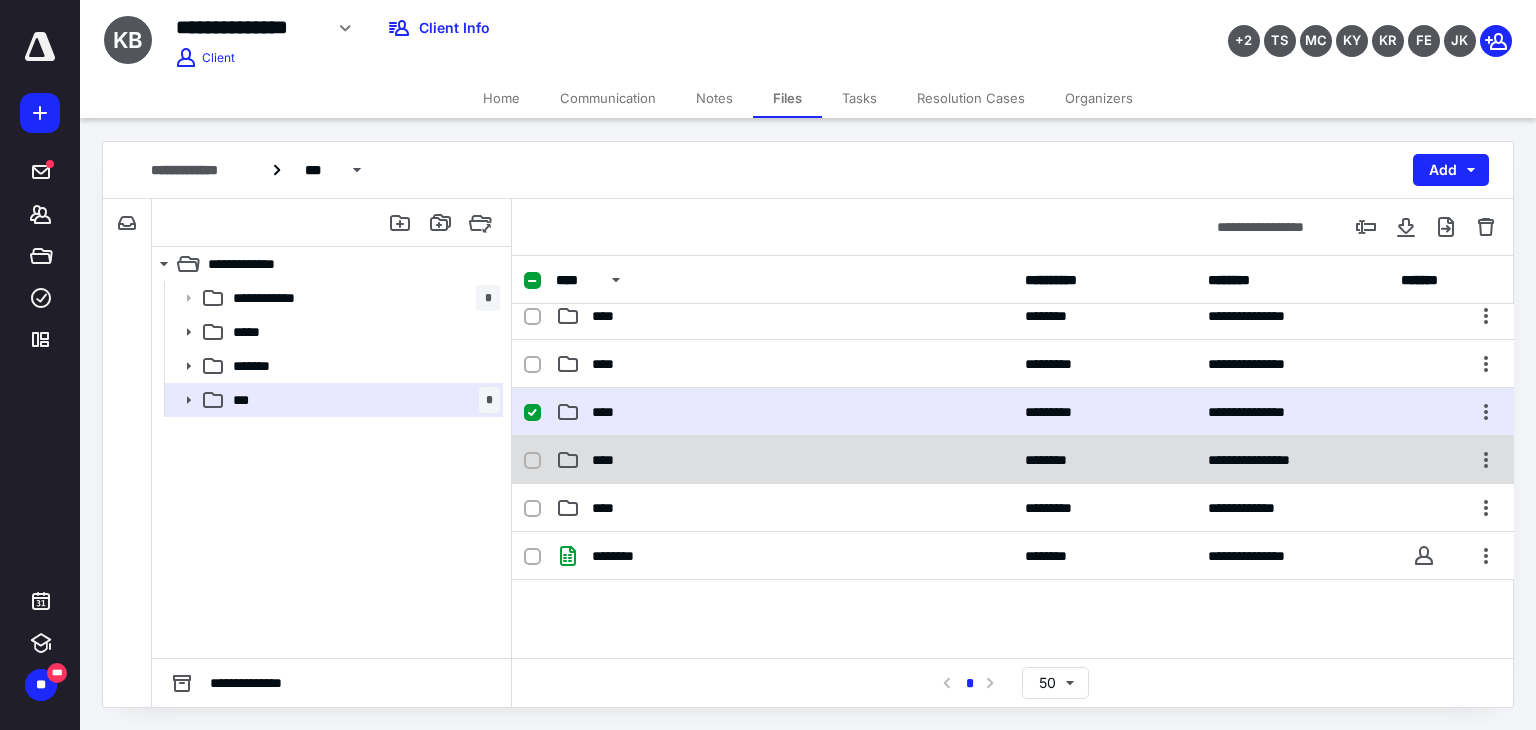click on "****" at bounding box center (784, 460) 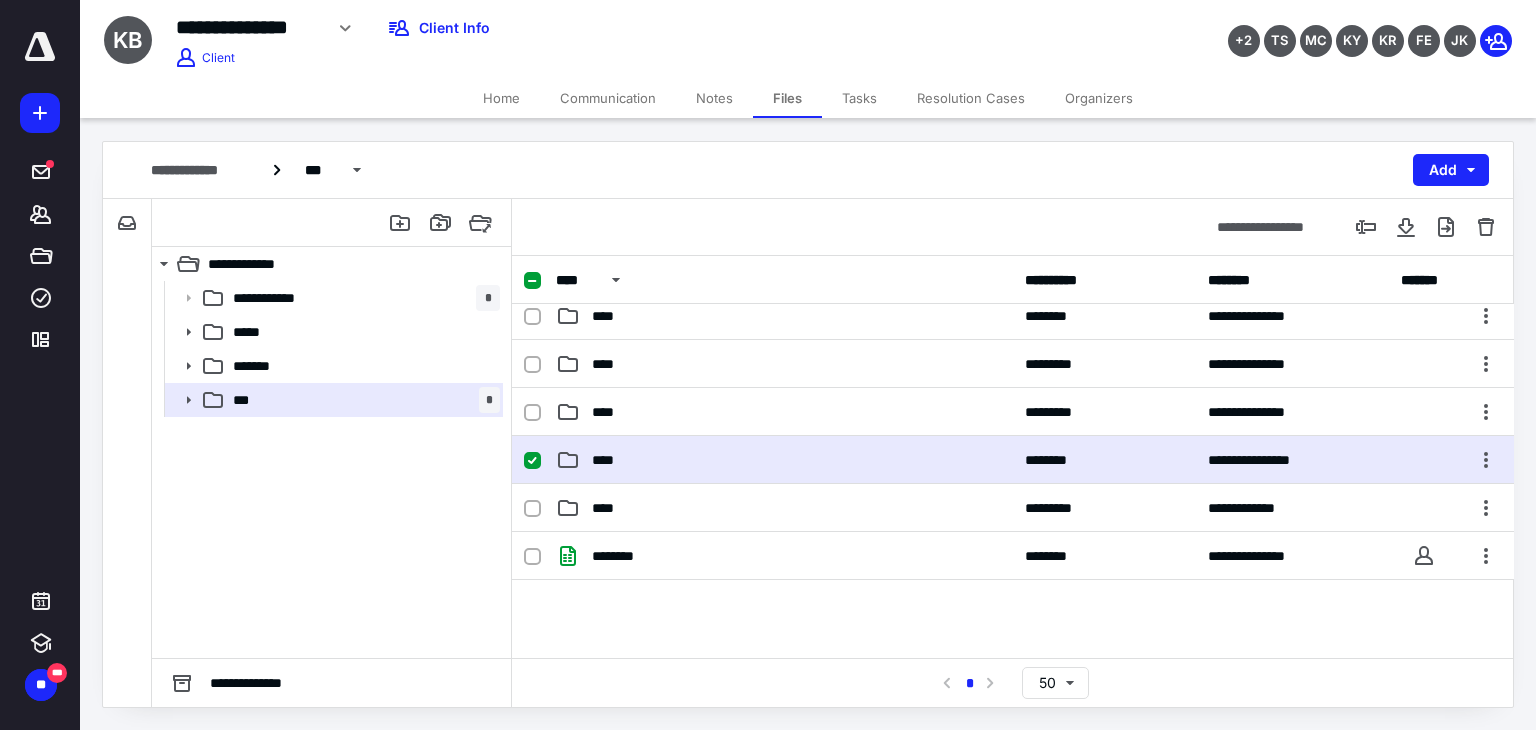 click on "****" at bounding box center (784, 460) 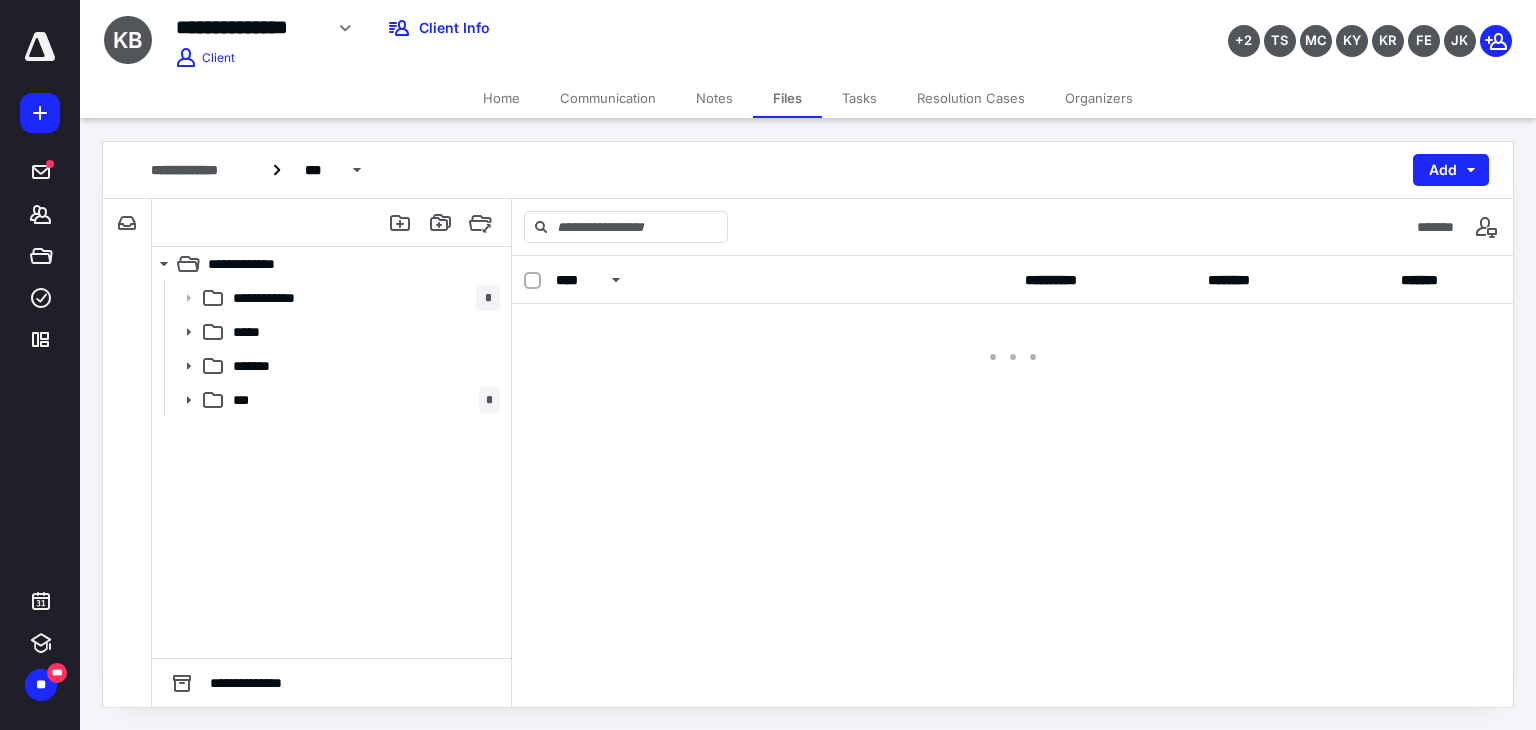 scroll, scrollTop: 0, scrollLeft: 0, axis: both 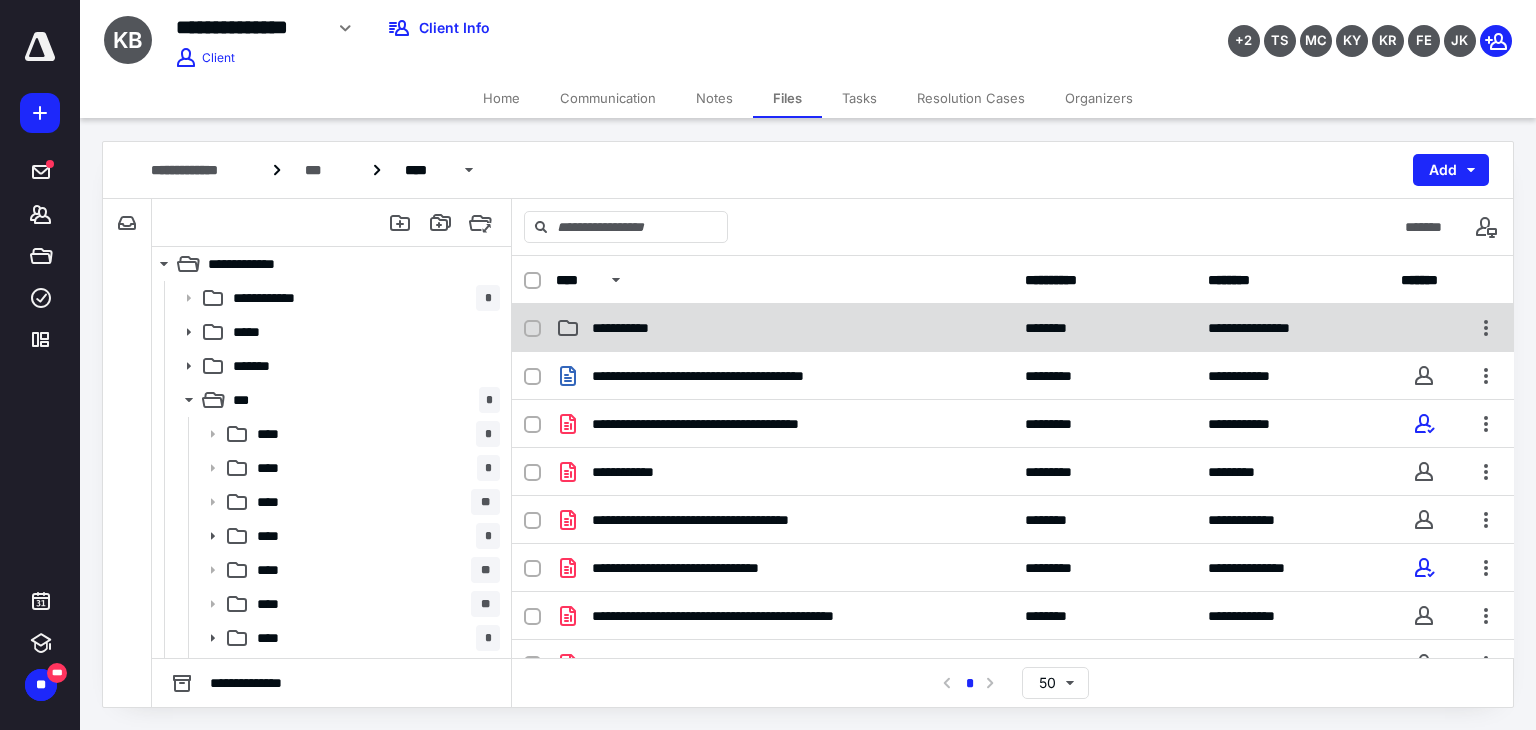 click on "**********" at bounding box center [784, 328] 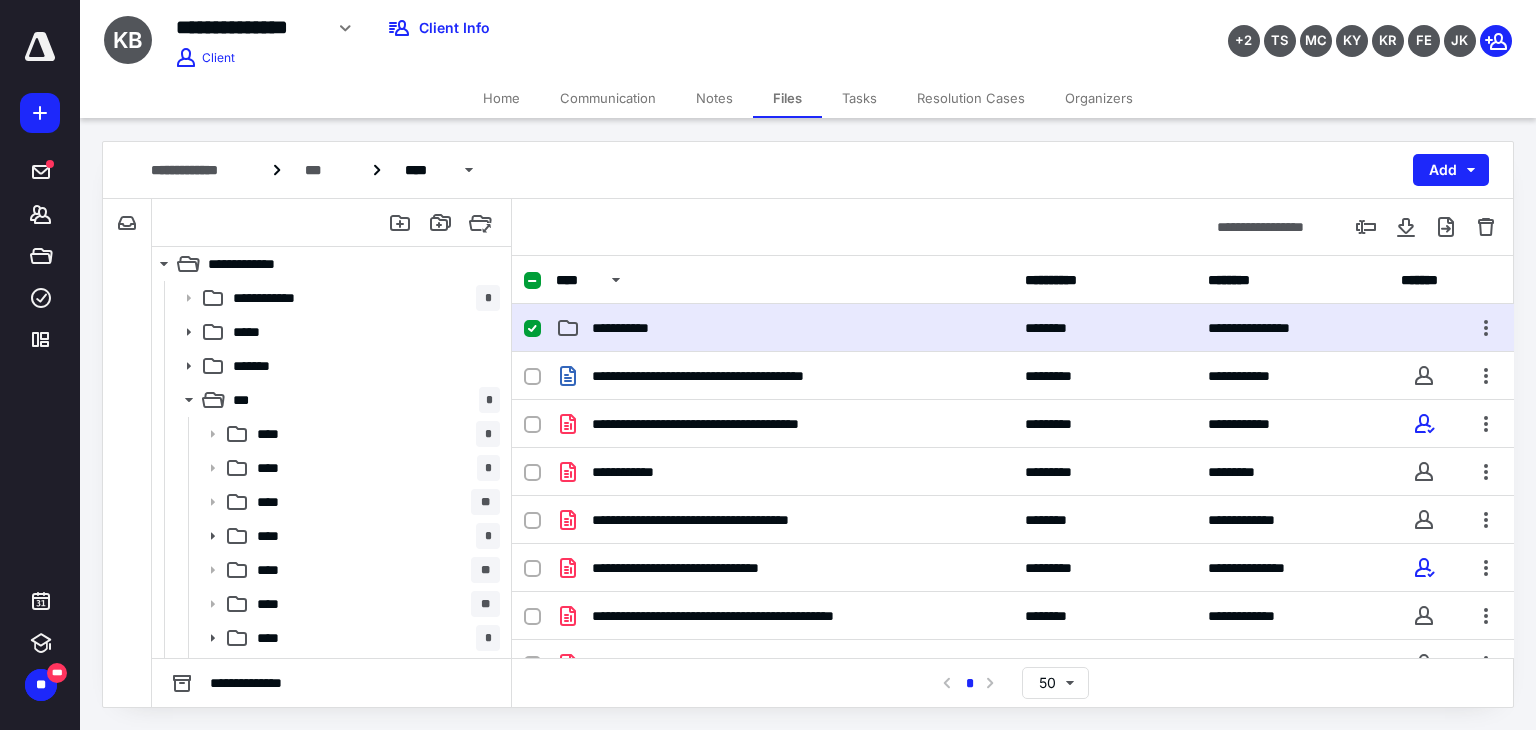 click on "**********" at bounding box center (784, 328) 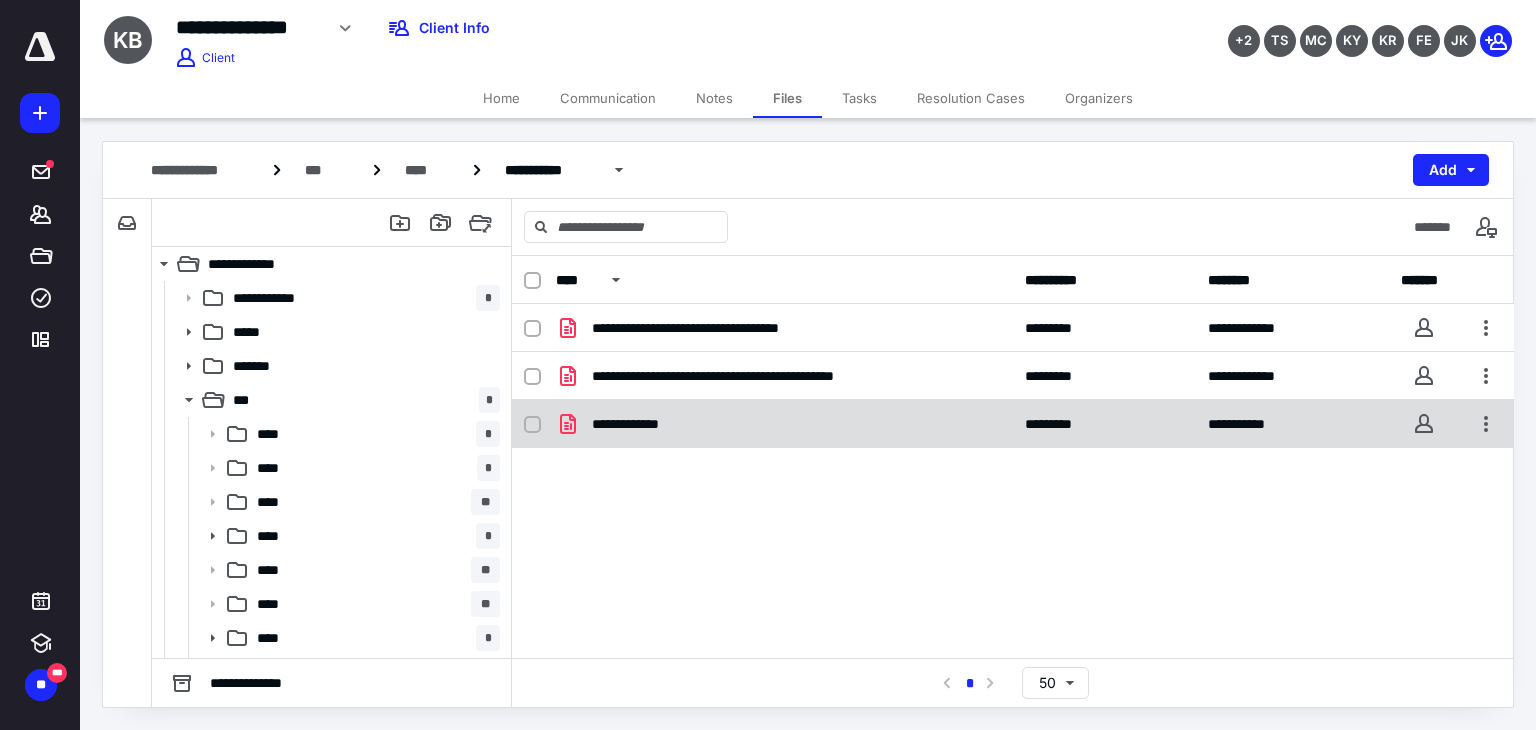 click on "**********" at bounding box center (784, 424) 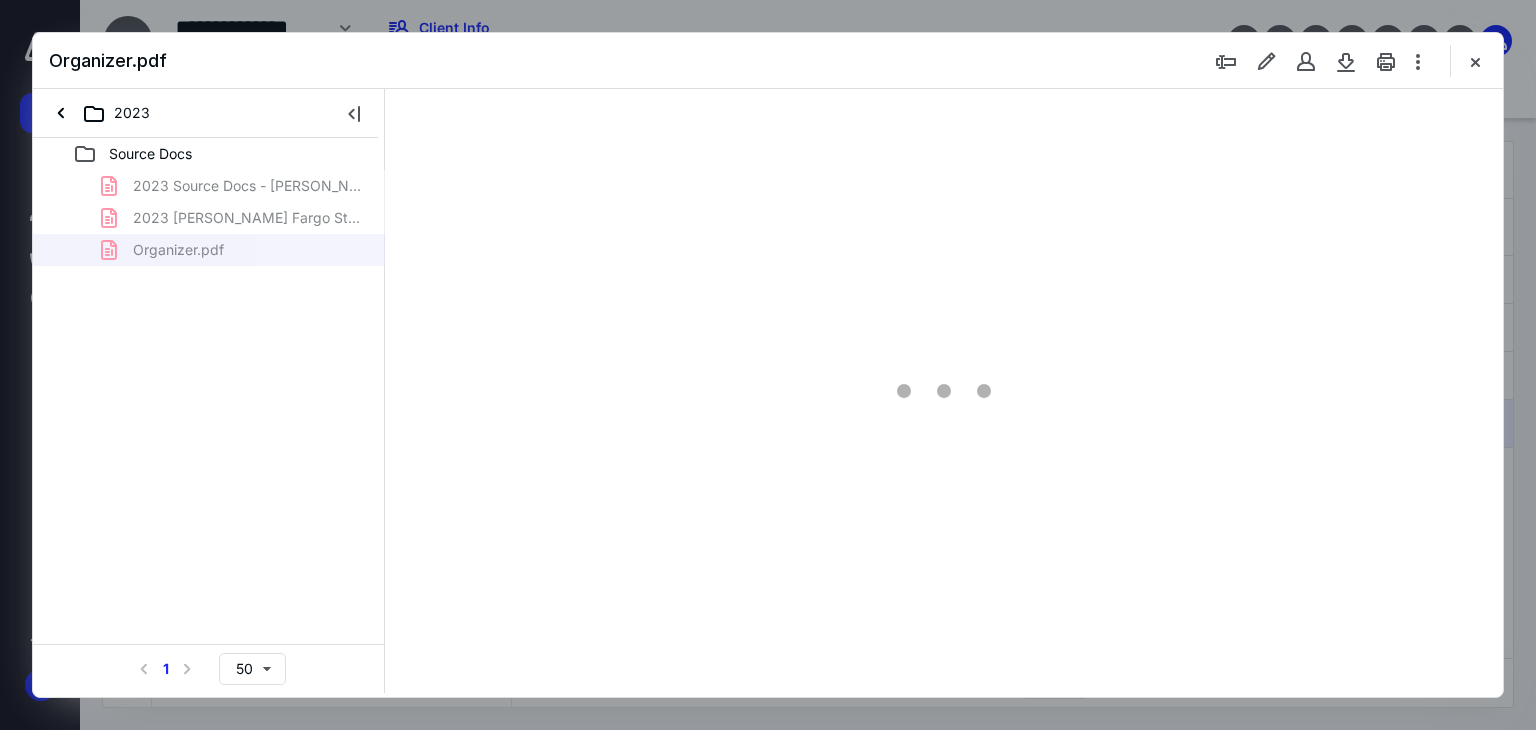 scroll, scrollTop: 0, scrollLeft: 0, axis: both 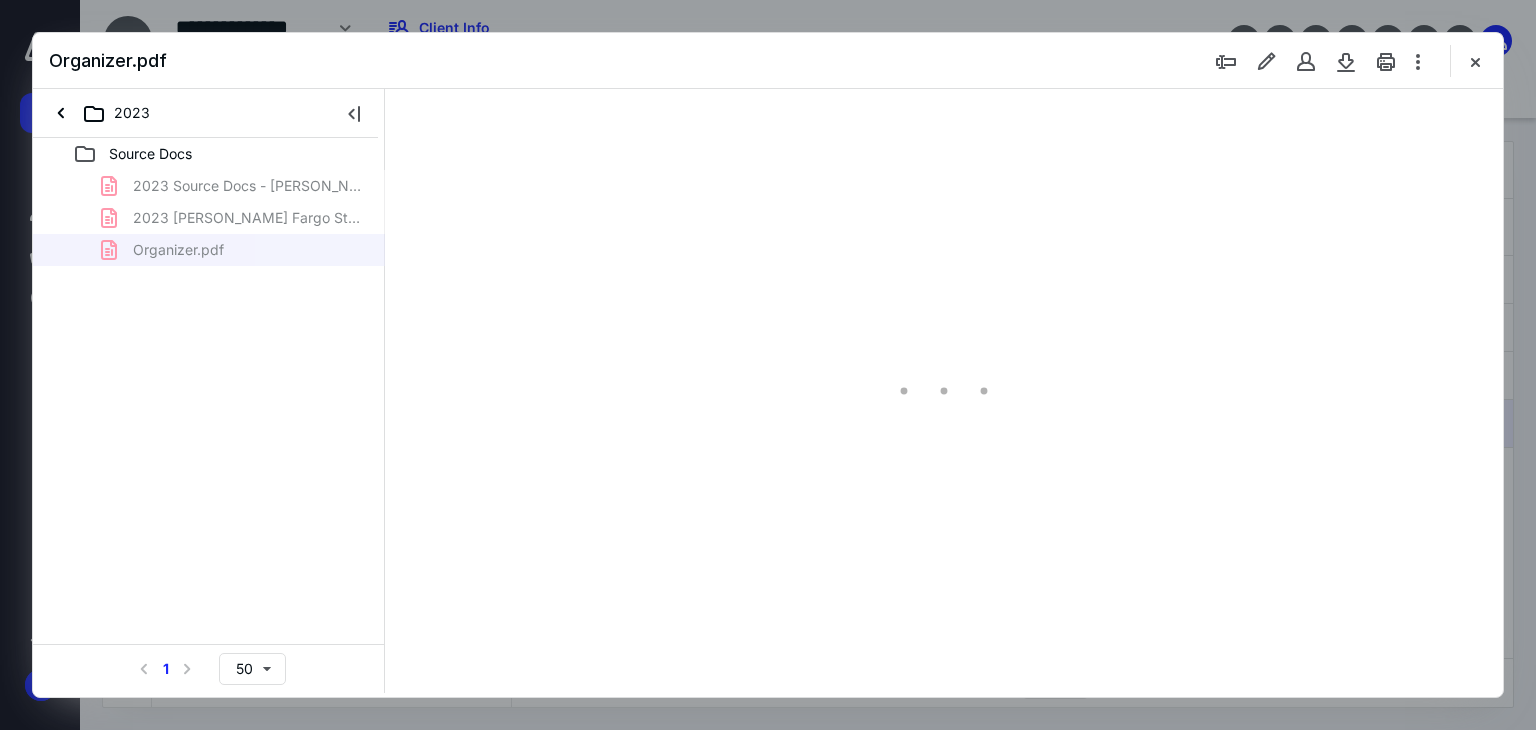 type on "179" 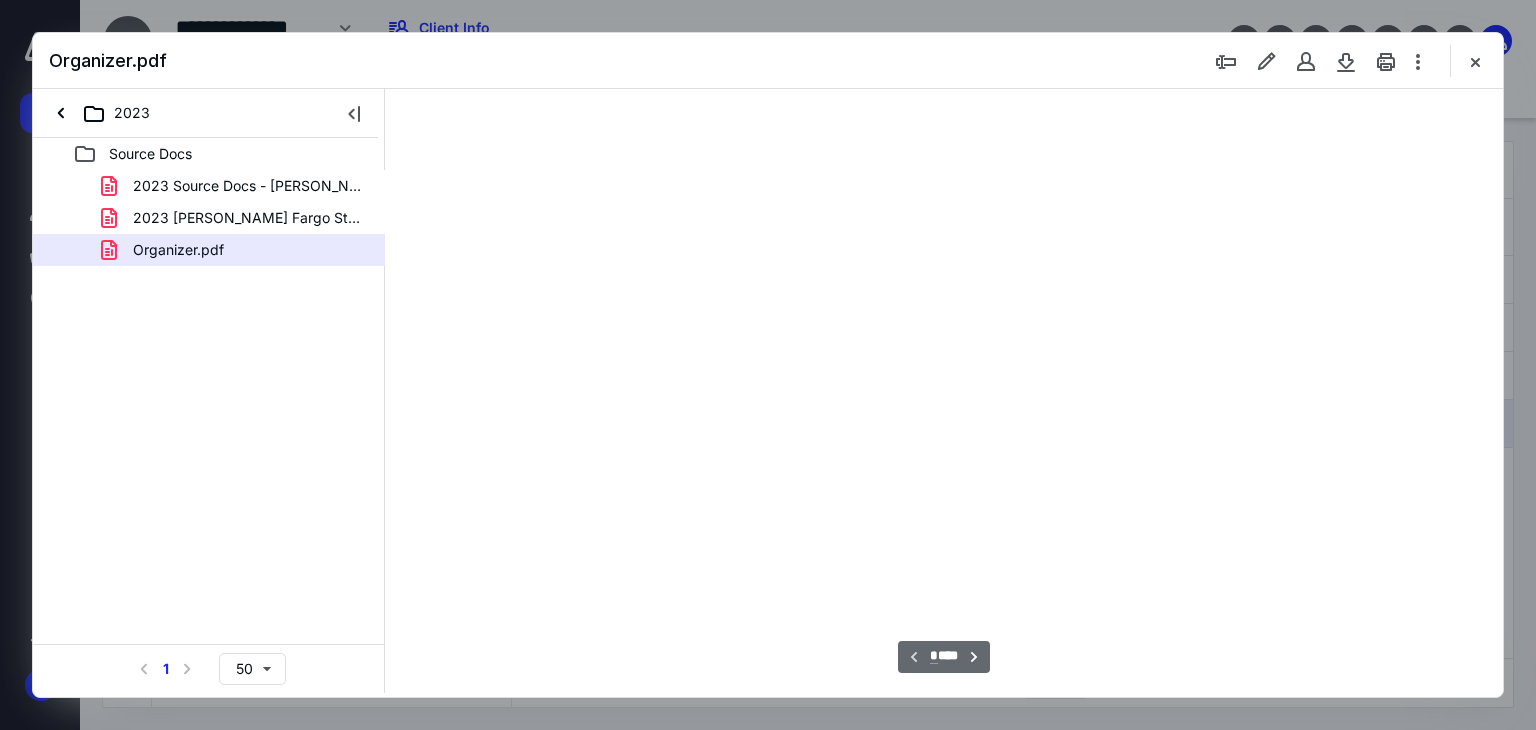 scroll, scrollTop: 83, scrollLeft: 0, axis: vertical 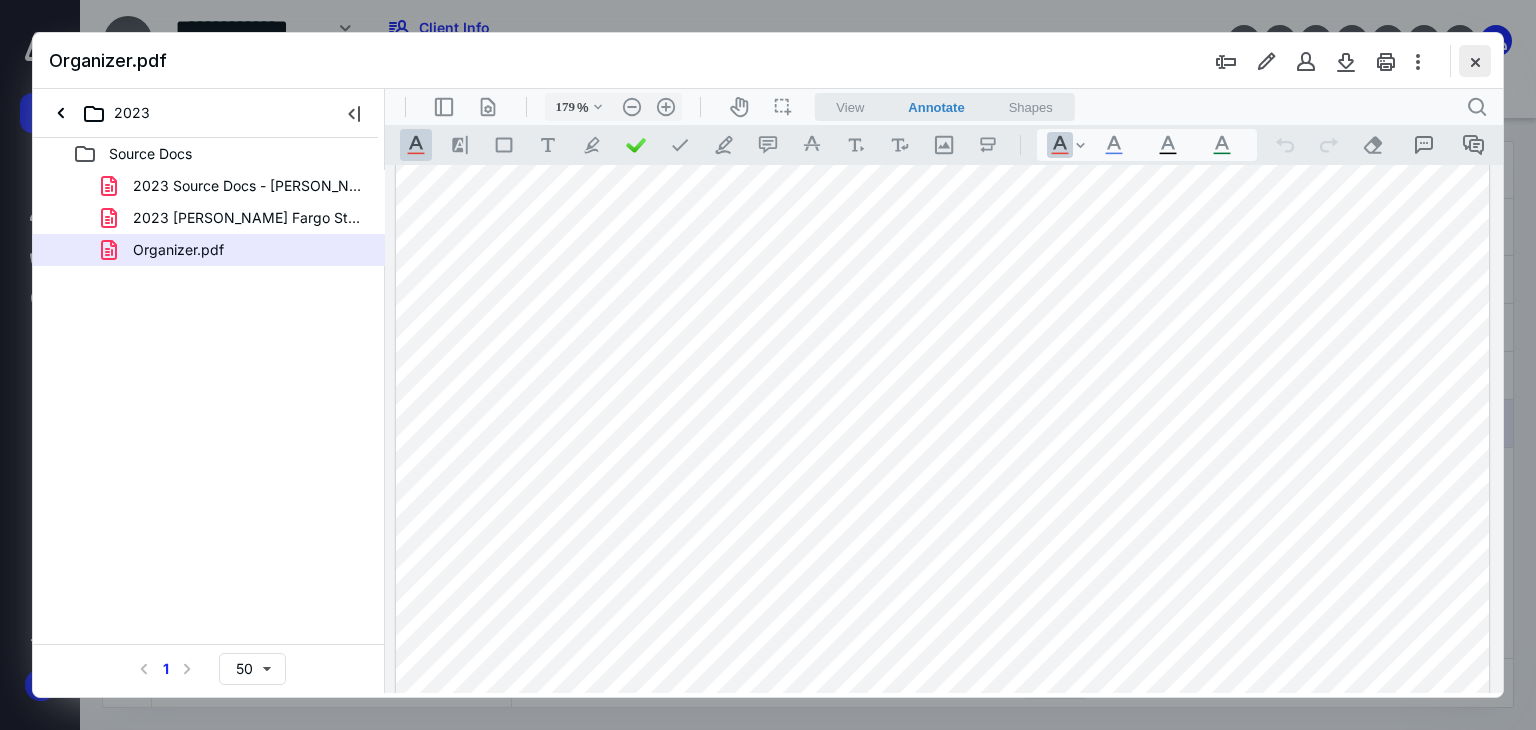 click at bounding box center (1475, 61) 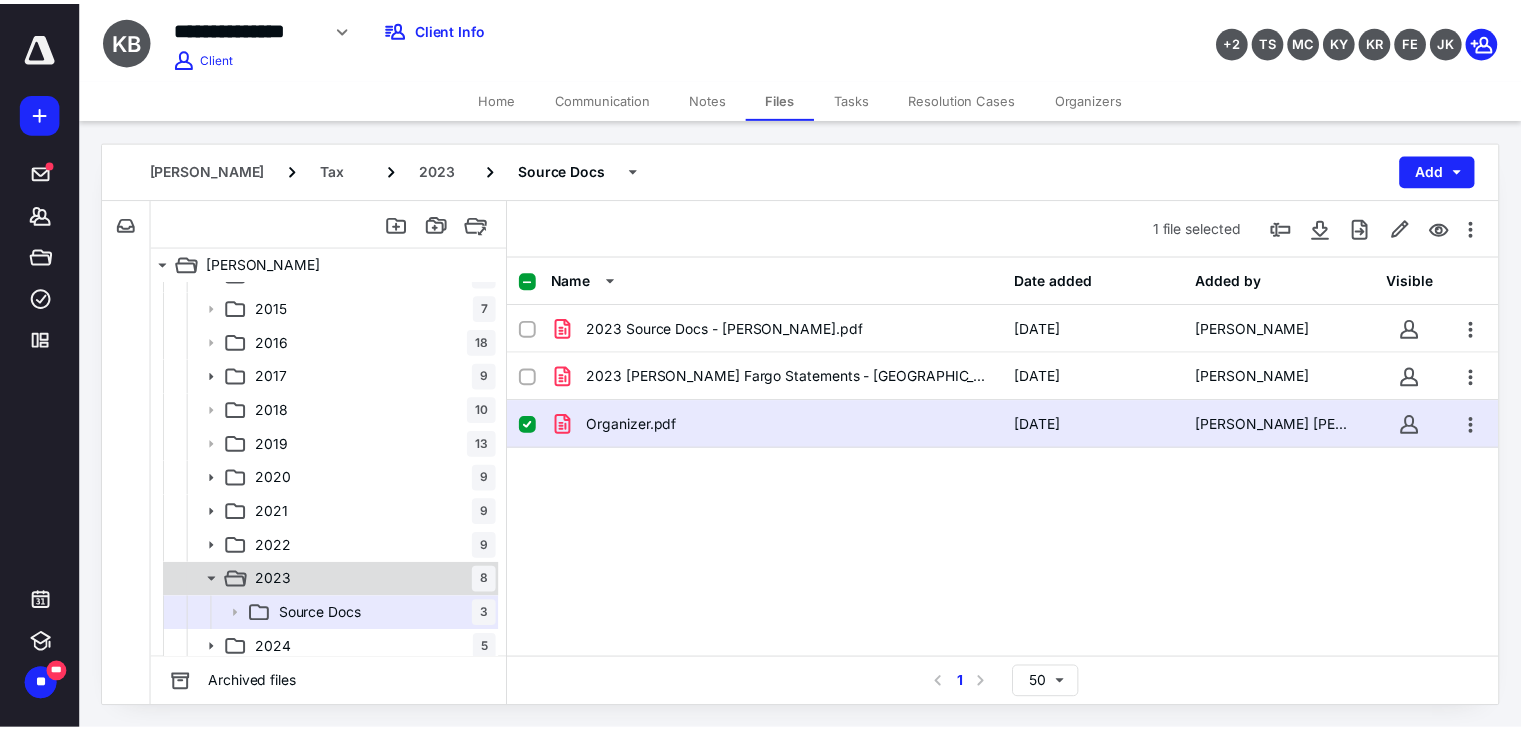 scroll, scrollTop: 166, scrollLeft: 0, axis: vertical 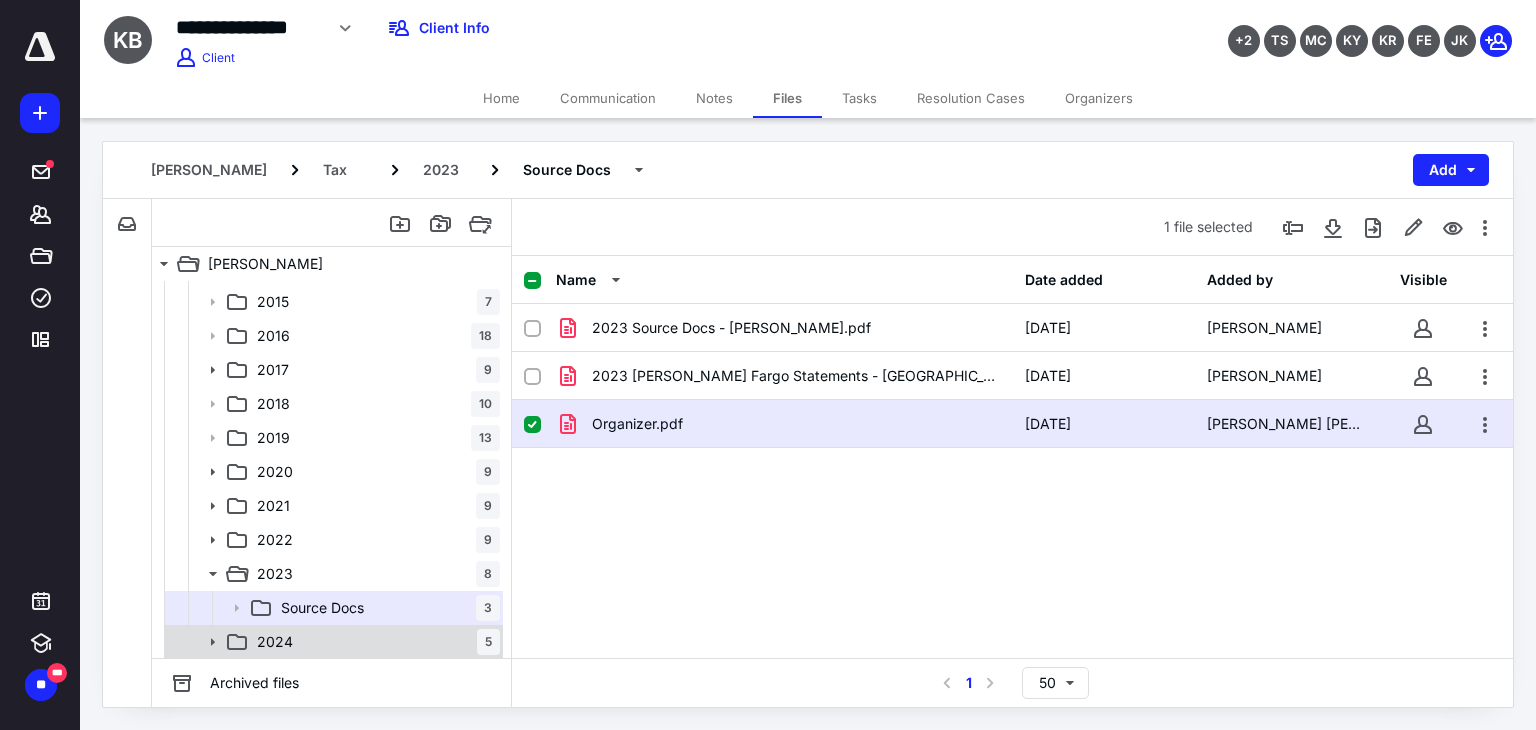 click on "2024 5" at bounding box center [374, 642] 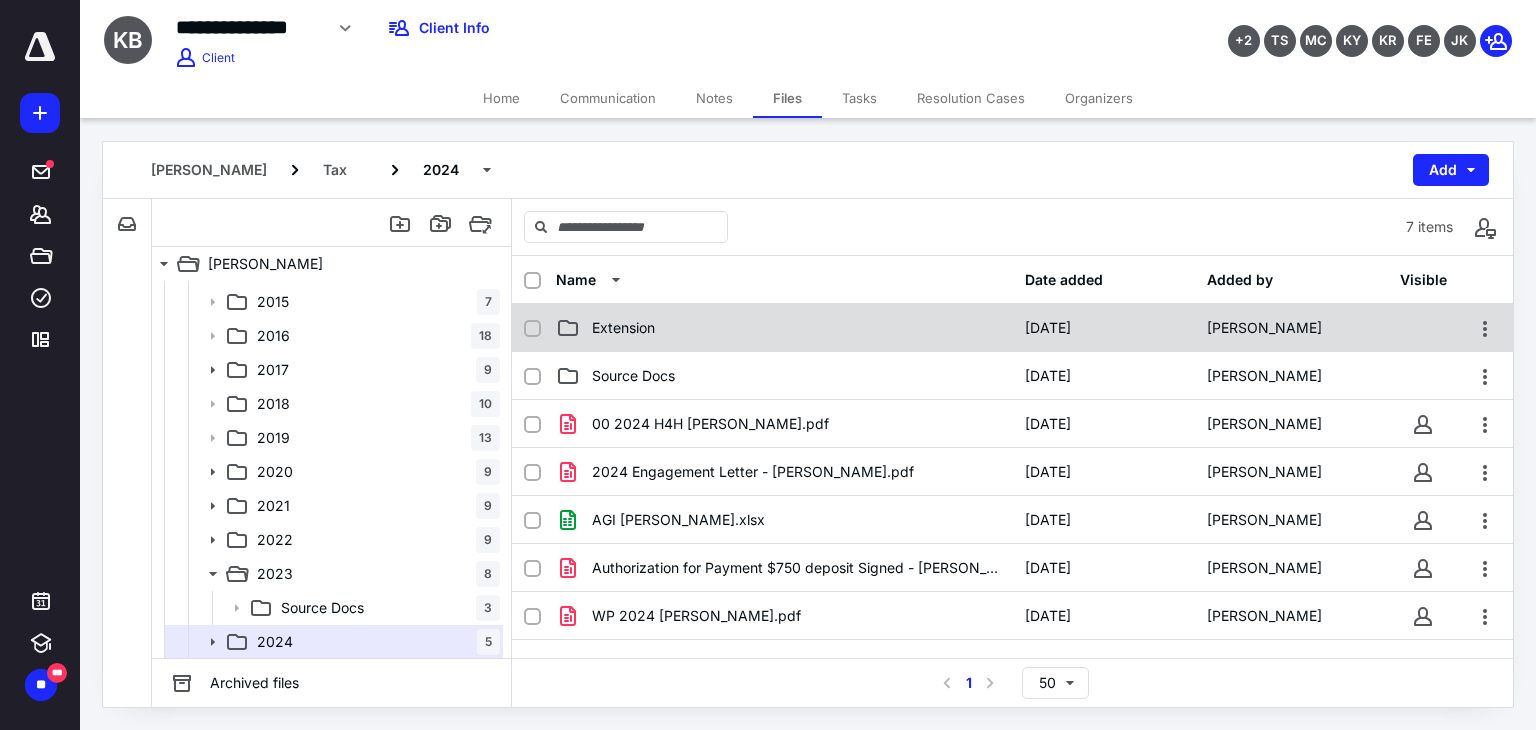 click on "Extension" at bounding box center (784, 328) 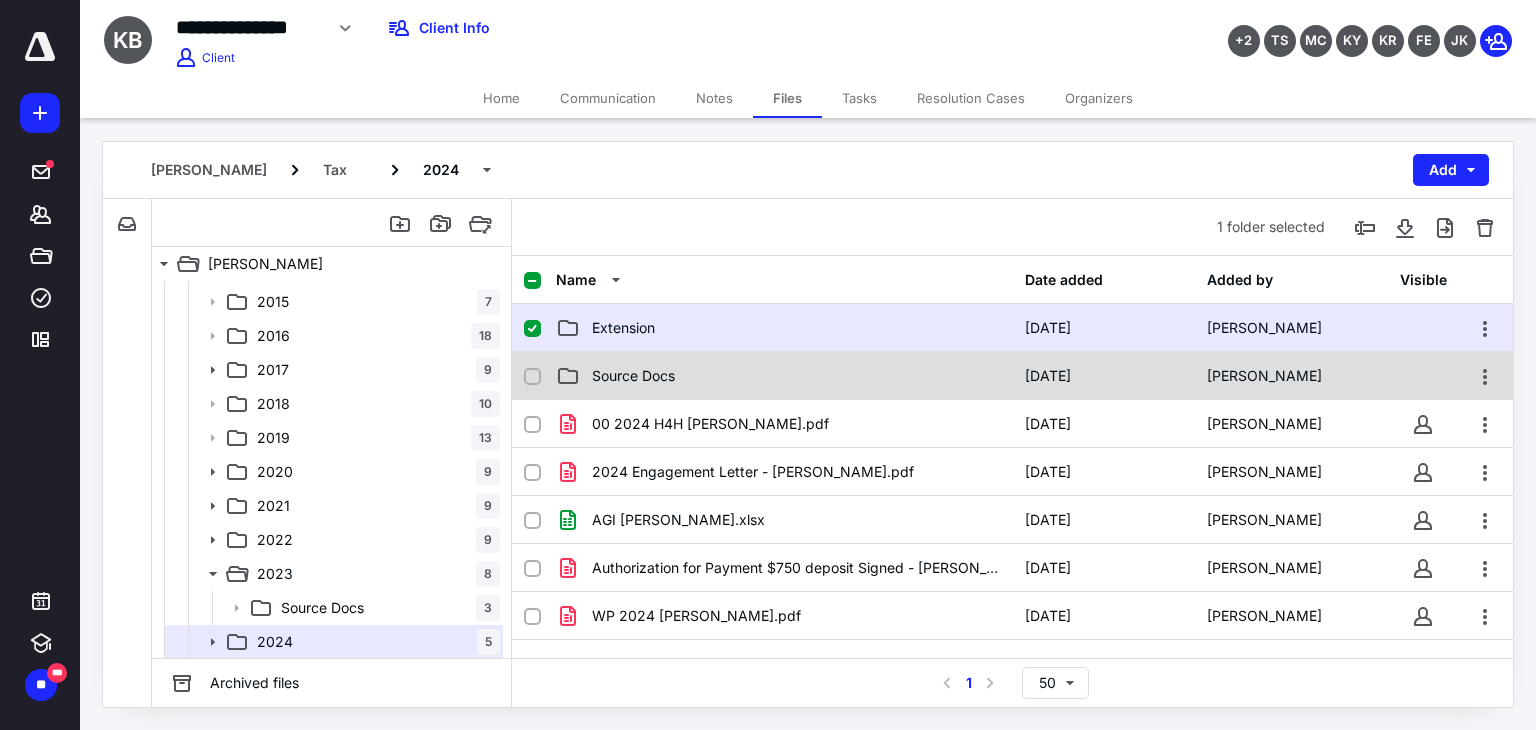 click on "Source Docs" at bounding box center [633, 376] 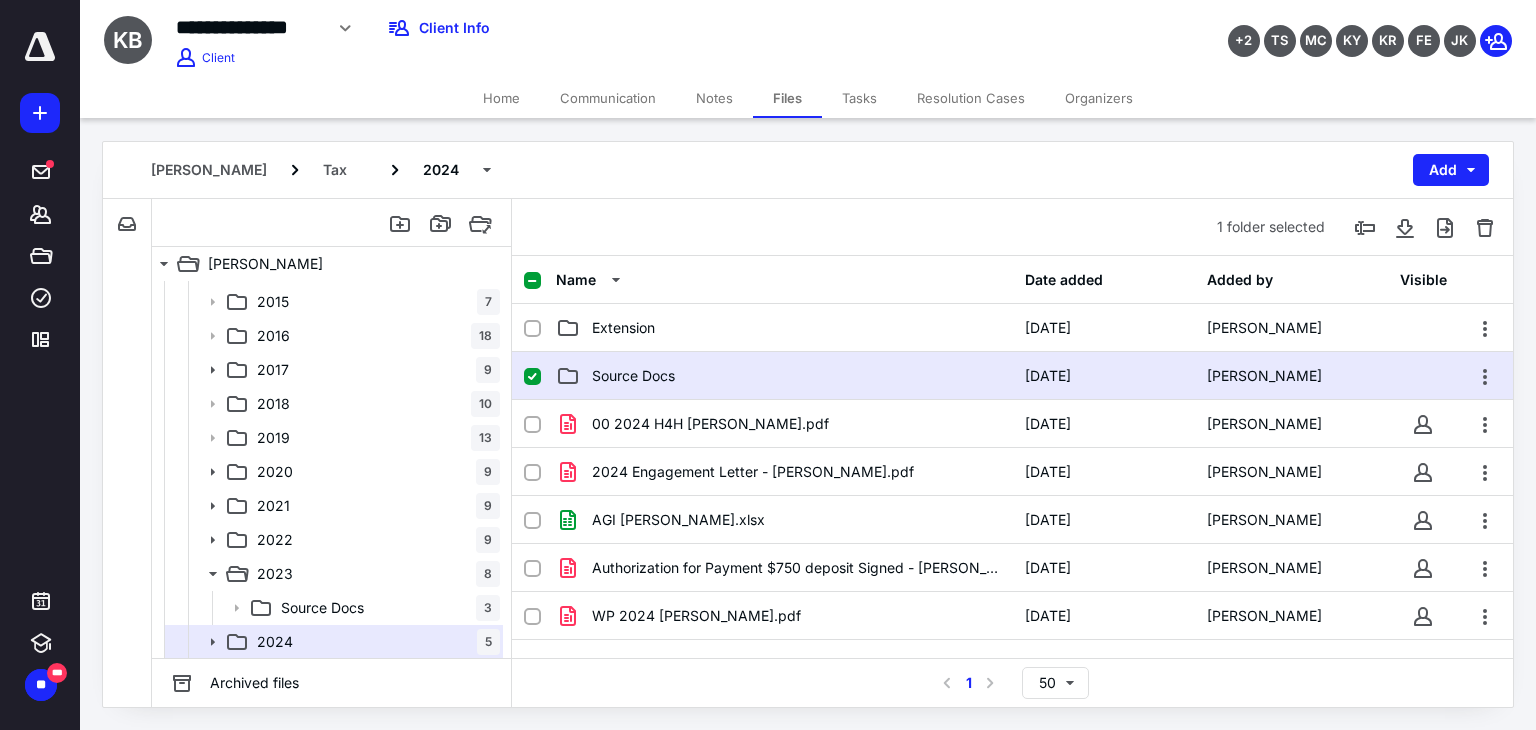click on "Source Docs" at bounding box center (633, 376) 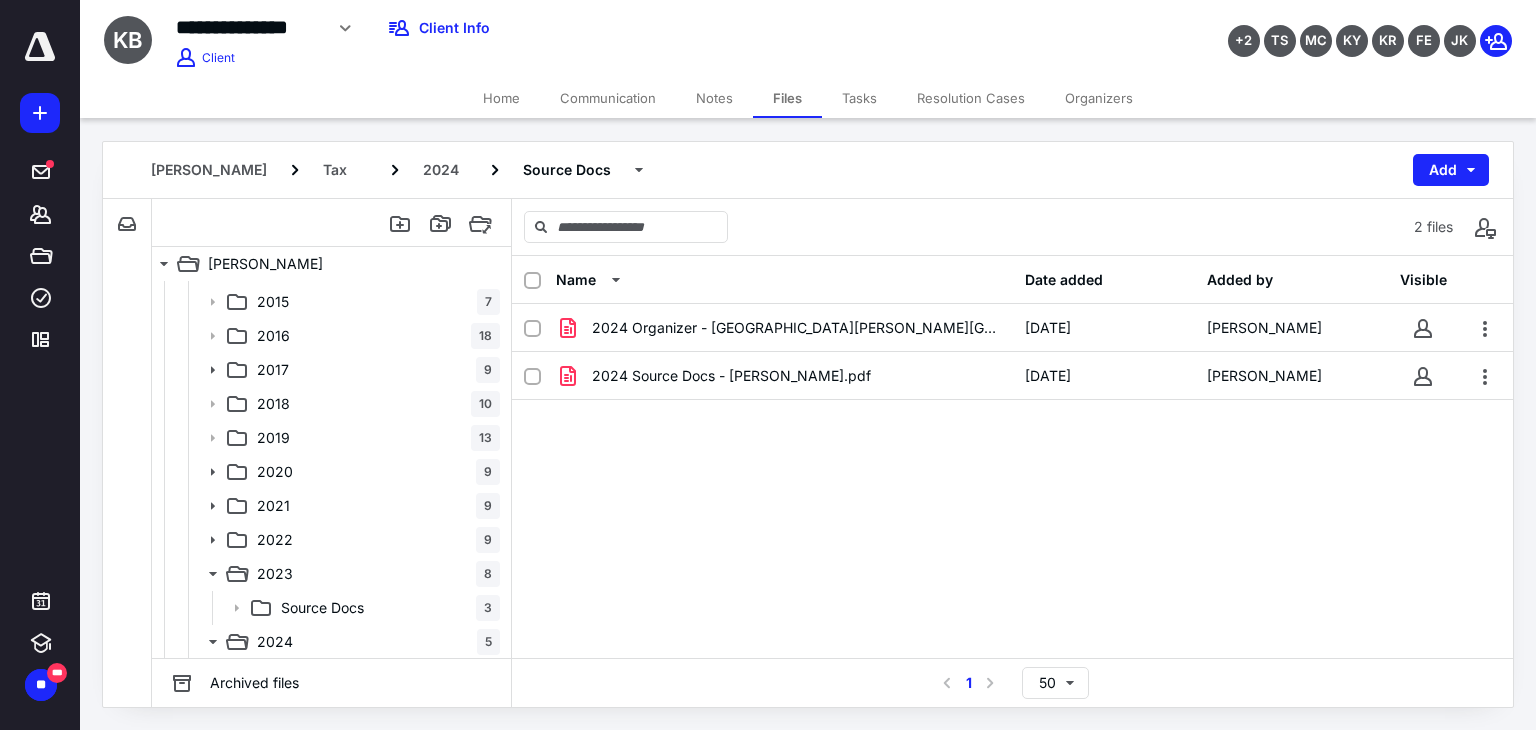 click on "2024 Organizer - [PERSON_NAME].pdf [DATE] [PERSON_NAME] 2024 Source Docs - [PERSON_NAME].pdf [DATE] [PERSON_NAME]" at bounding box center [1012, 454] 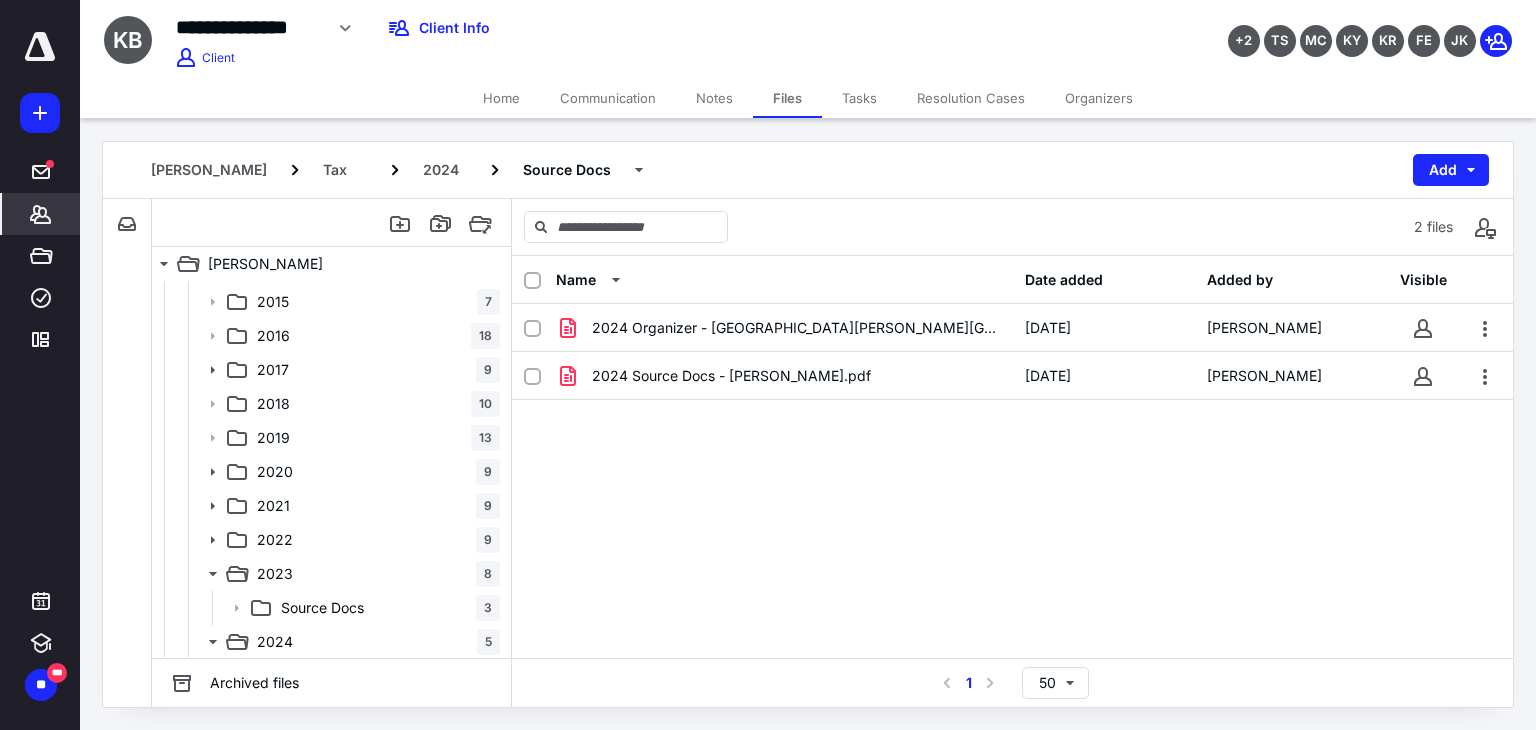 click 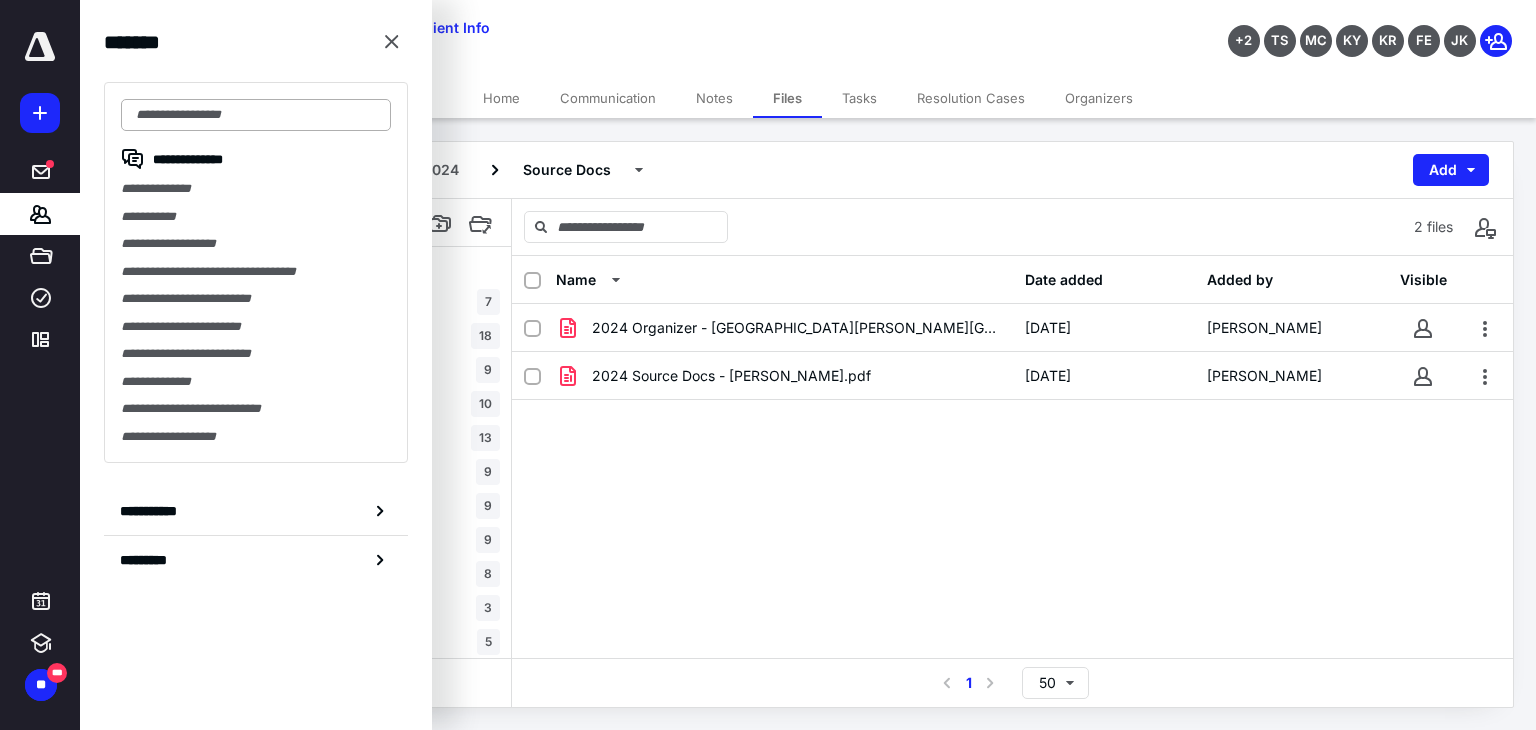 click at bounding box center (256, 115) 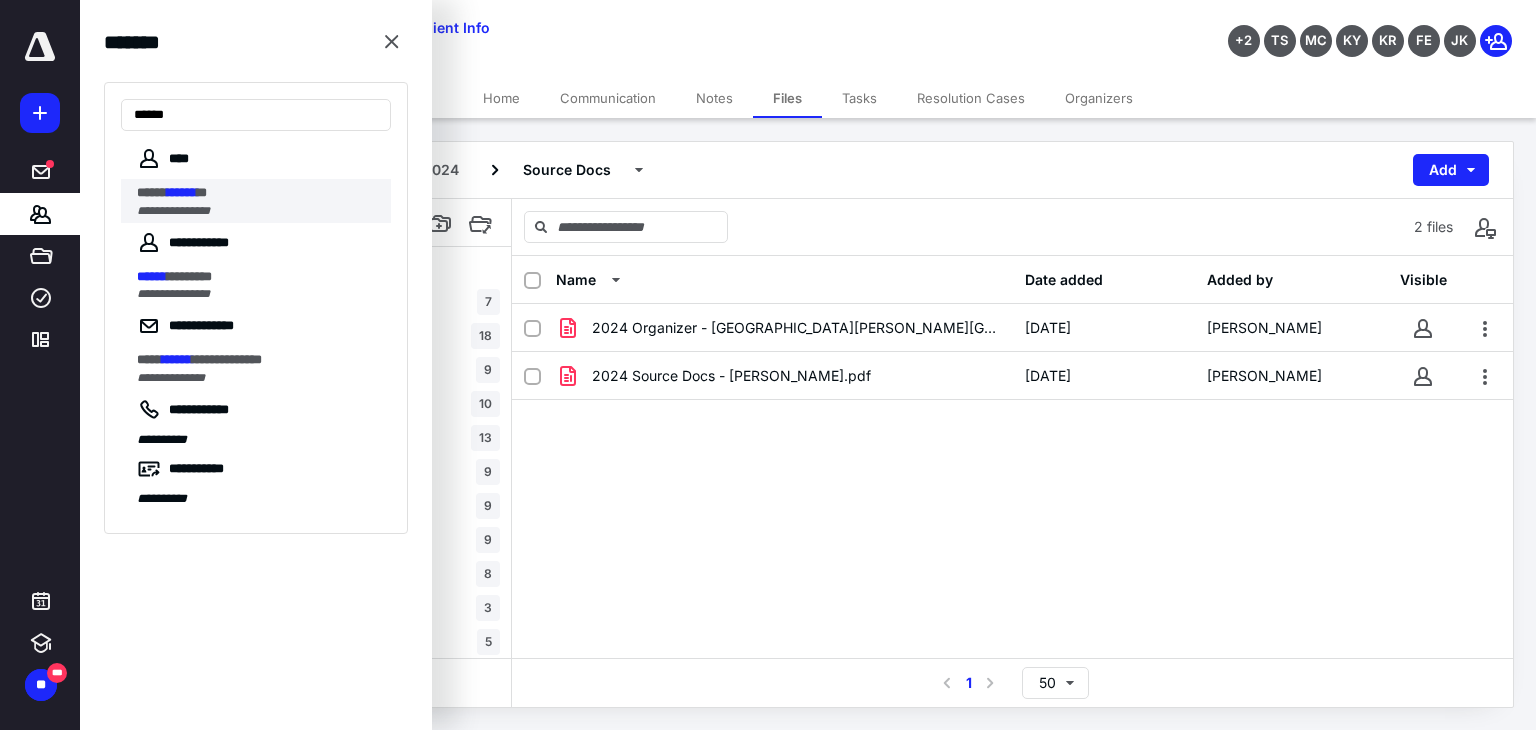 type on "******" 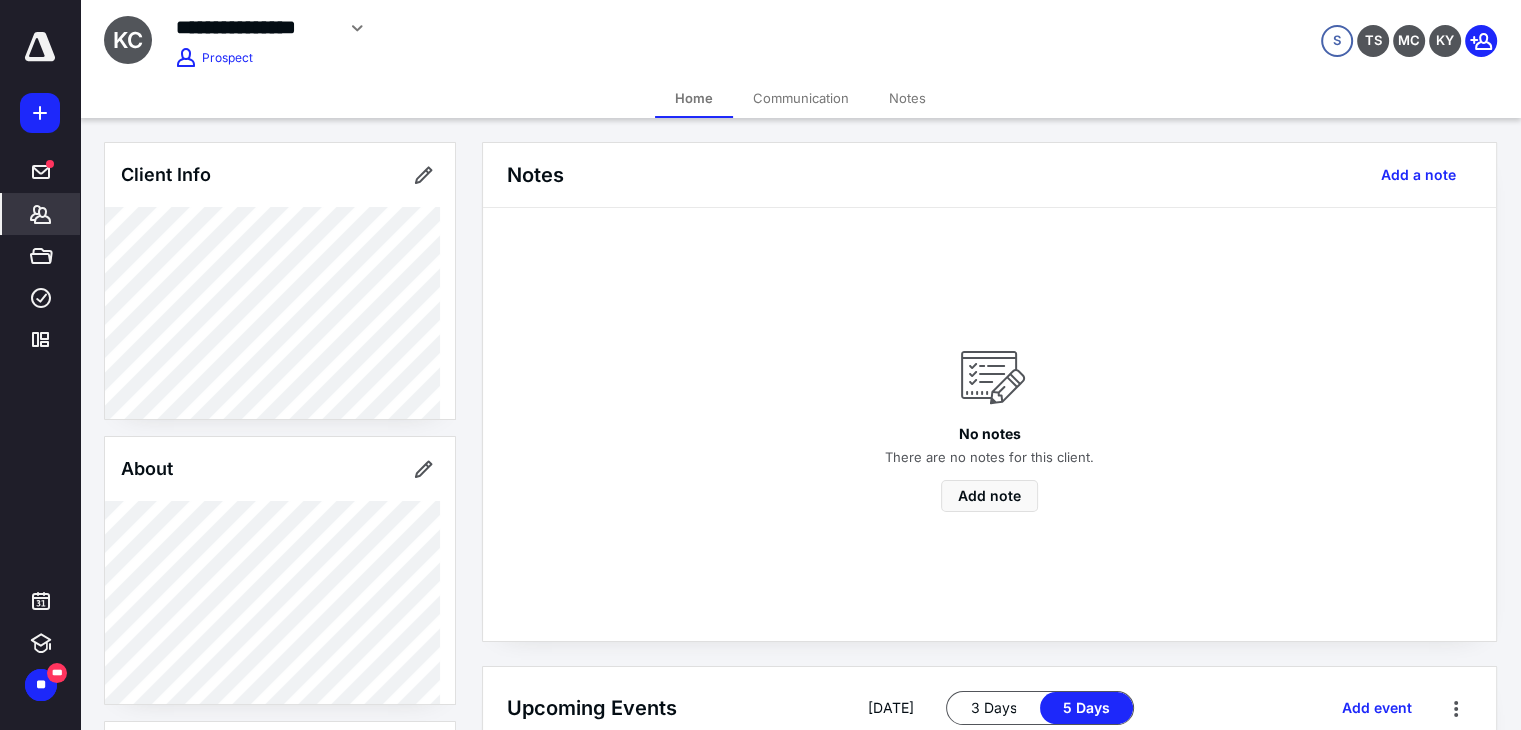 click 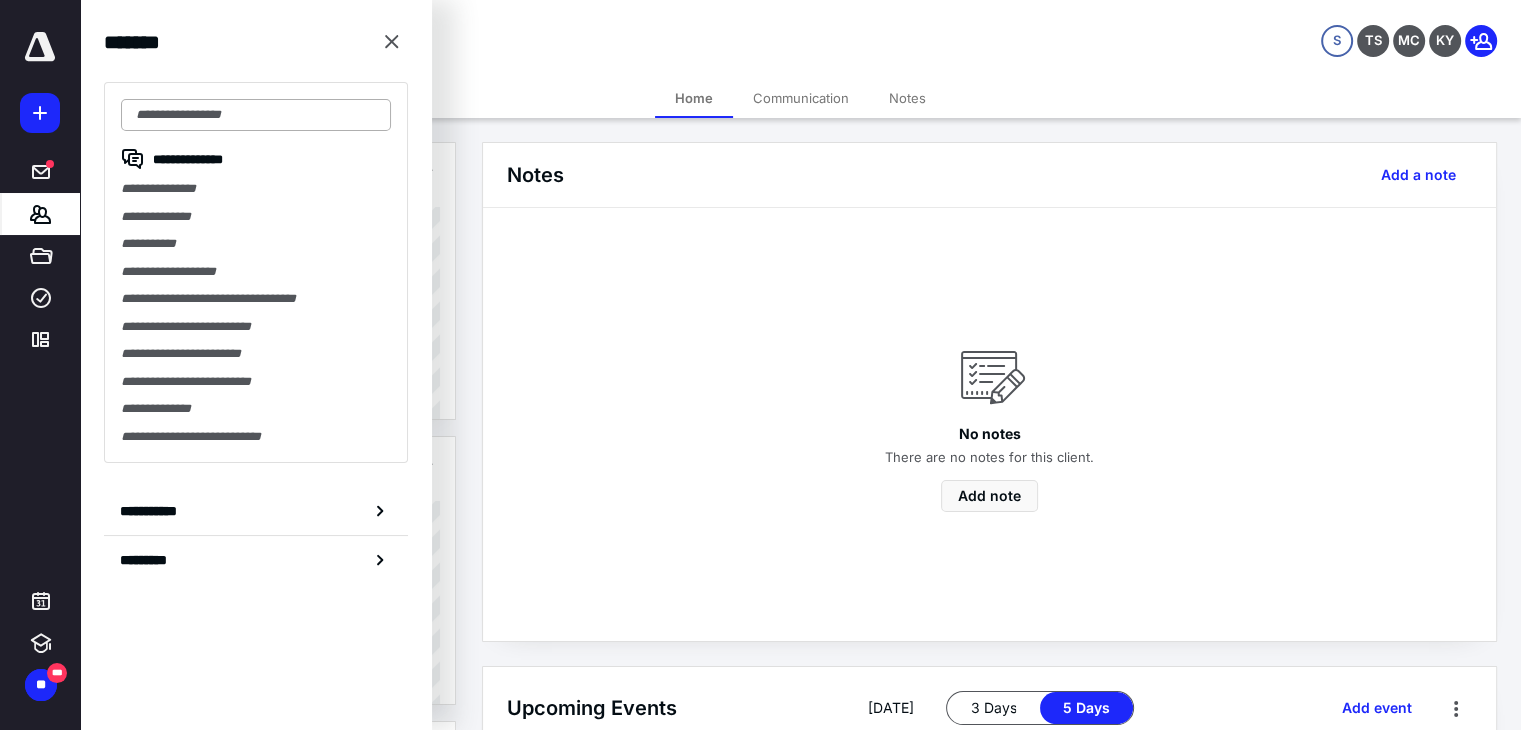 click at bounding box center (256, 115) 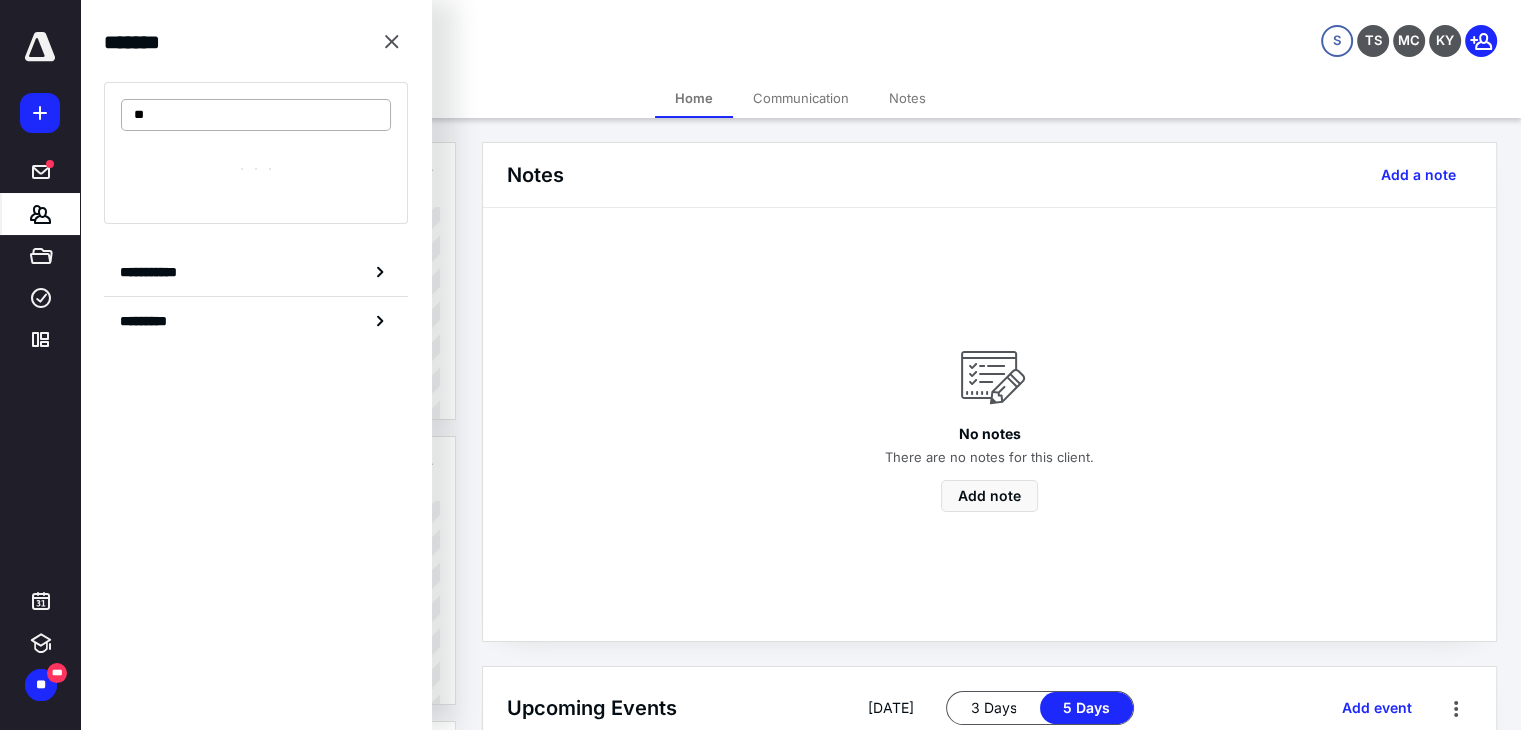 type on "*" 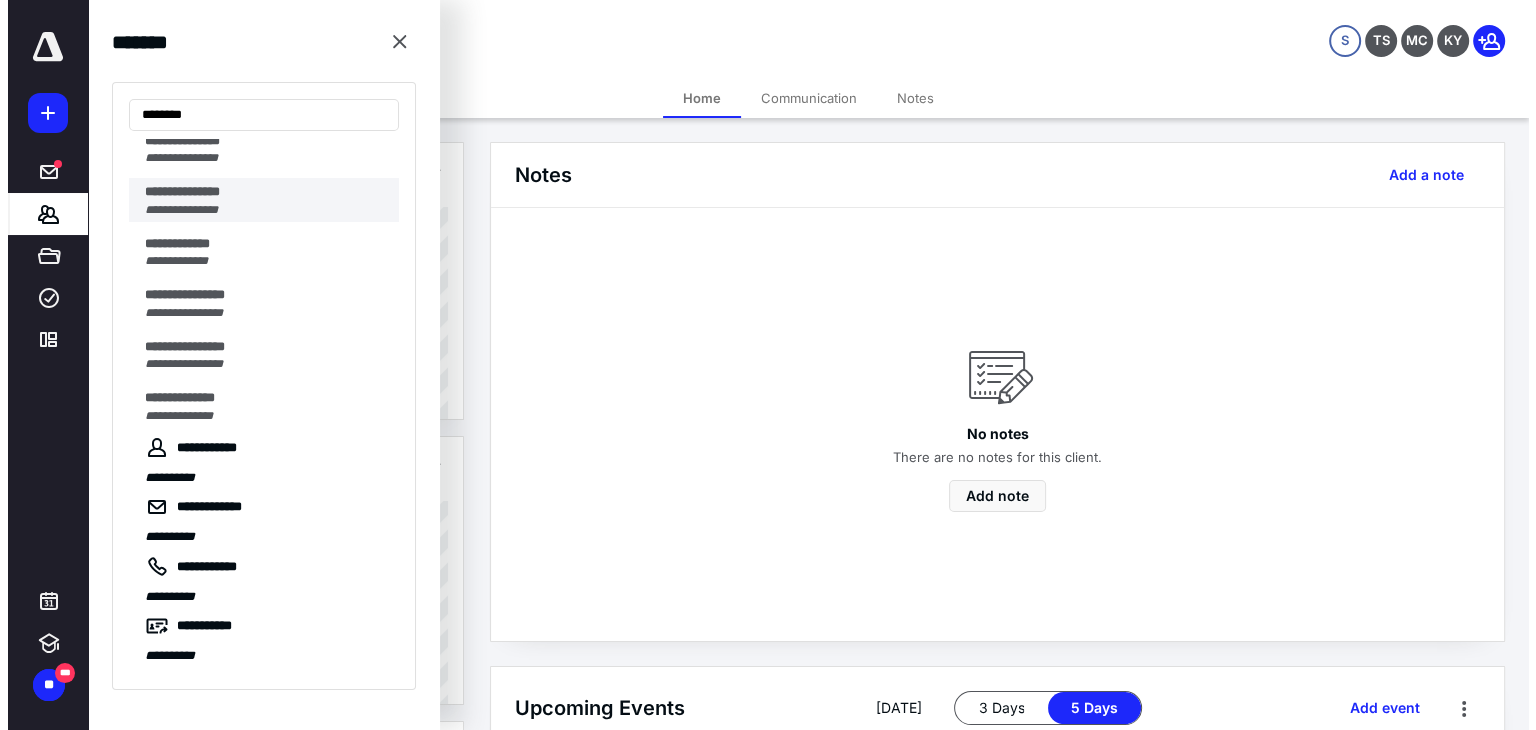 scroll, scrollTop: 0, scrollLeft: 0, axis: both 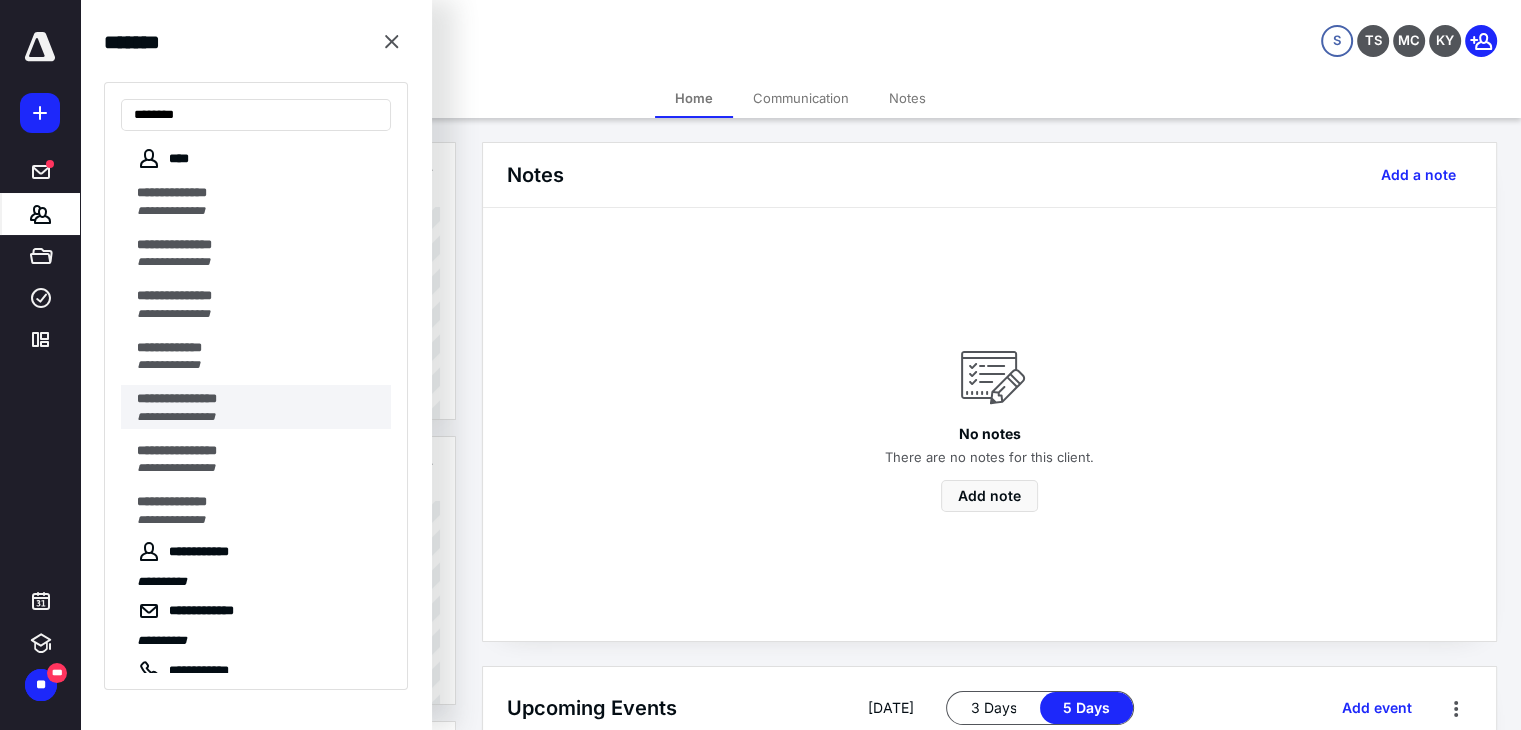 type on "********" 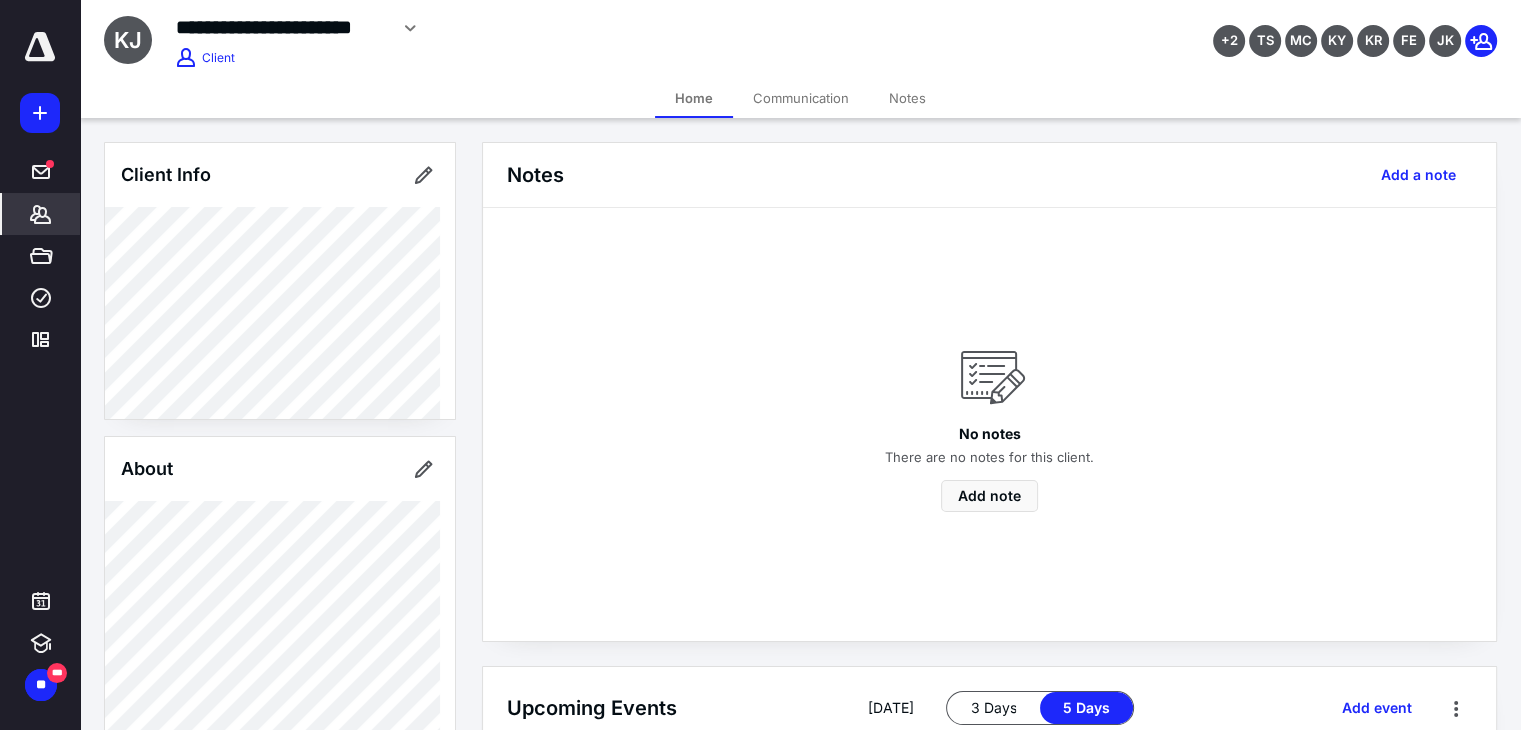 click on "*******" at bounding box center [41, 214] 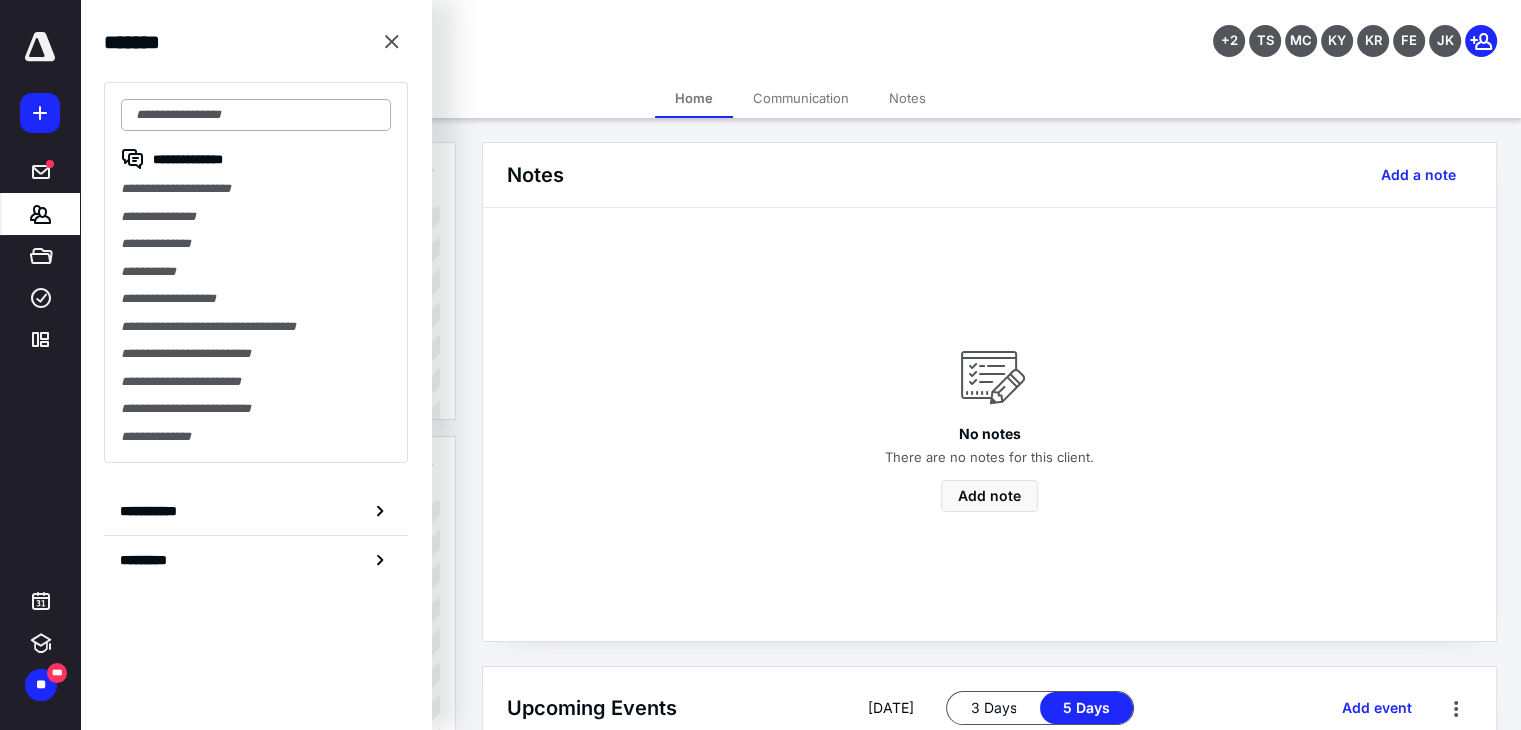 click at bounding box center (256, 115) 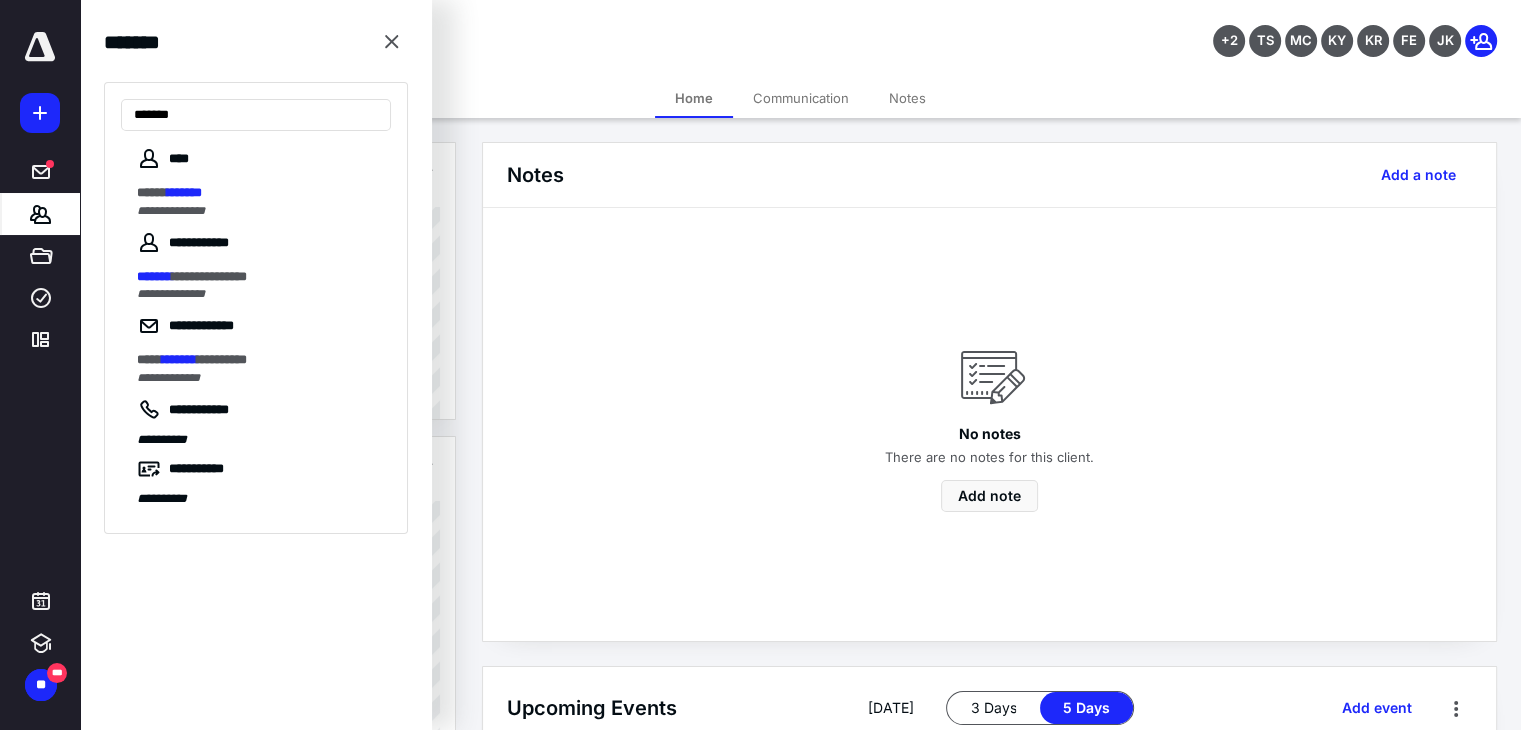 type on "*******" 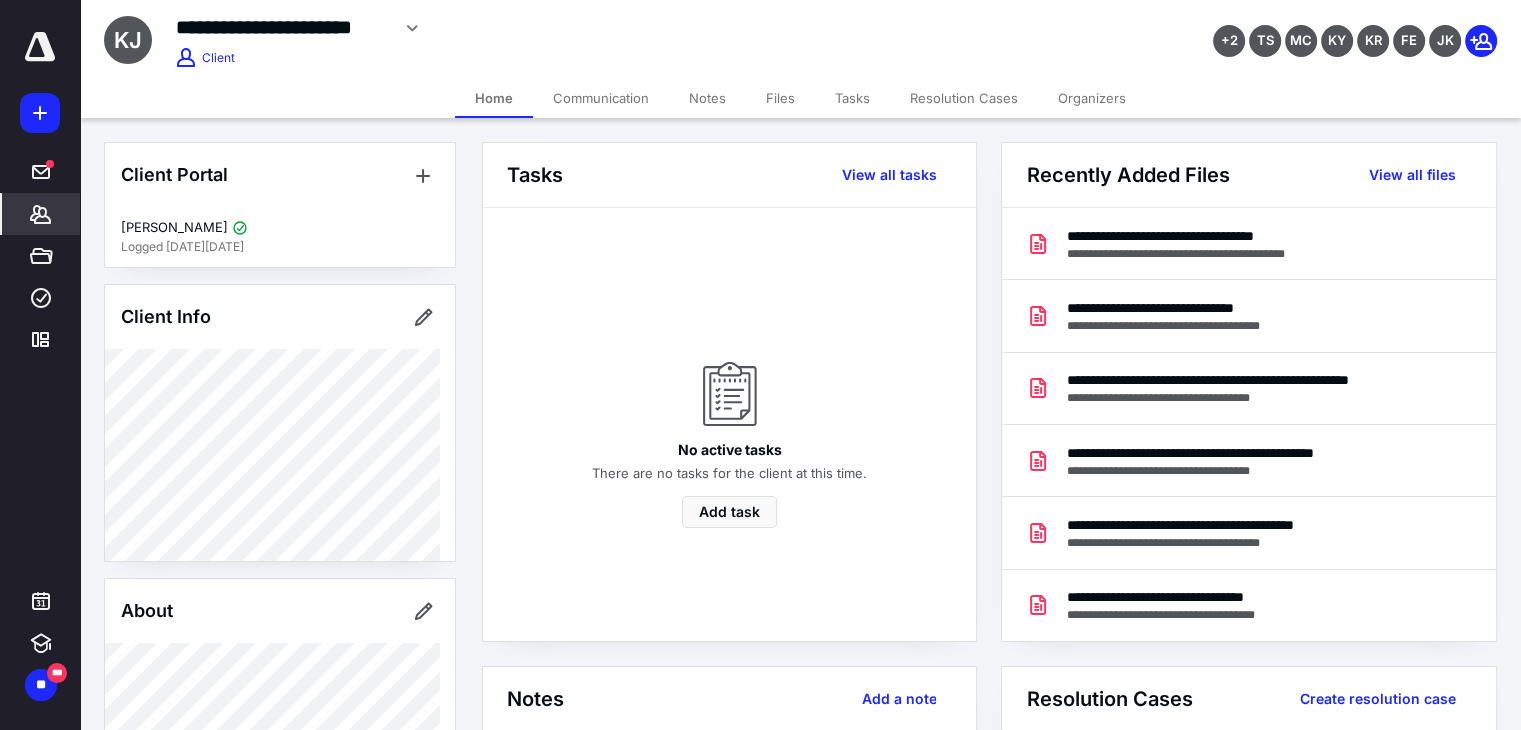click on "Files" at bounding box center (780, 98) 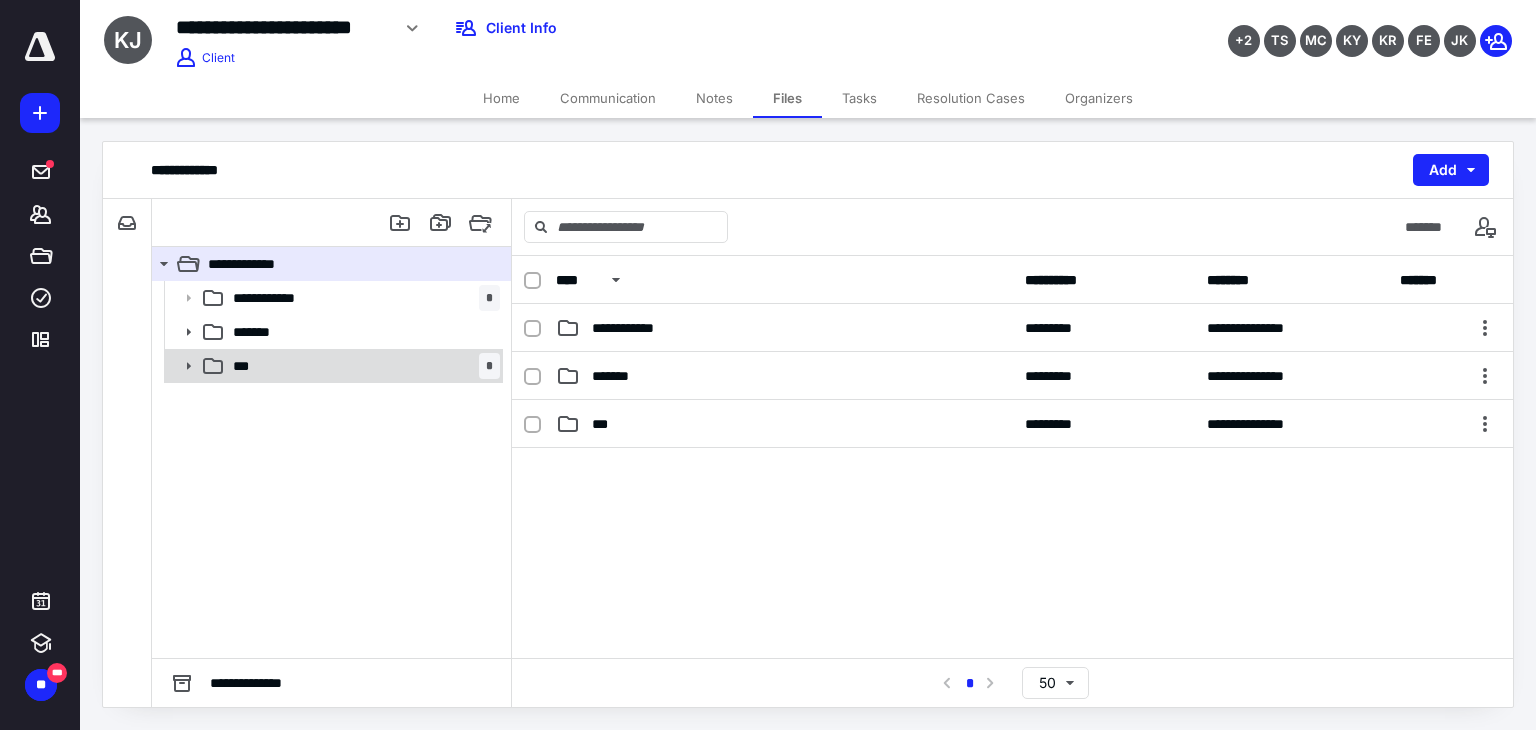 click on "*** *" at bounding box center (362, 366) 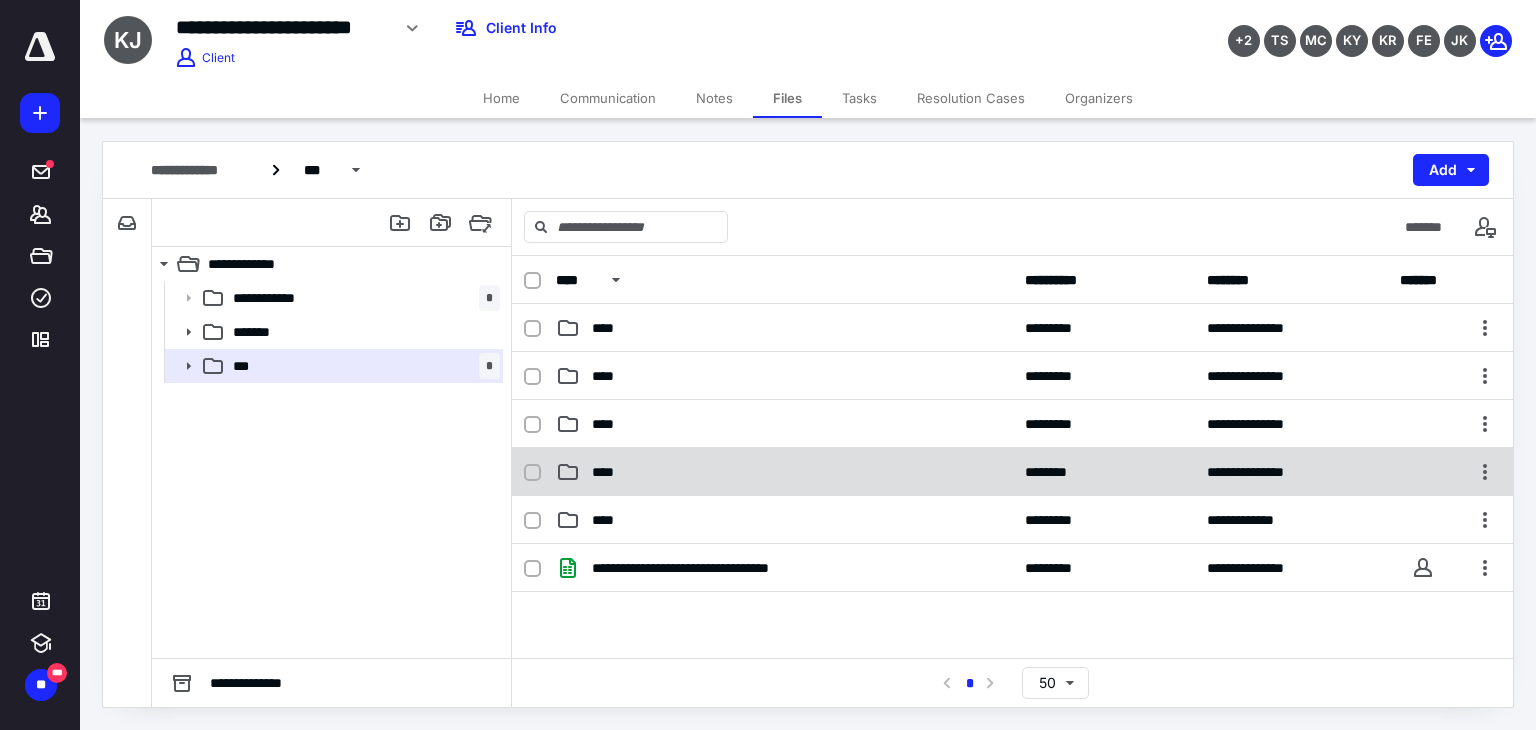 click on "****" at bounding box center (784, 472) 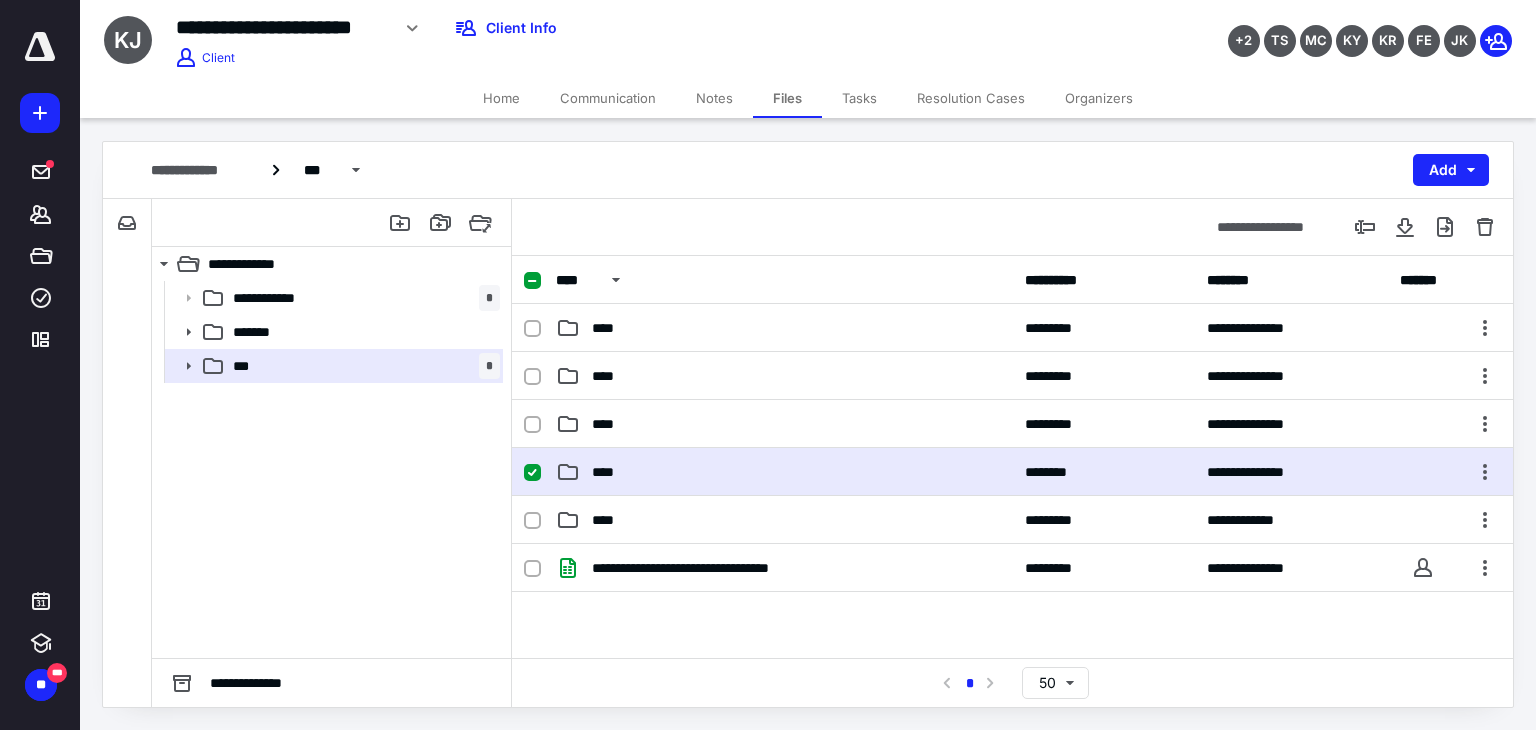 click on "****" at bounding box center (784, 472) 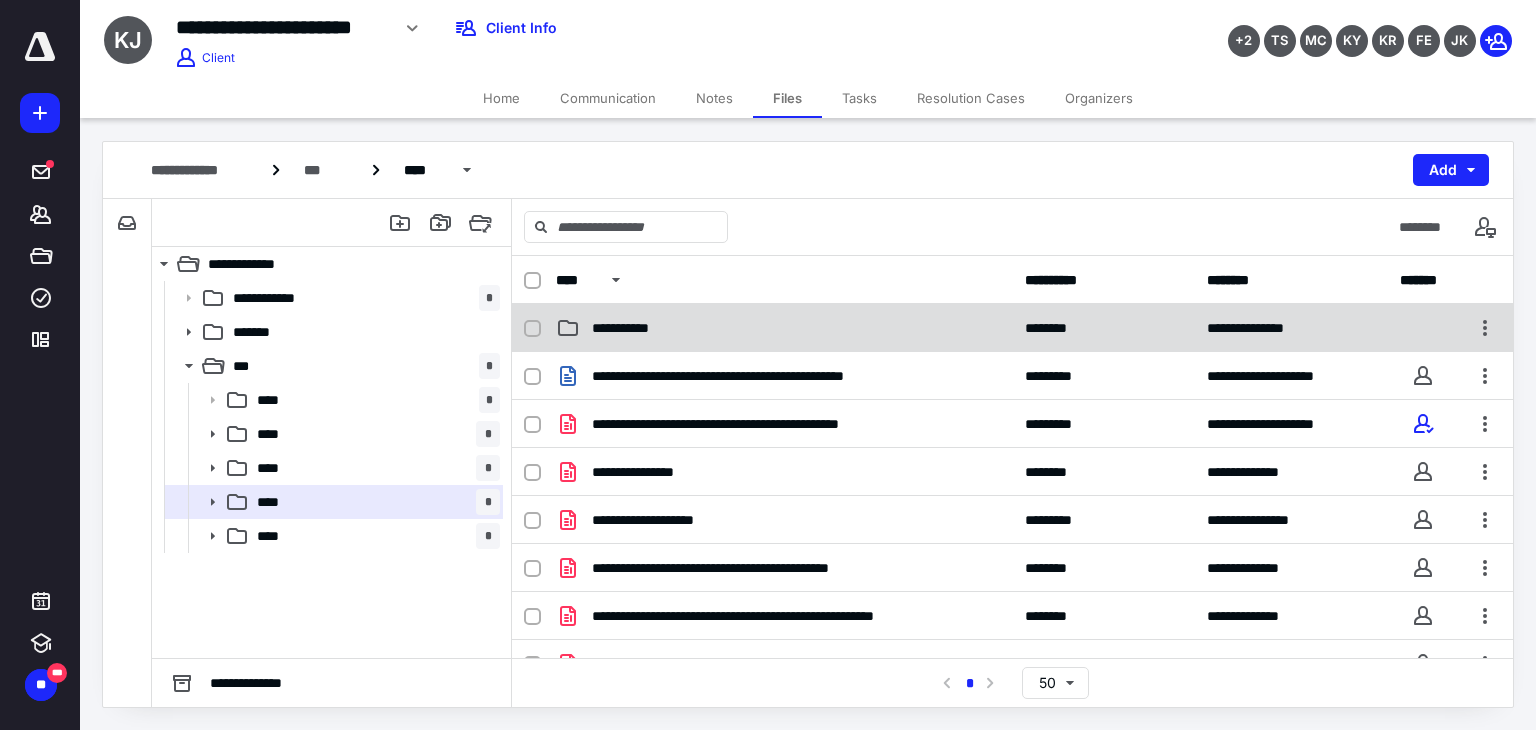 click on "**********" at bounding box center [784, 328] 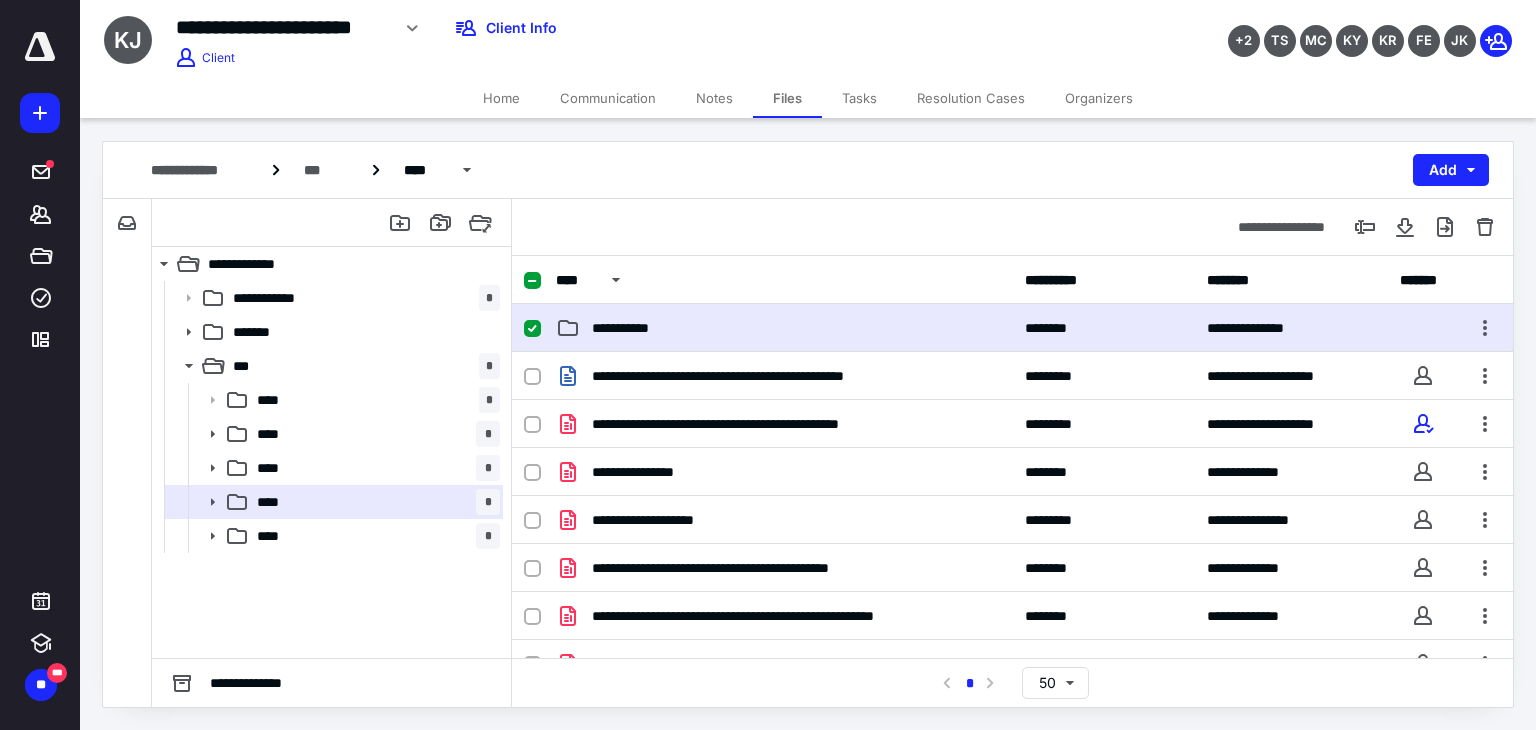 click on "**********" at bounding box center [784, 328] 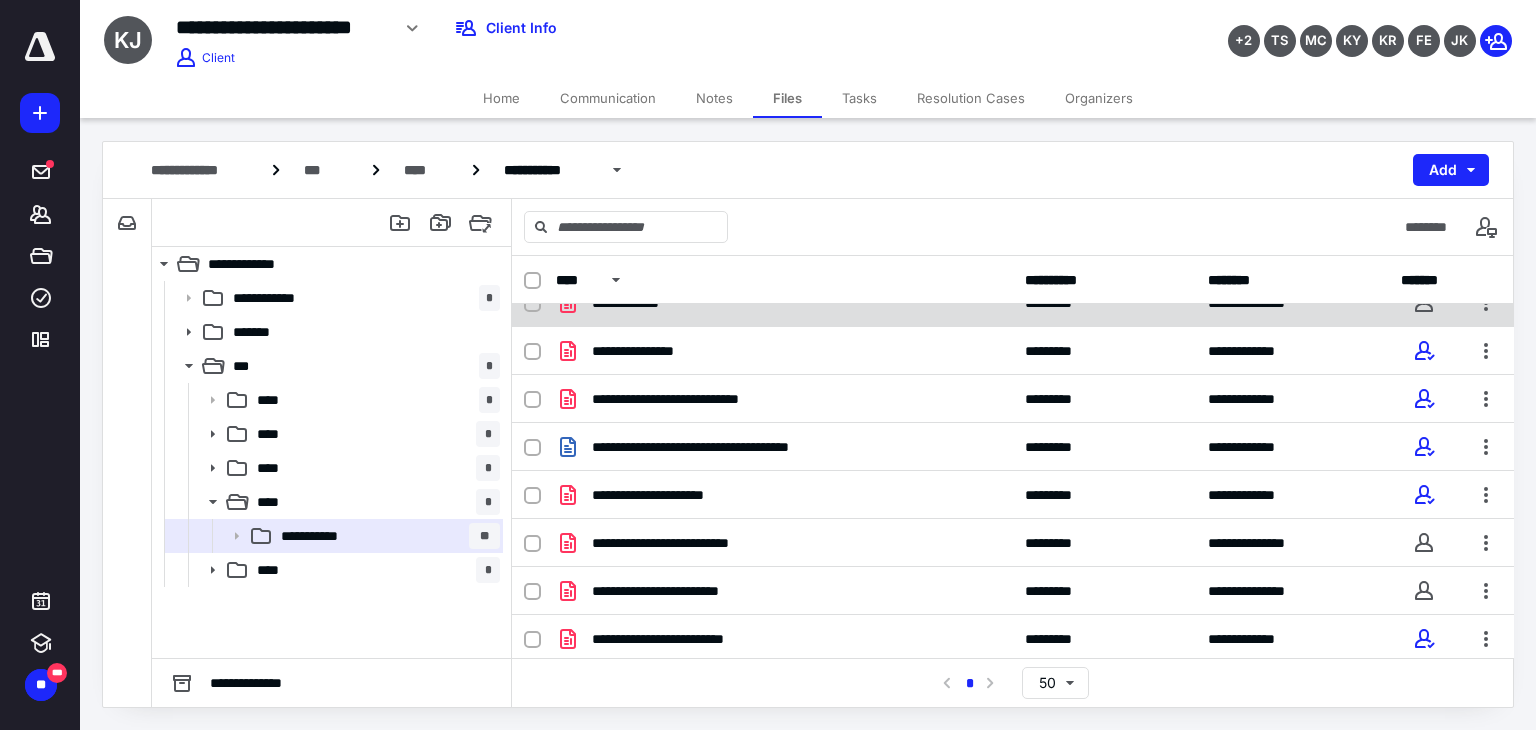 scroll, scrollTop: 401, scrollLeft: 0, axis: vertical 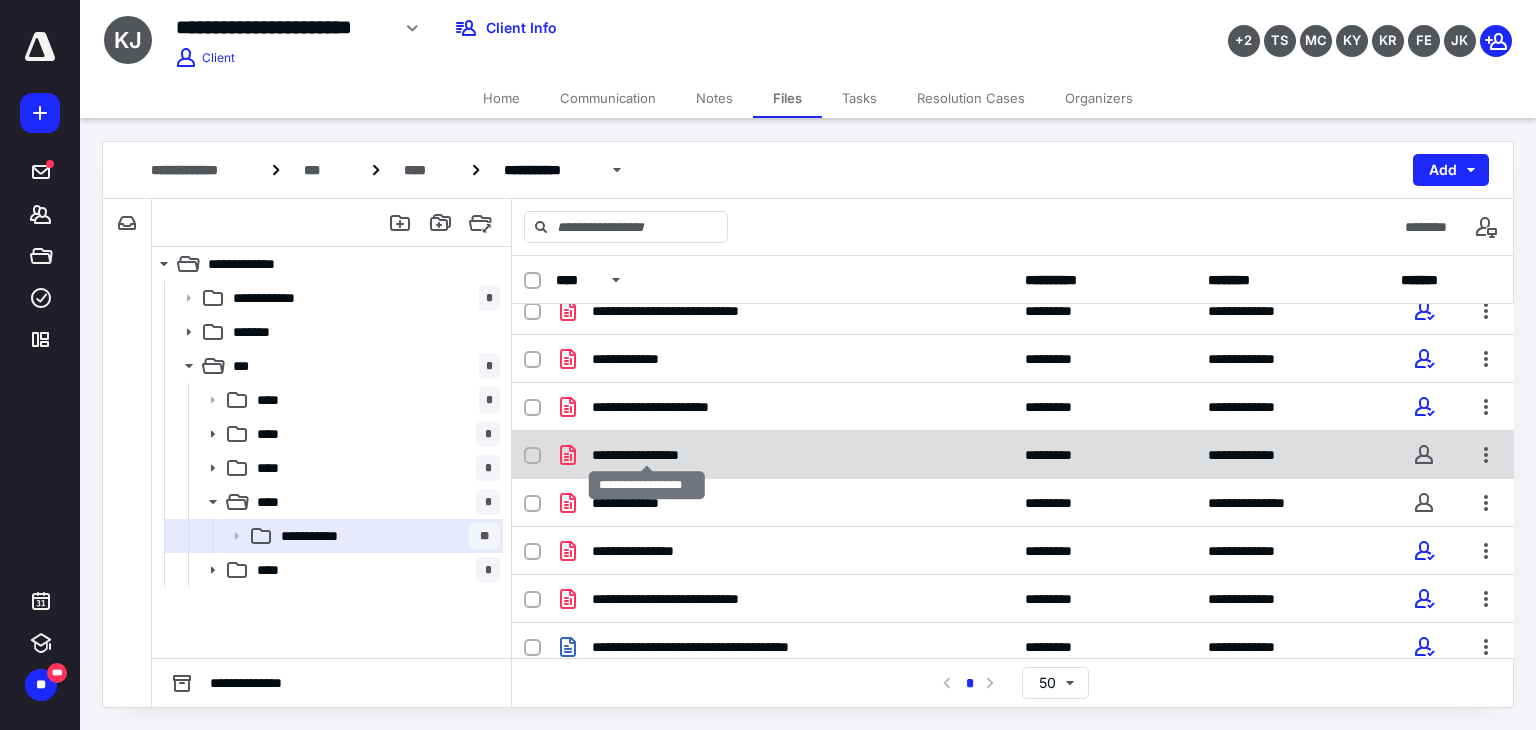 click on "**********" at bounding box center (647, 455) 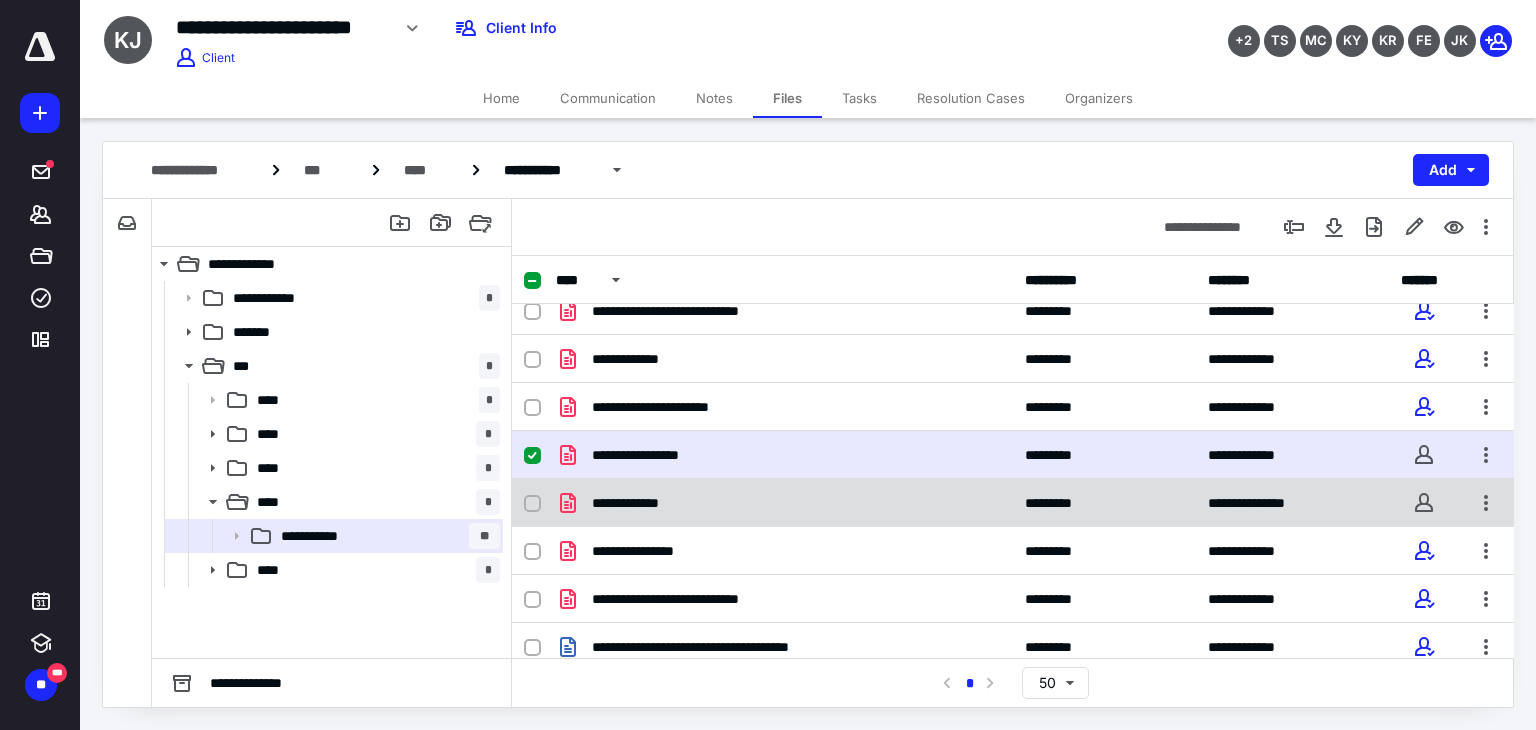 click on "**********" at bounding box center [784, 503] 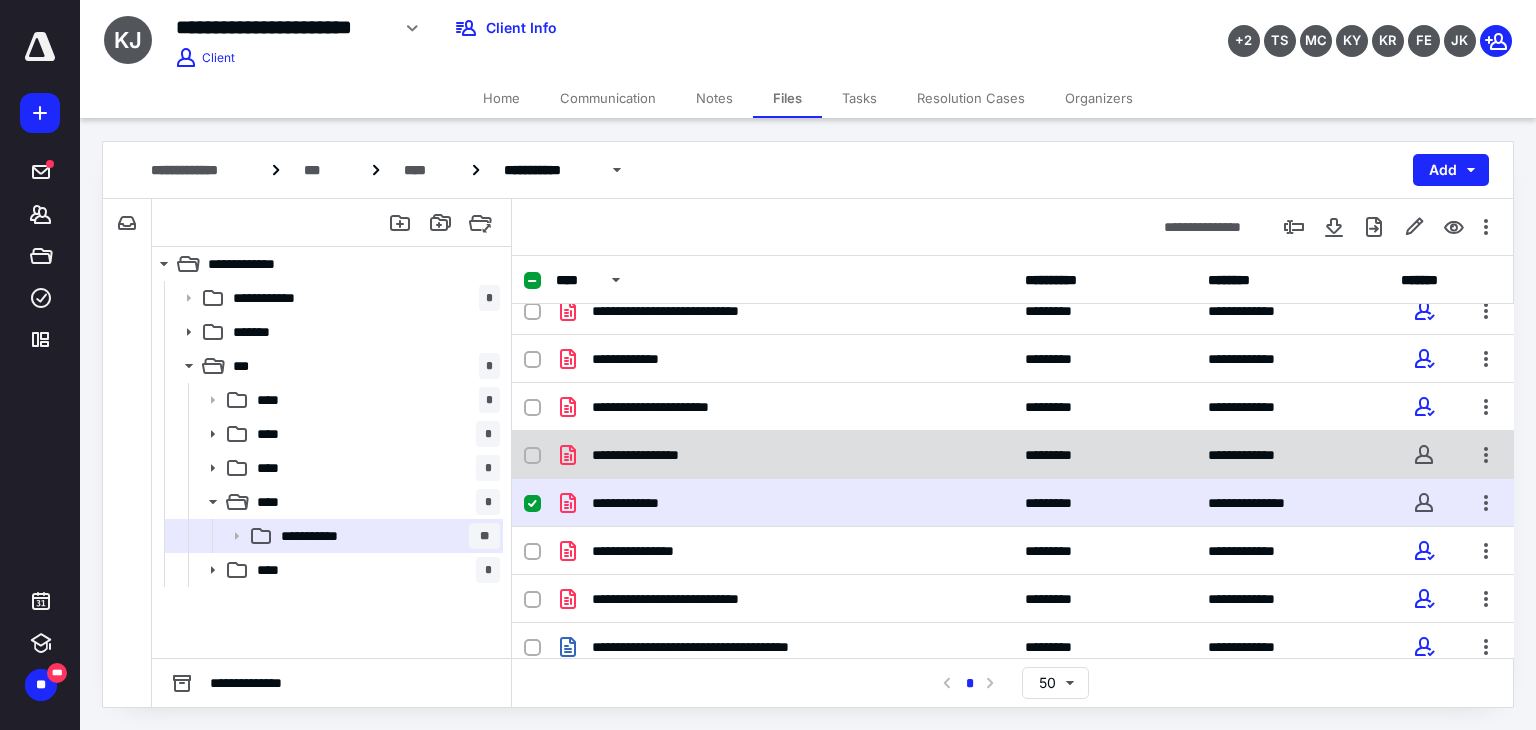 click on "**********" at bounding box center (647, 455) 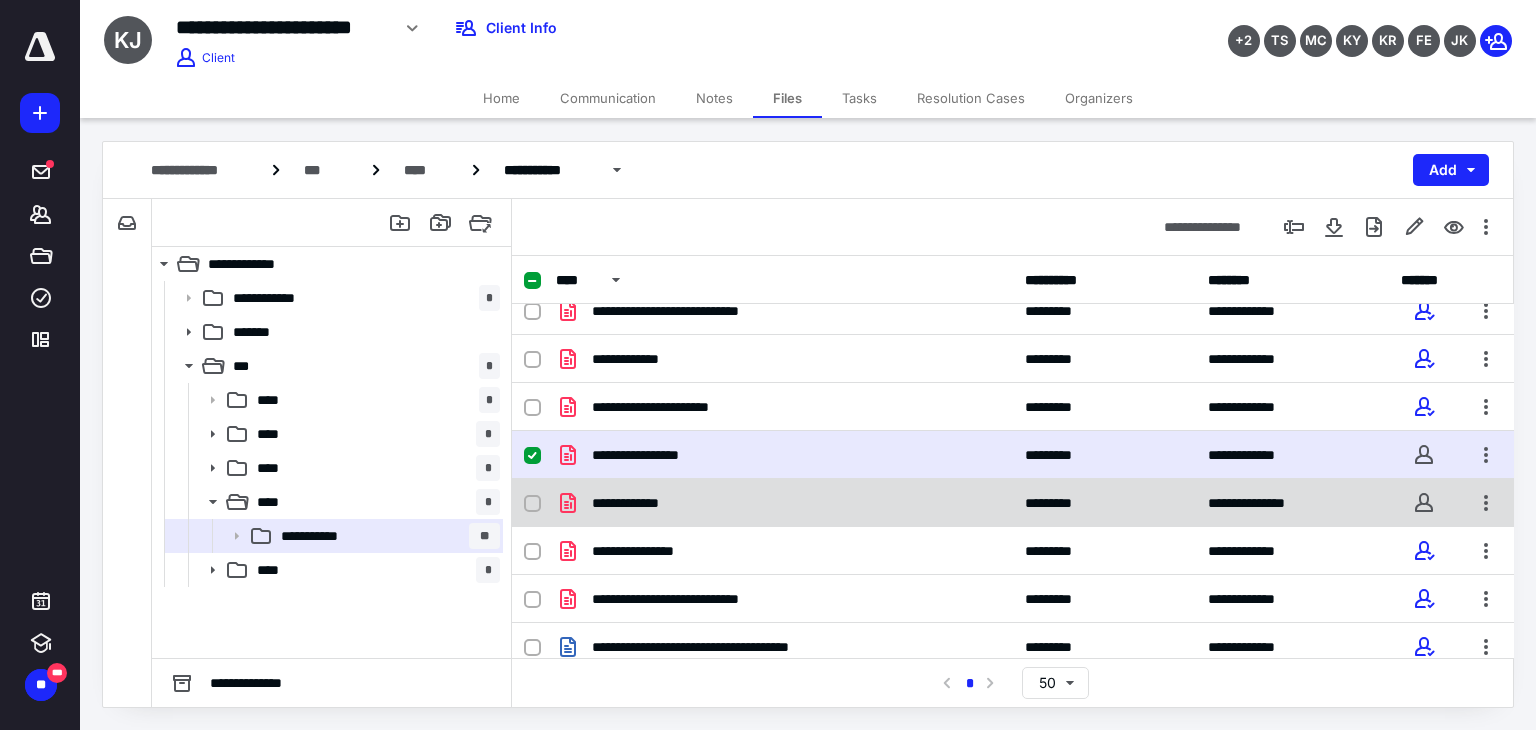click on "**********" at bounding box center (1013, 503) 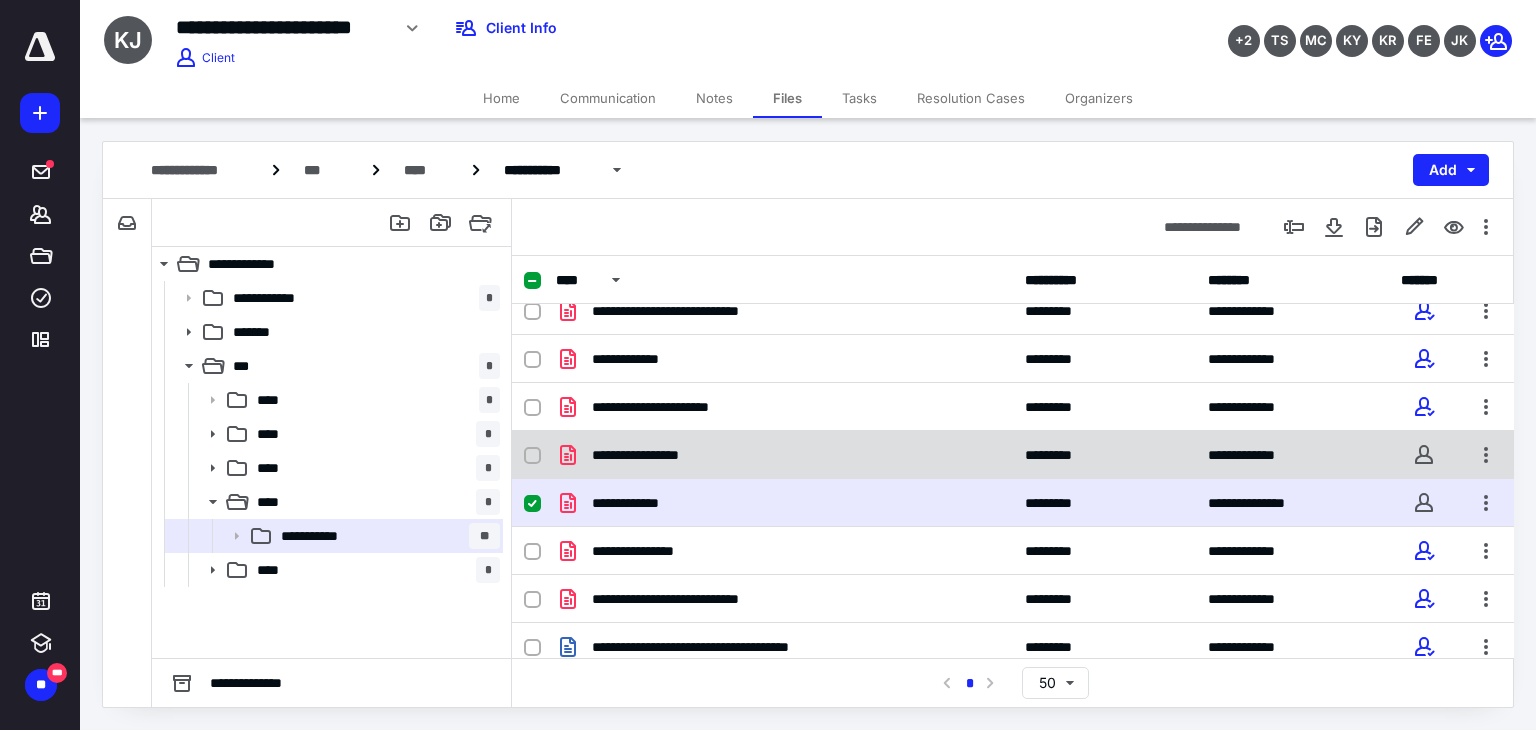click on "**********" at bounding box center [1013, 455] 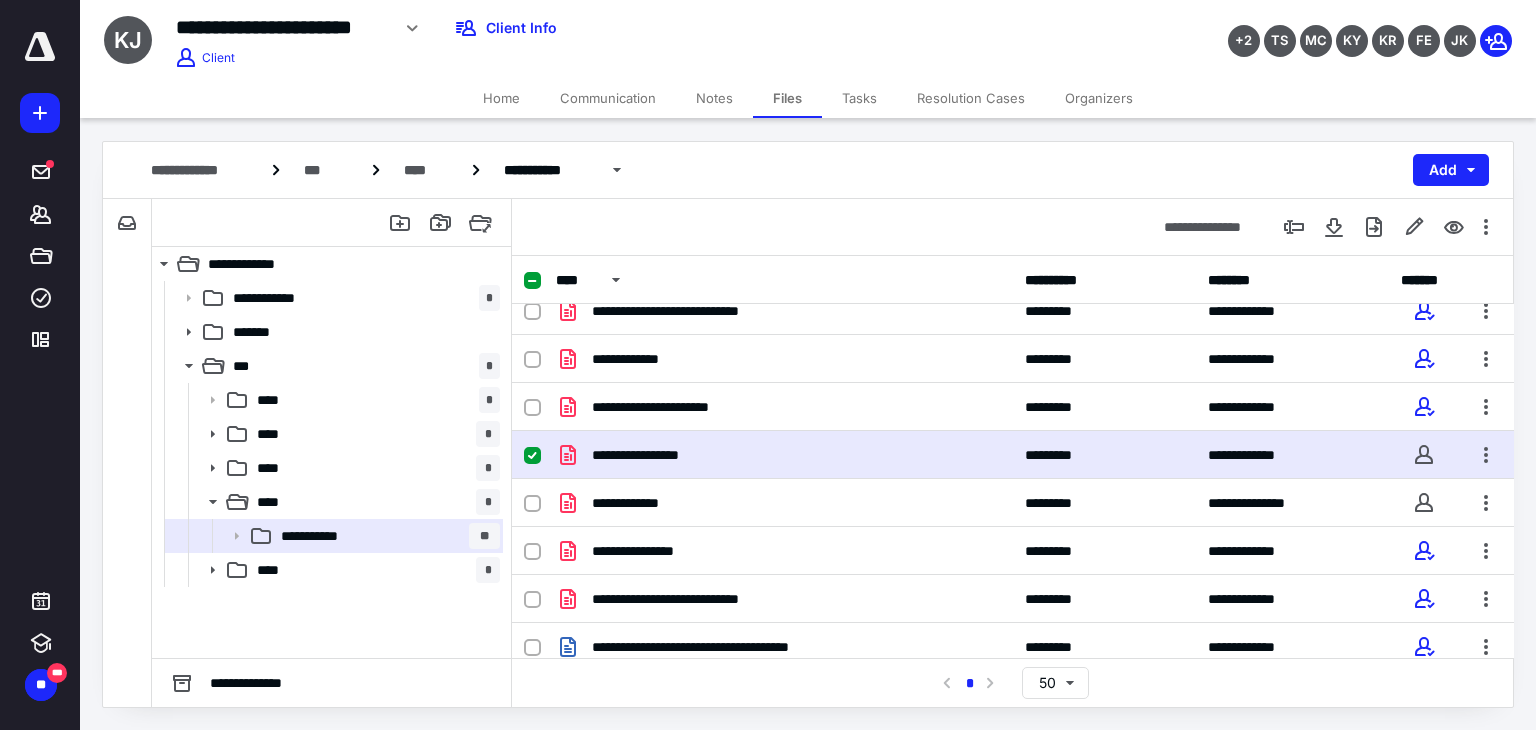 click on "**********" at bounding box center [1013, 455] 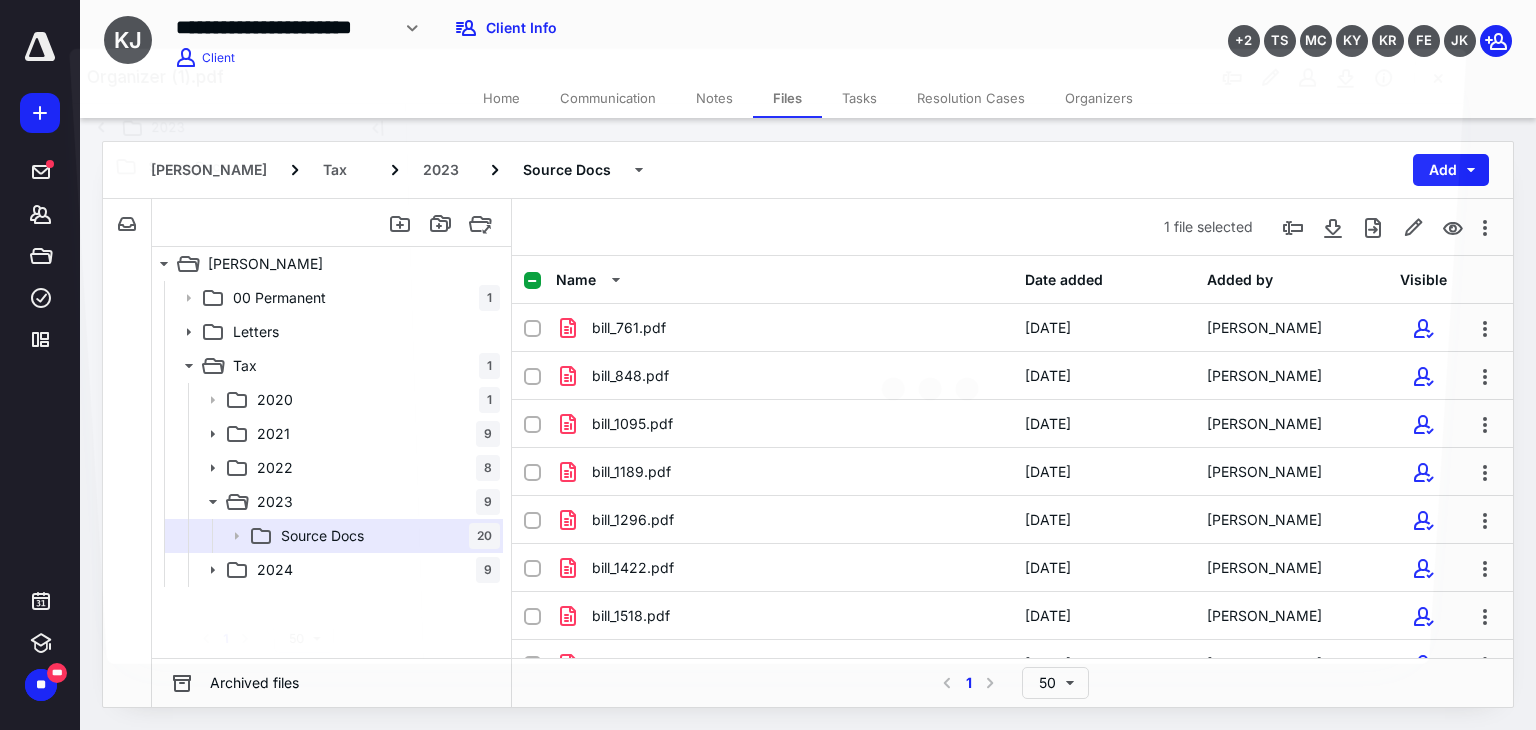 scroll, scrollTop: 401, scrollLeft: 0, axis: vertical 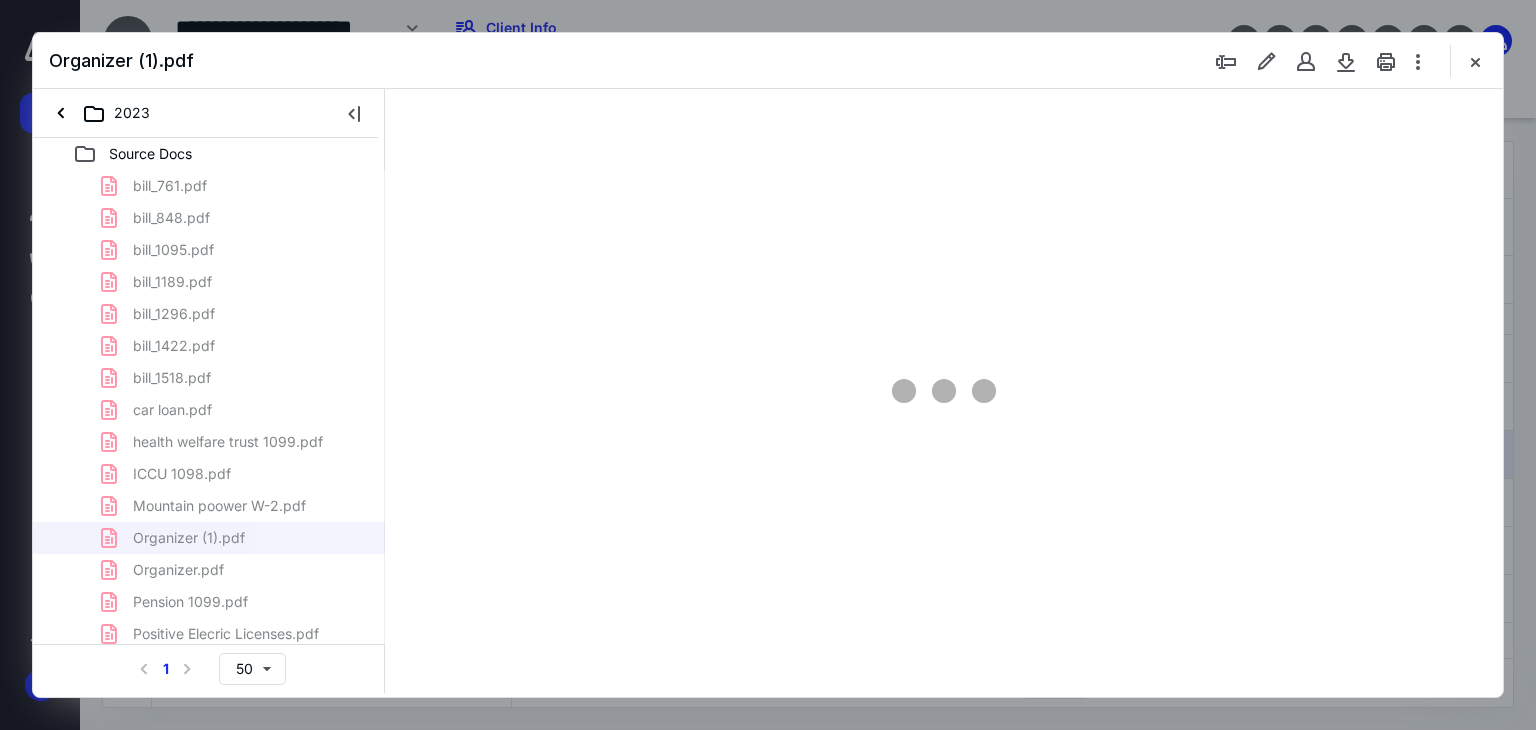 type on "179" 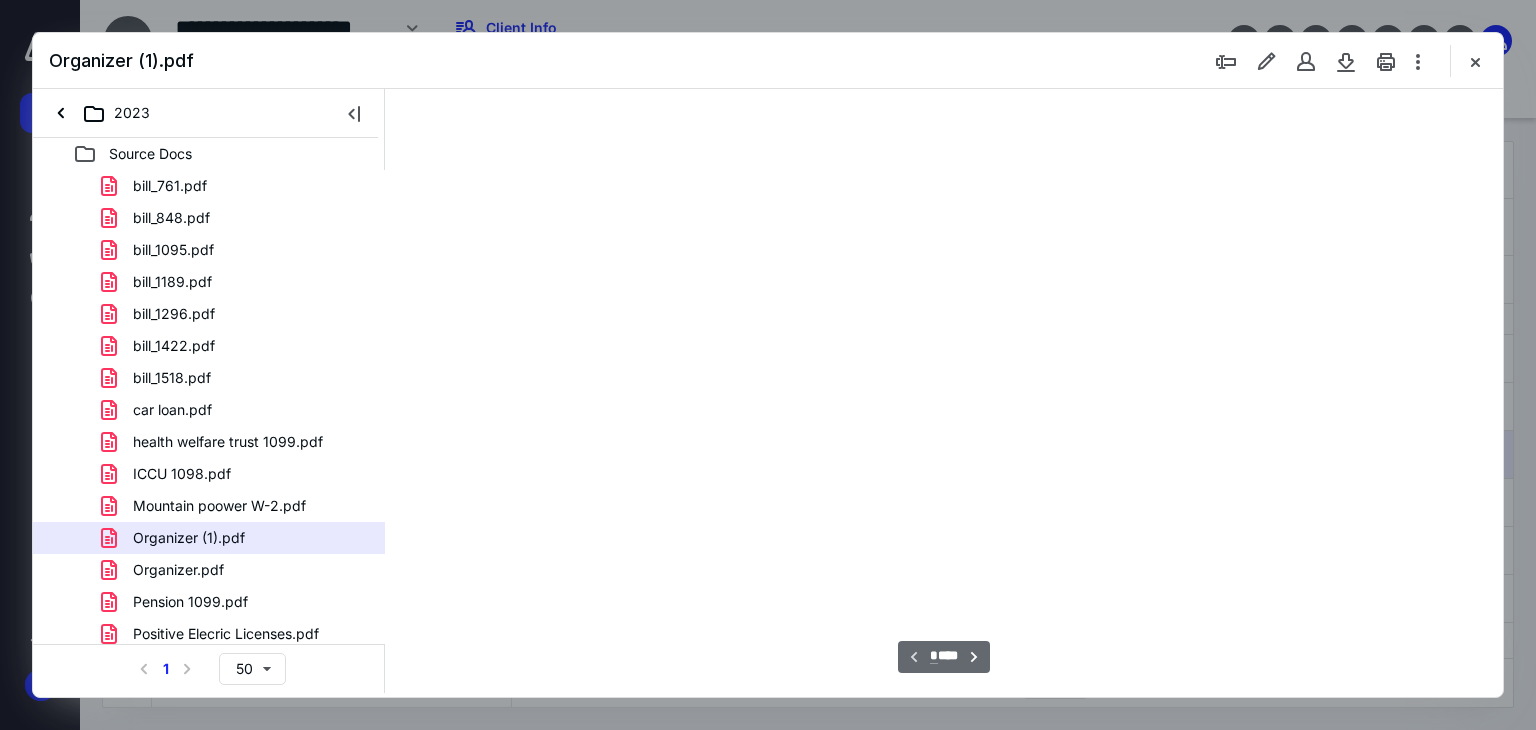 scroll, scrollTop: 83, scrollLeft: 0, axis: vertical 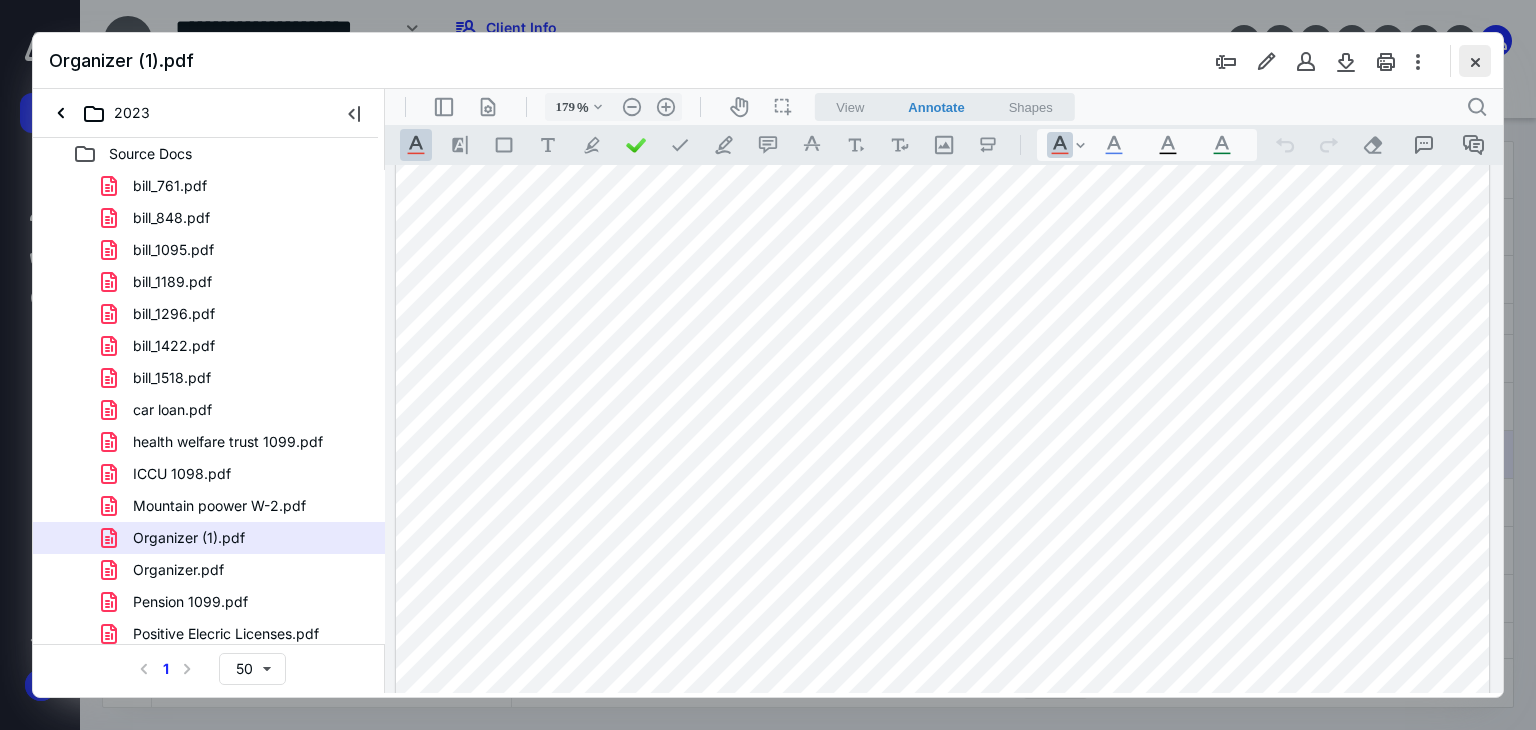 click at bounding box center (1475, 61) 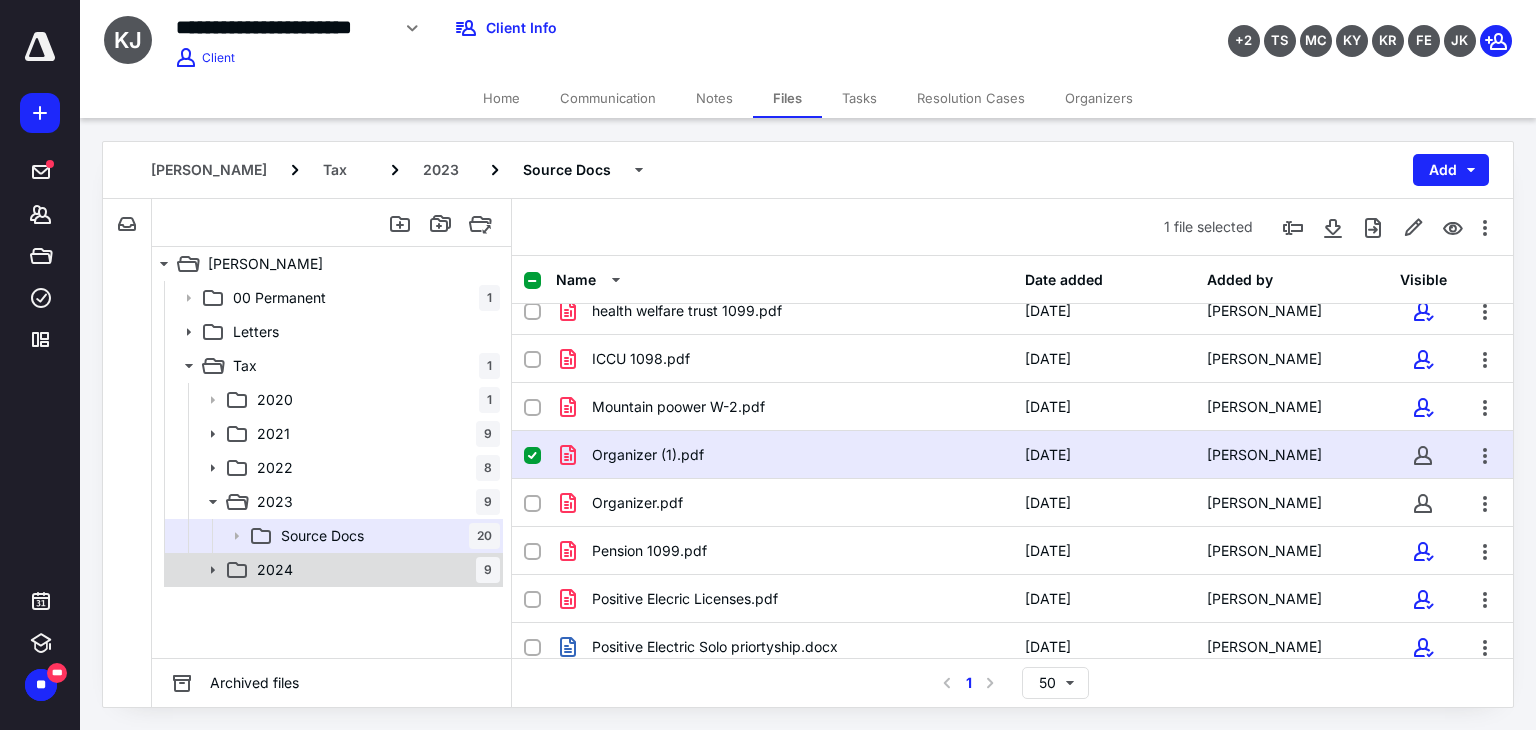 click on "2024 9" at bounding box center (374, 570) 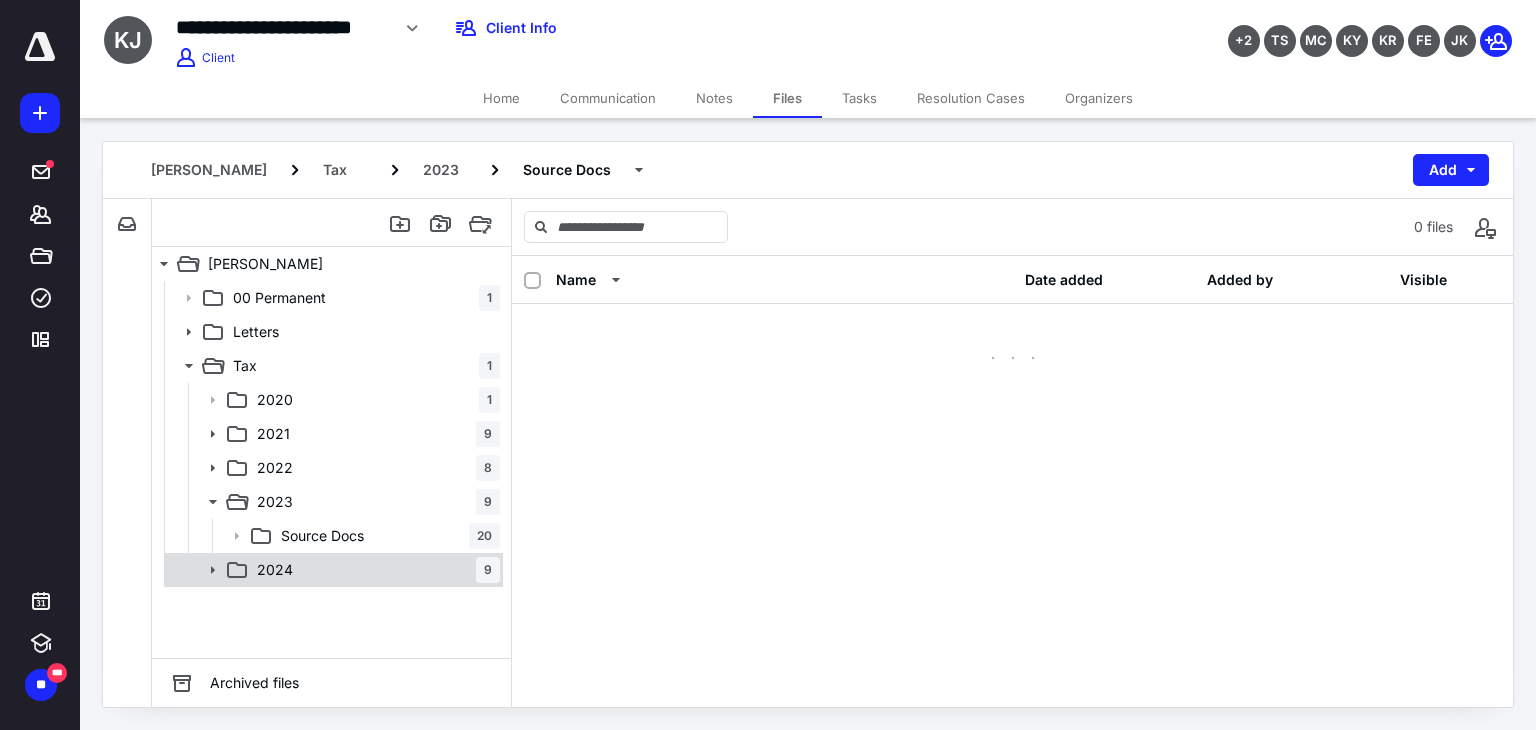 scroll, scrollTop: 0, scrollLeft: 0, axis: both 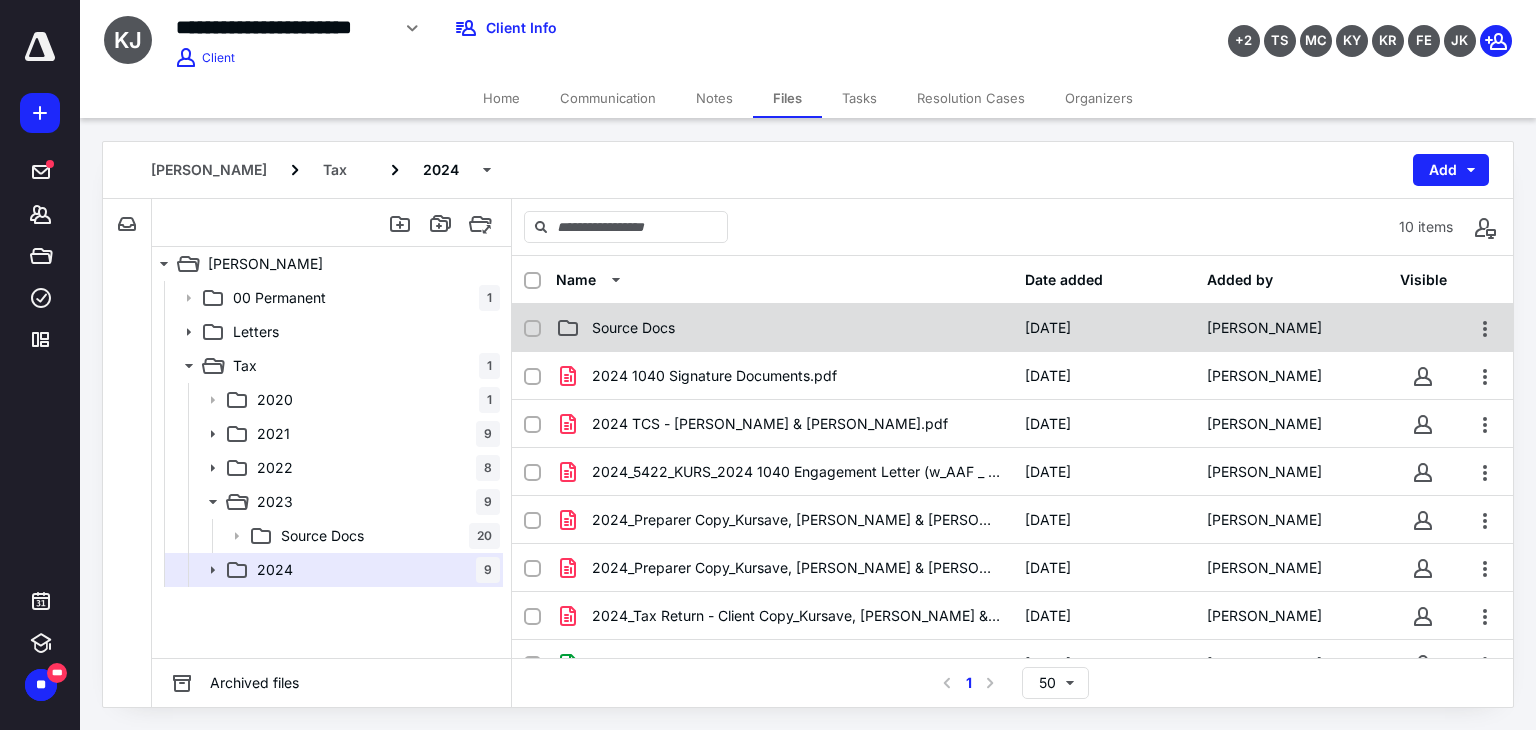 click on "Source Docs [DATE] [PERSON_NAME]" at bounding box center [1012, 328] 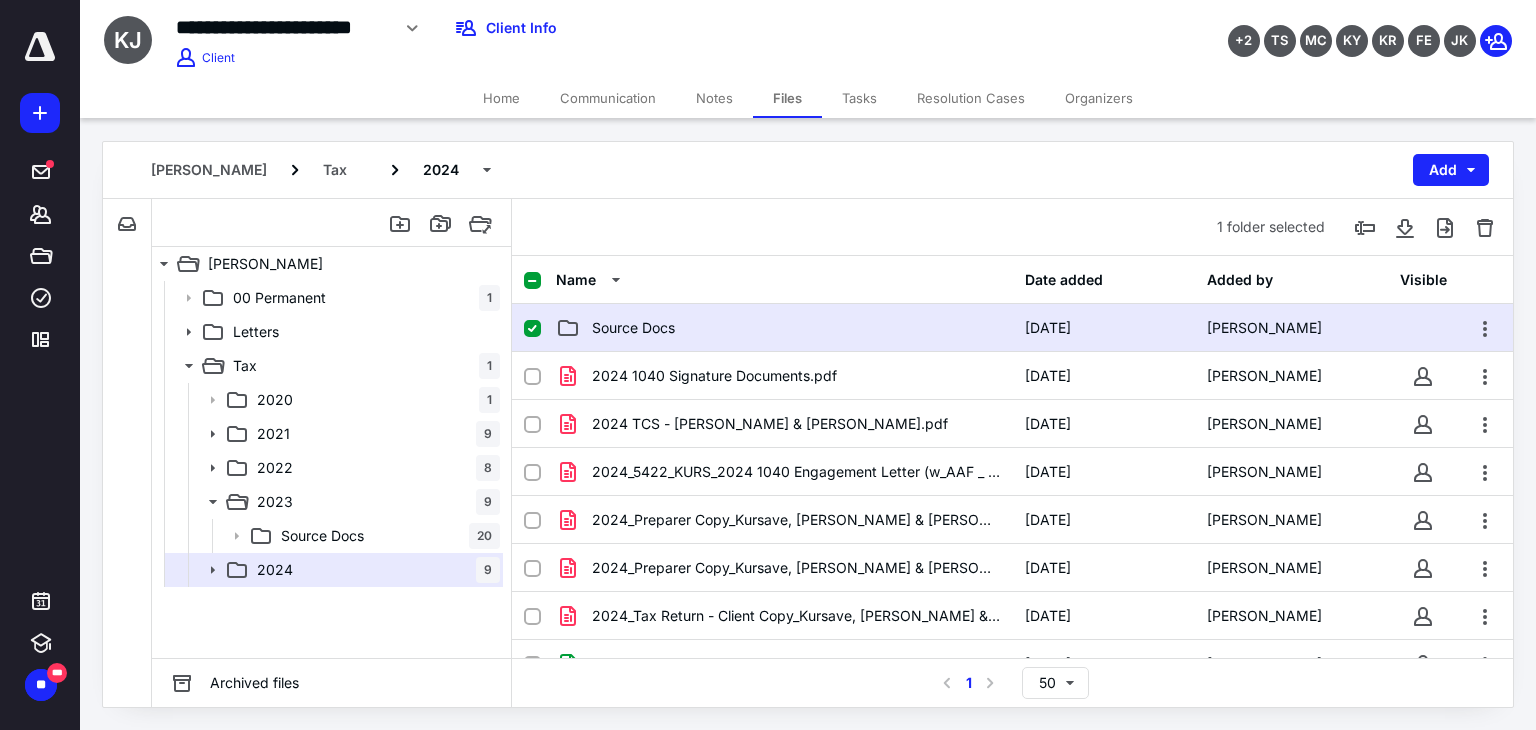 click on "Source Docs [DATE] [PERSON_NAME]" at bounding box center (1012, 328) 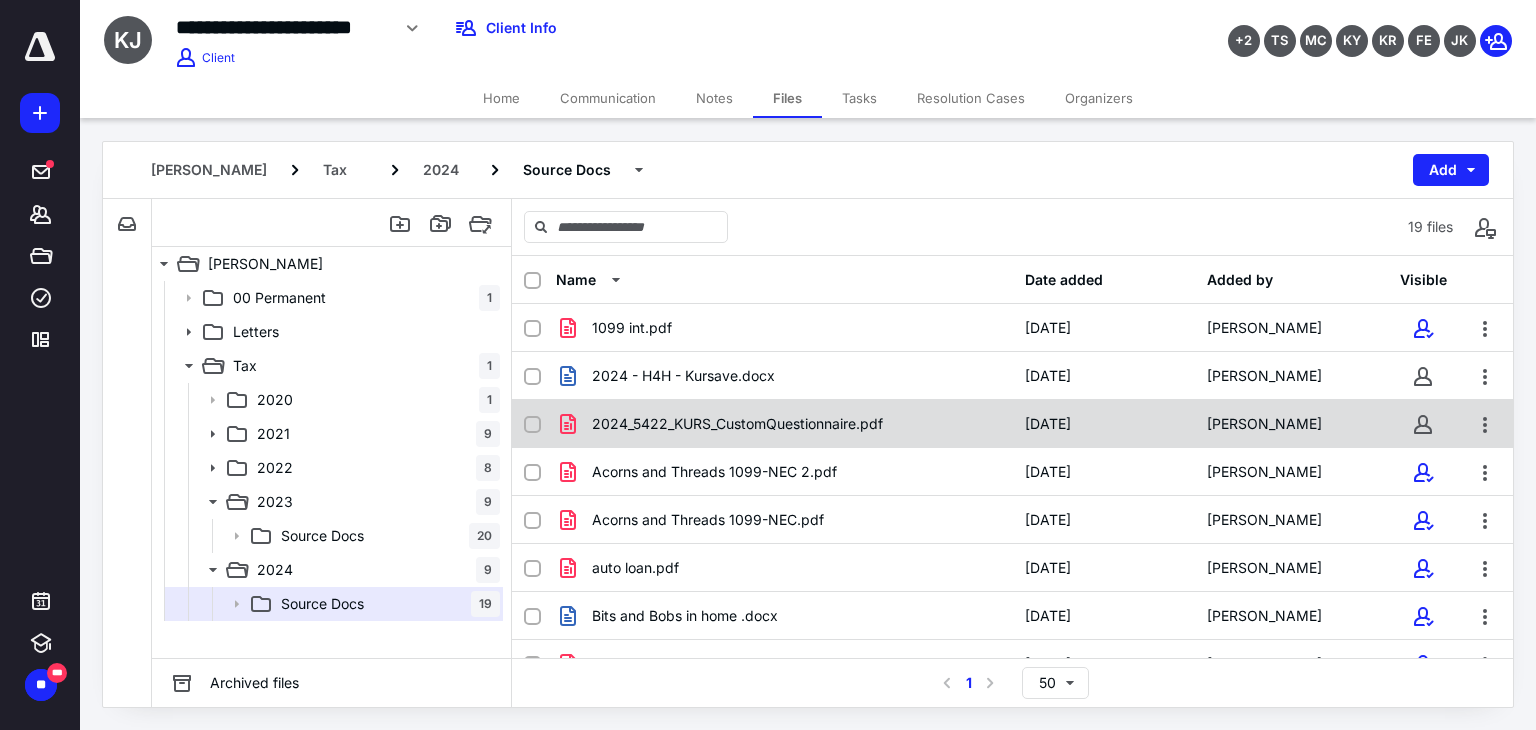 click on "2024_5422_KURS_CustomQuestionnaire.pdf" at bounding box center [737, 424] 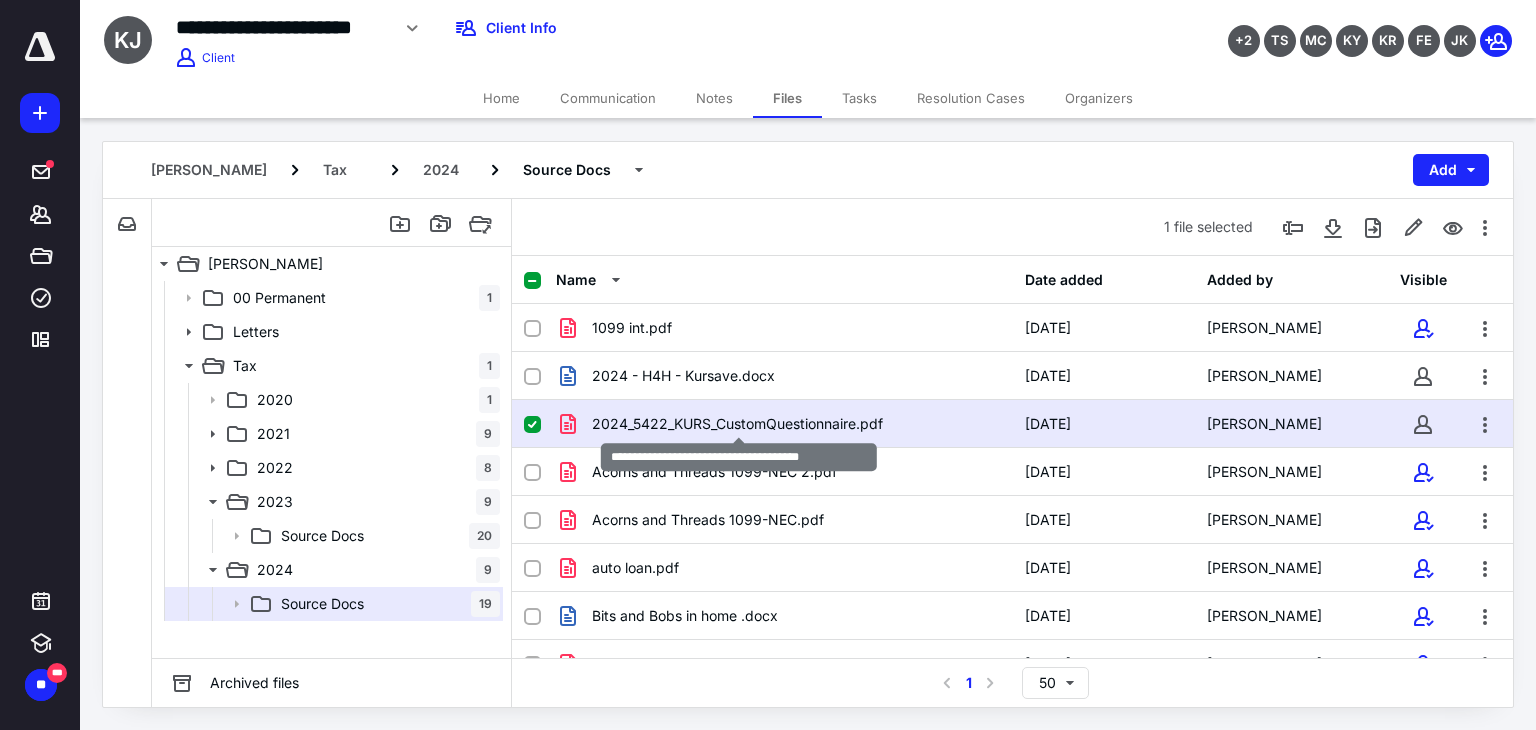 click on "2024_5422_KURS_CustomQuestionnaire.pdf" at bounding box center [737, 424] 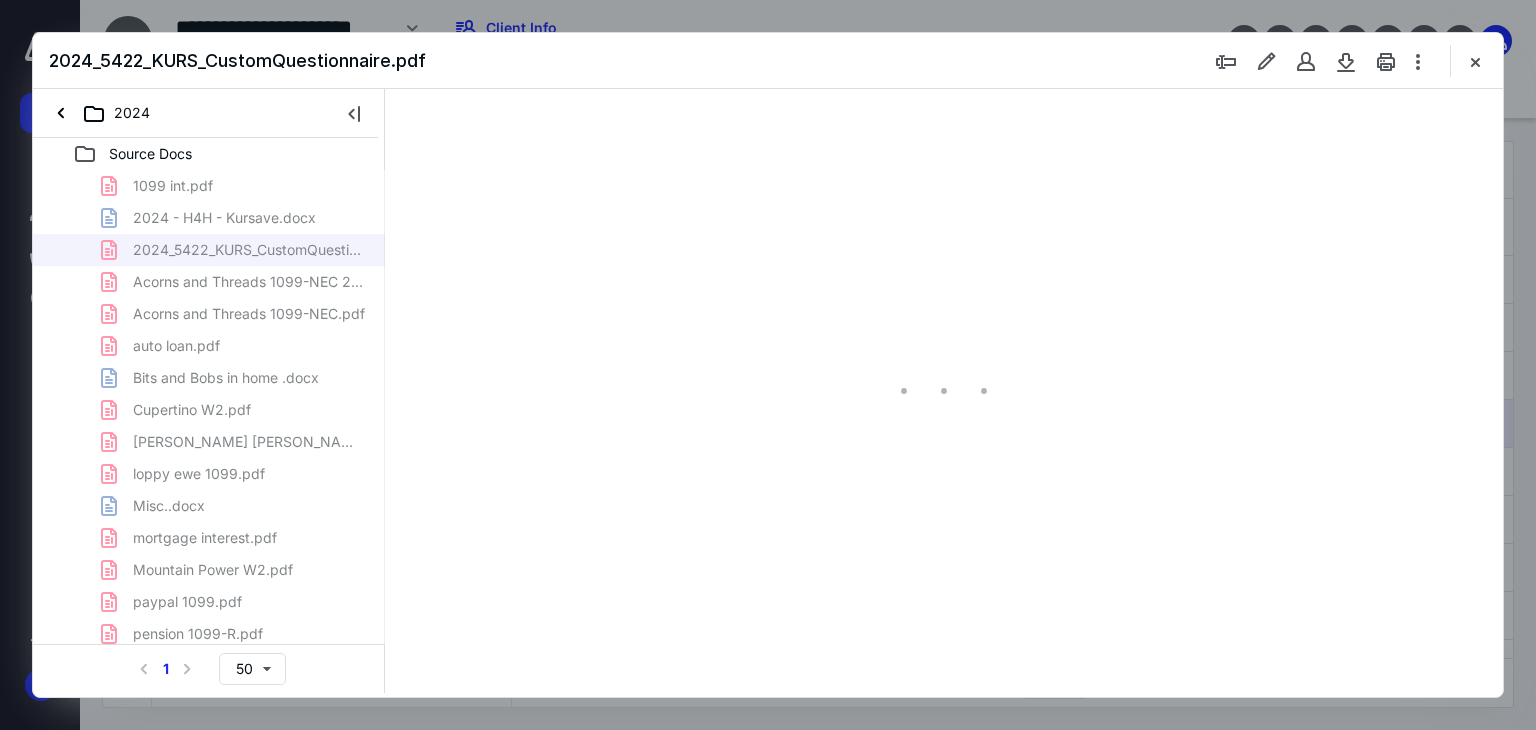 scroll, scrollTop: 0, scrollLeft: 0, axis: both 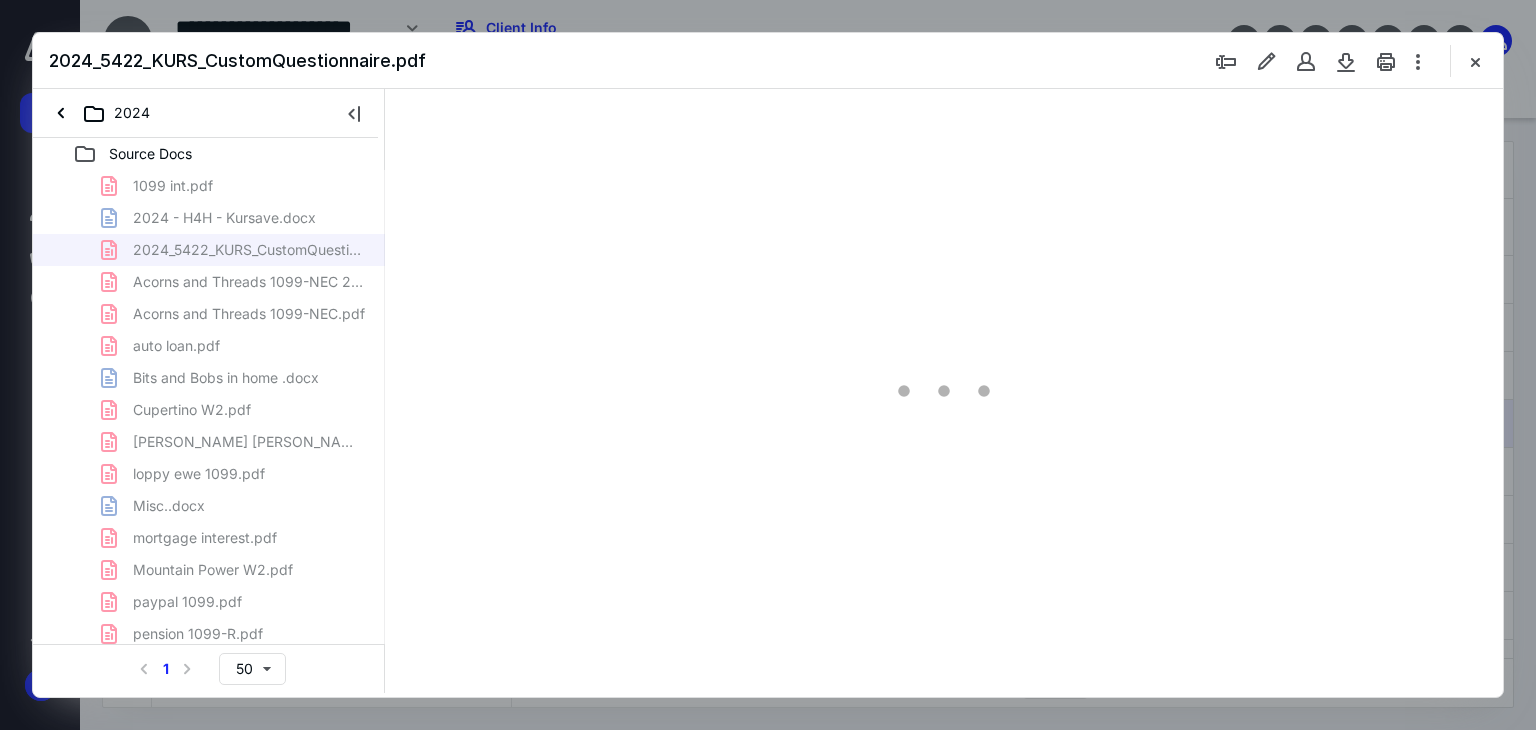 type on "178" 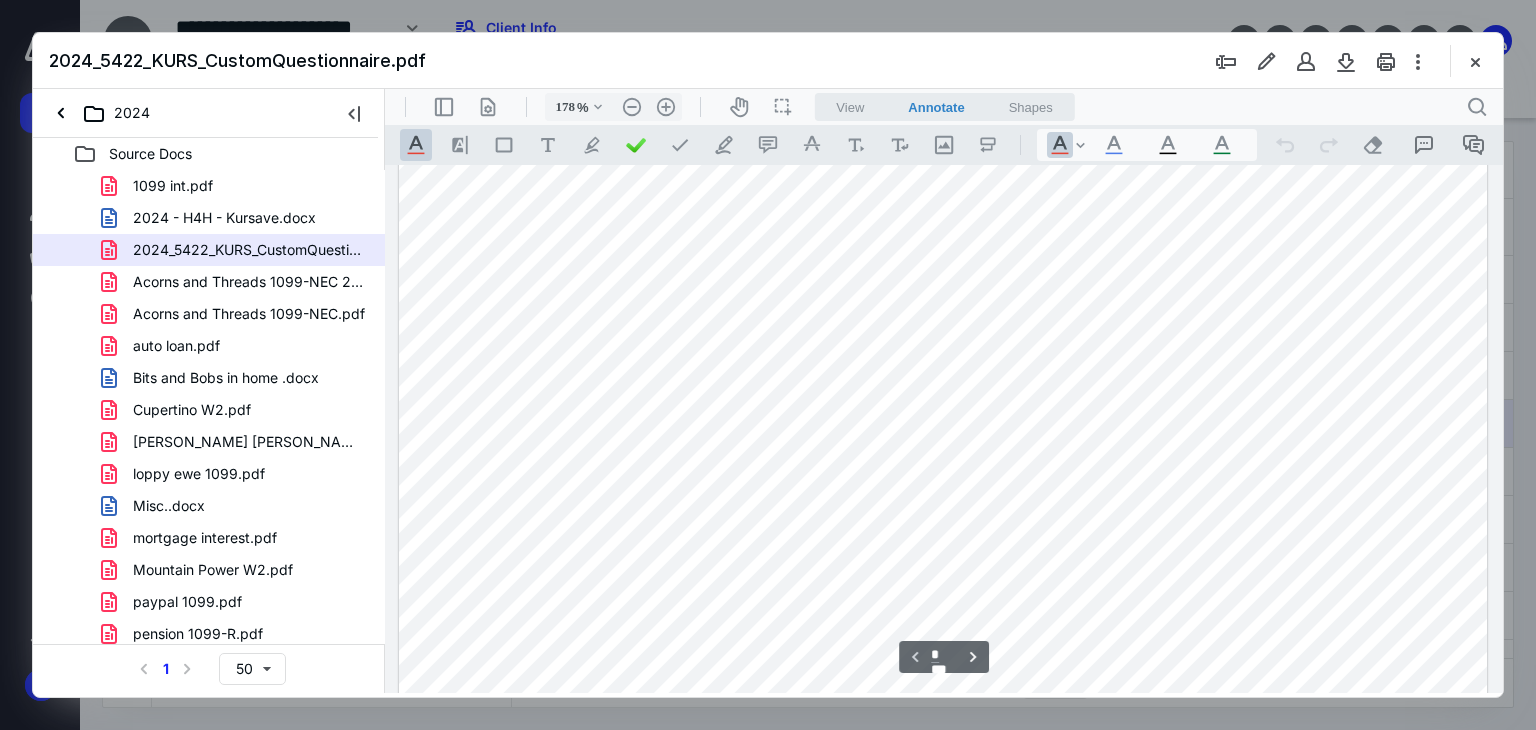 scroll, scrollTop: 0, scrollLeft: 0, axis: both 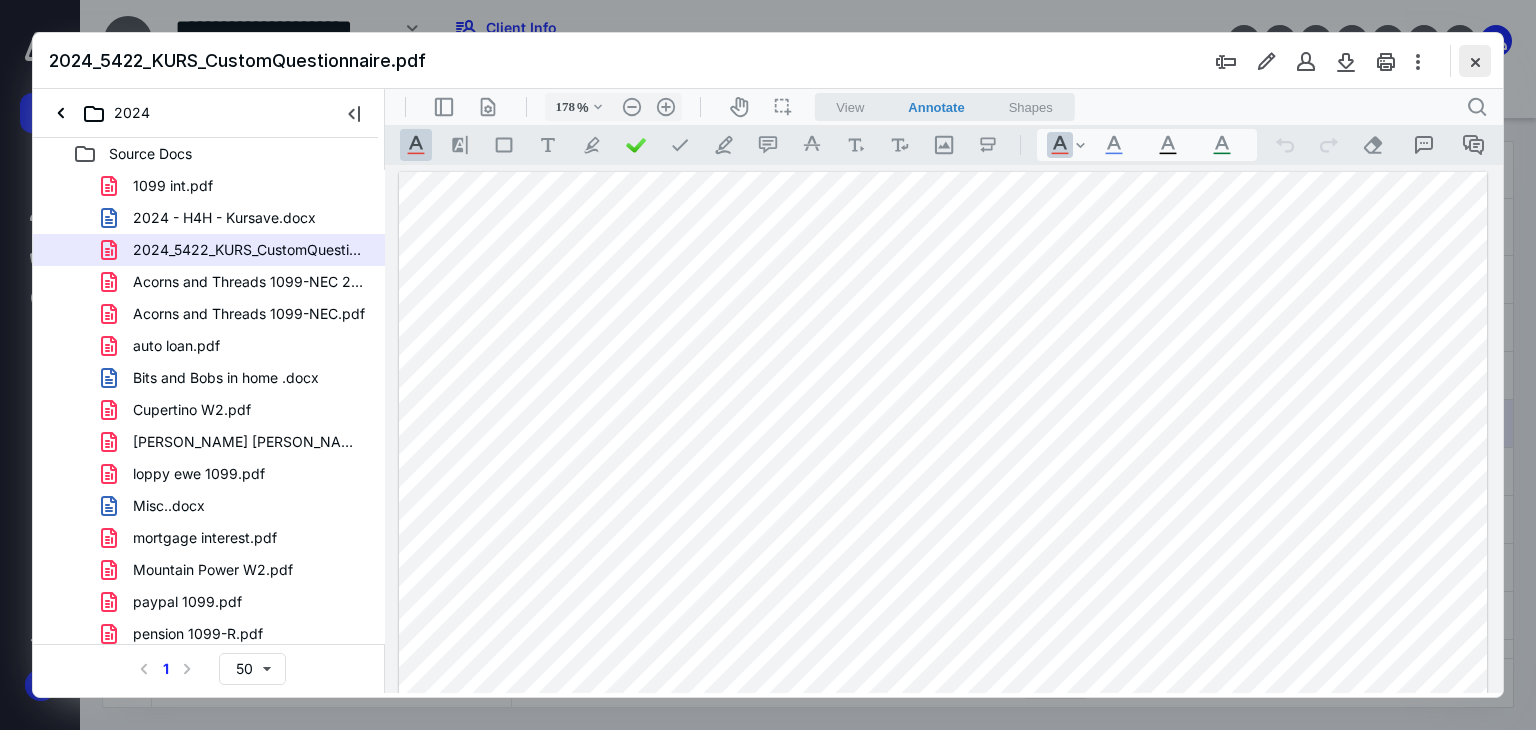 click at bounding box center [1475, 61] 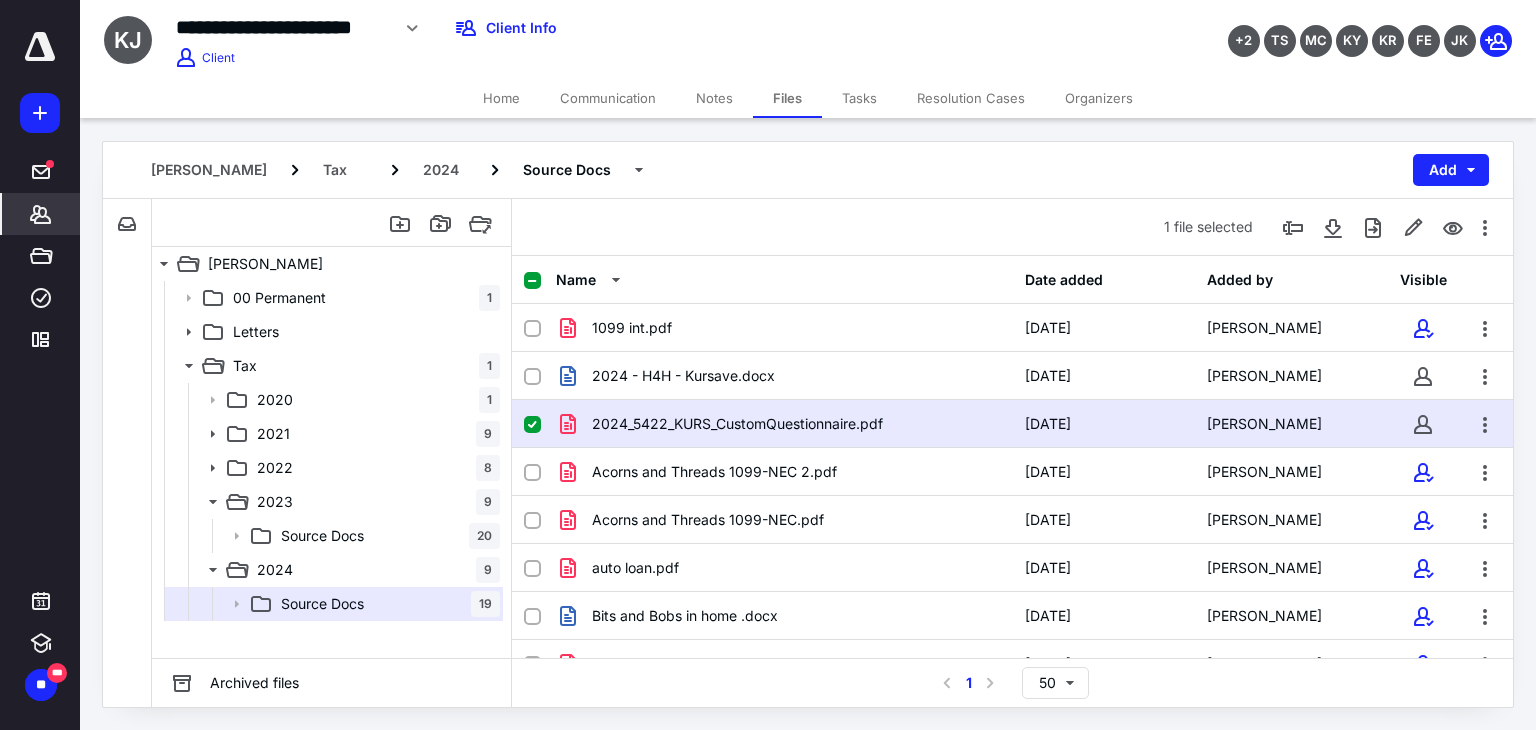 click 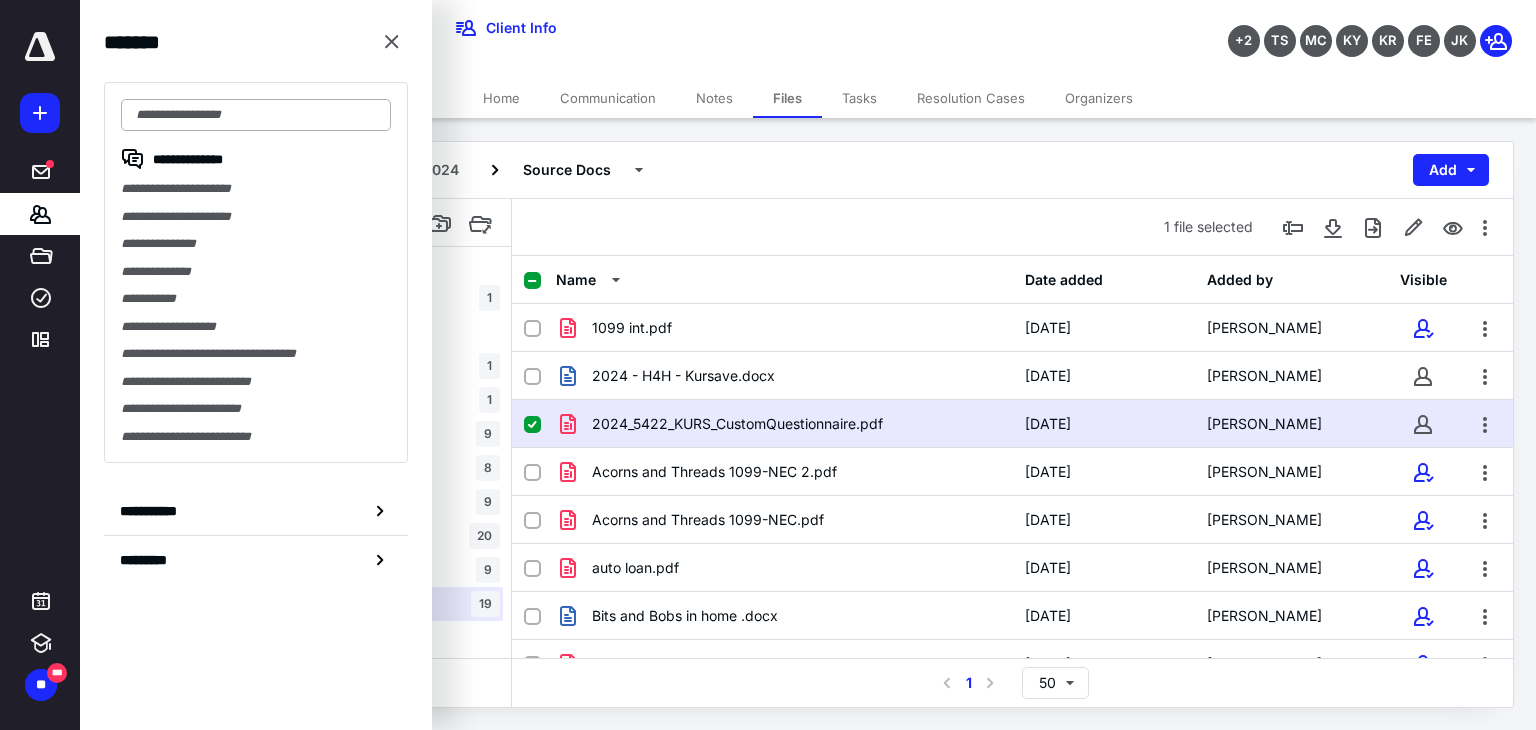 click at bounding box center (256, 115) 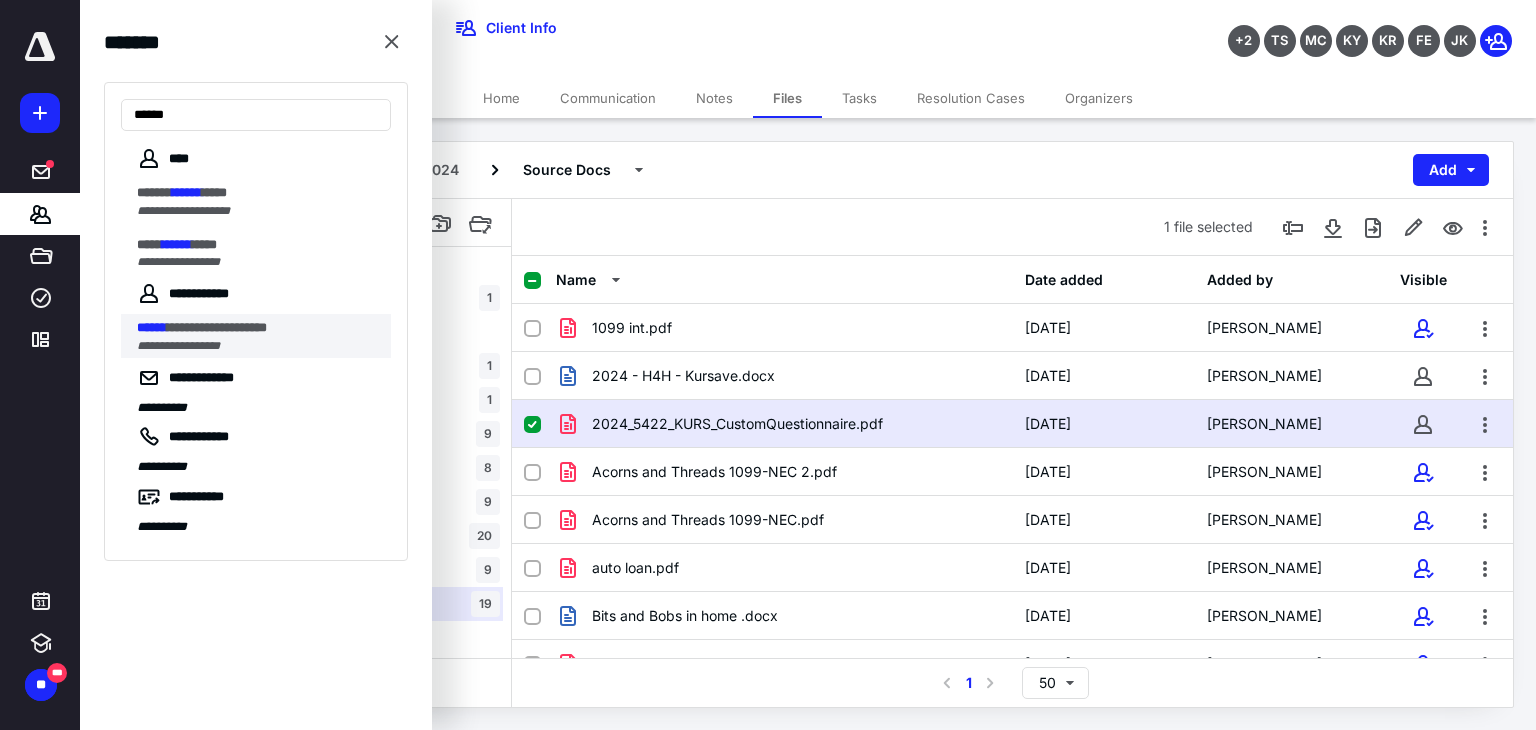 type on "******" 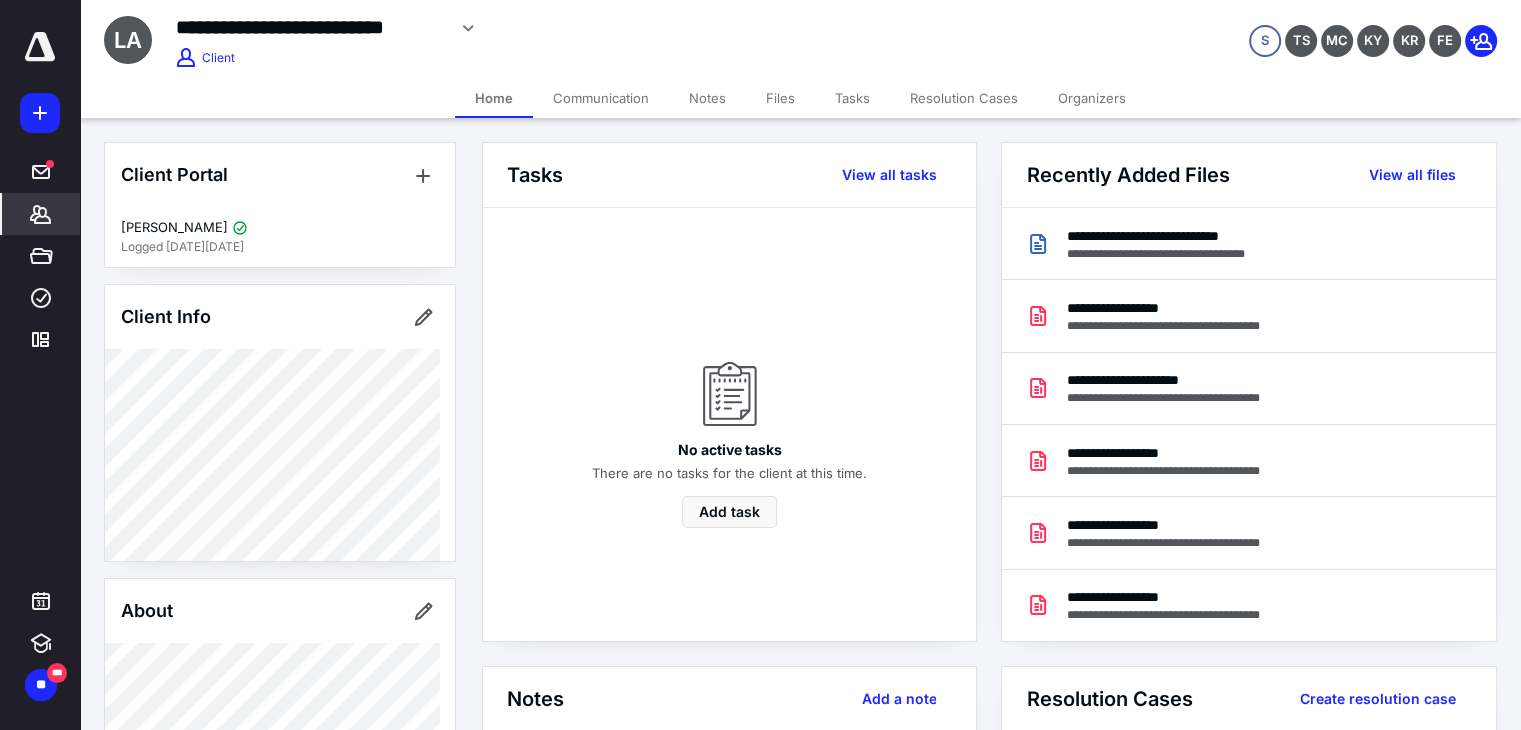 click on "Files" at bounding box center (780, 98) 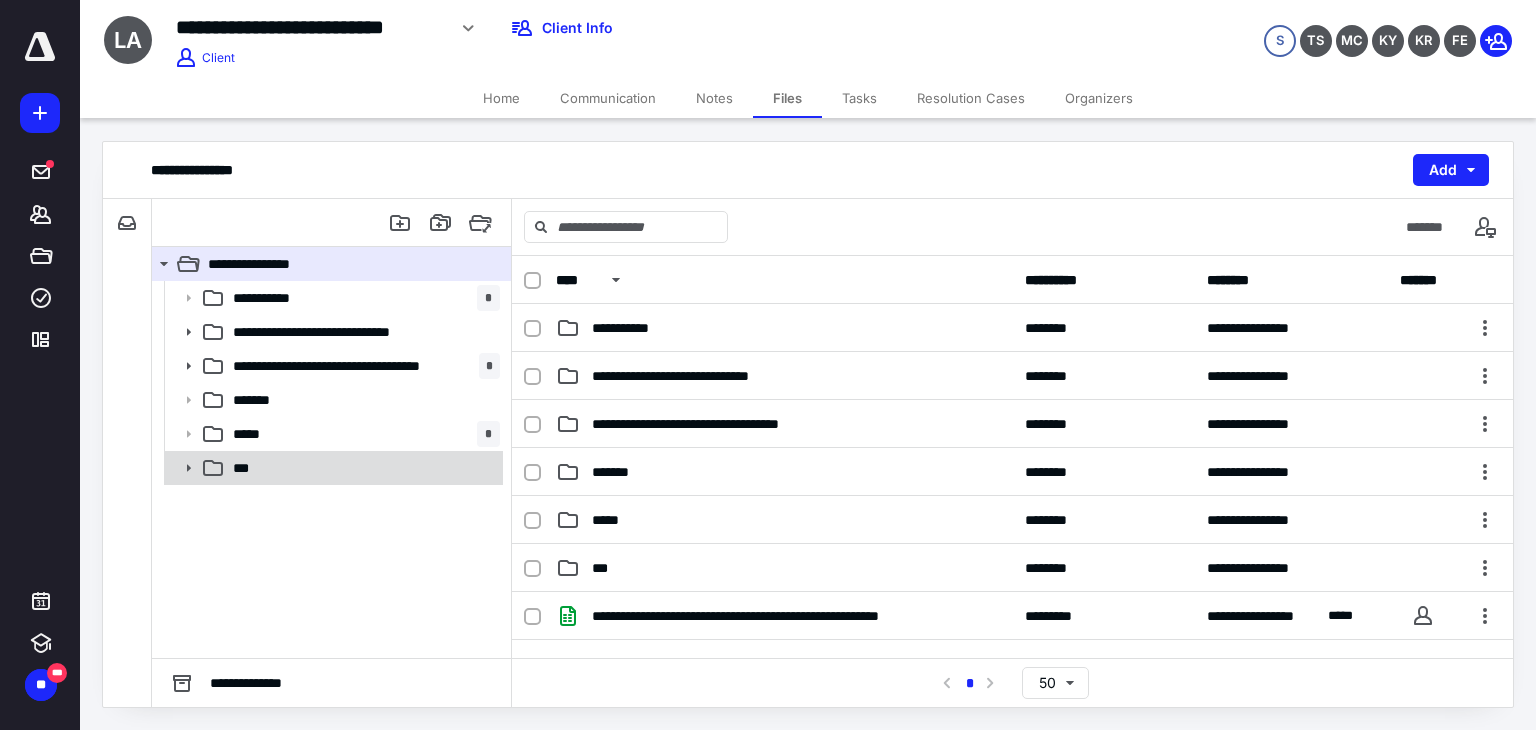 click on "***" at bounding box center (332, 468) 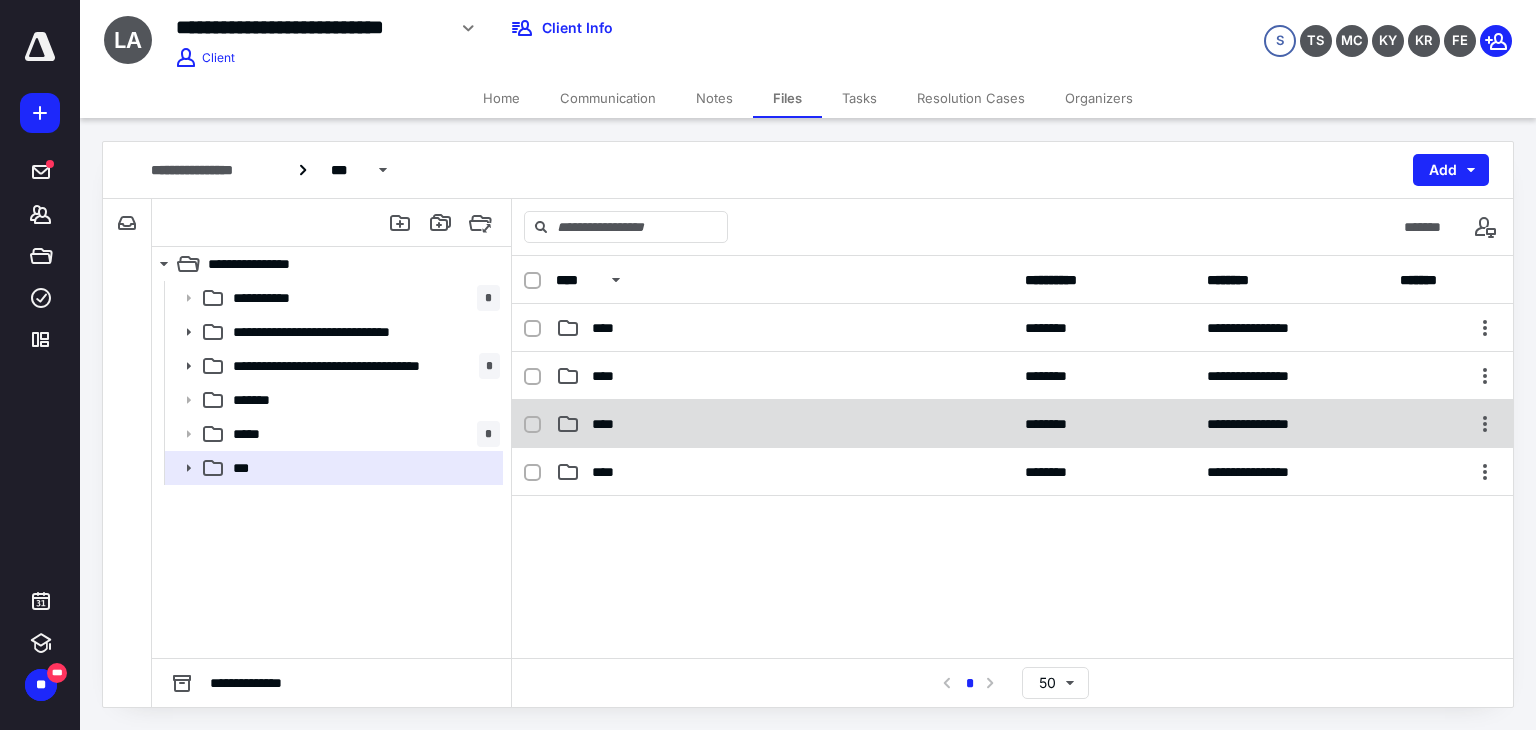 click on "****" at bounding box center (784, 424) 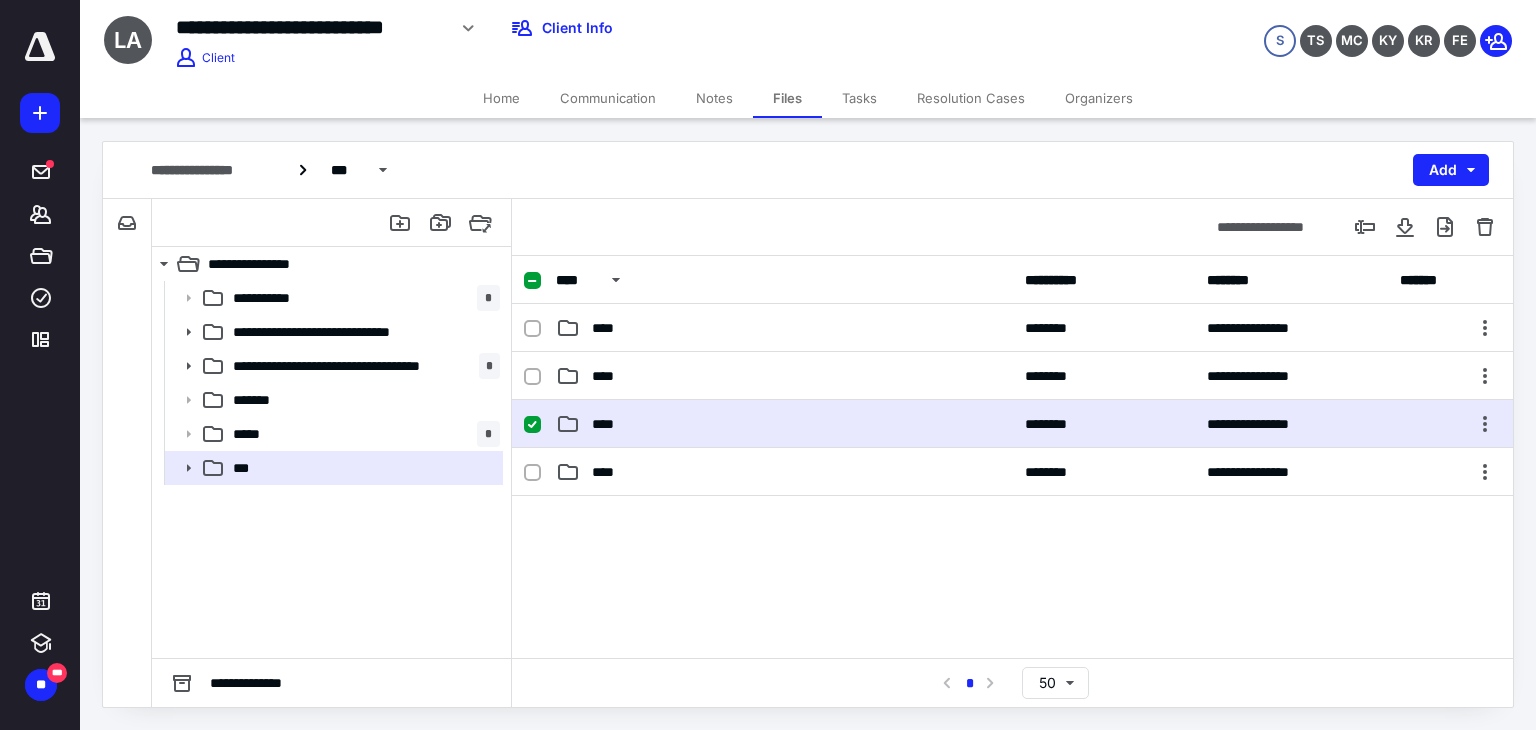 click on "****" at bounding box center (784, 424) 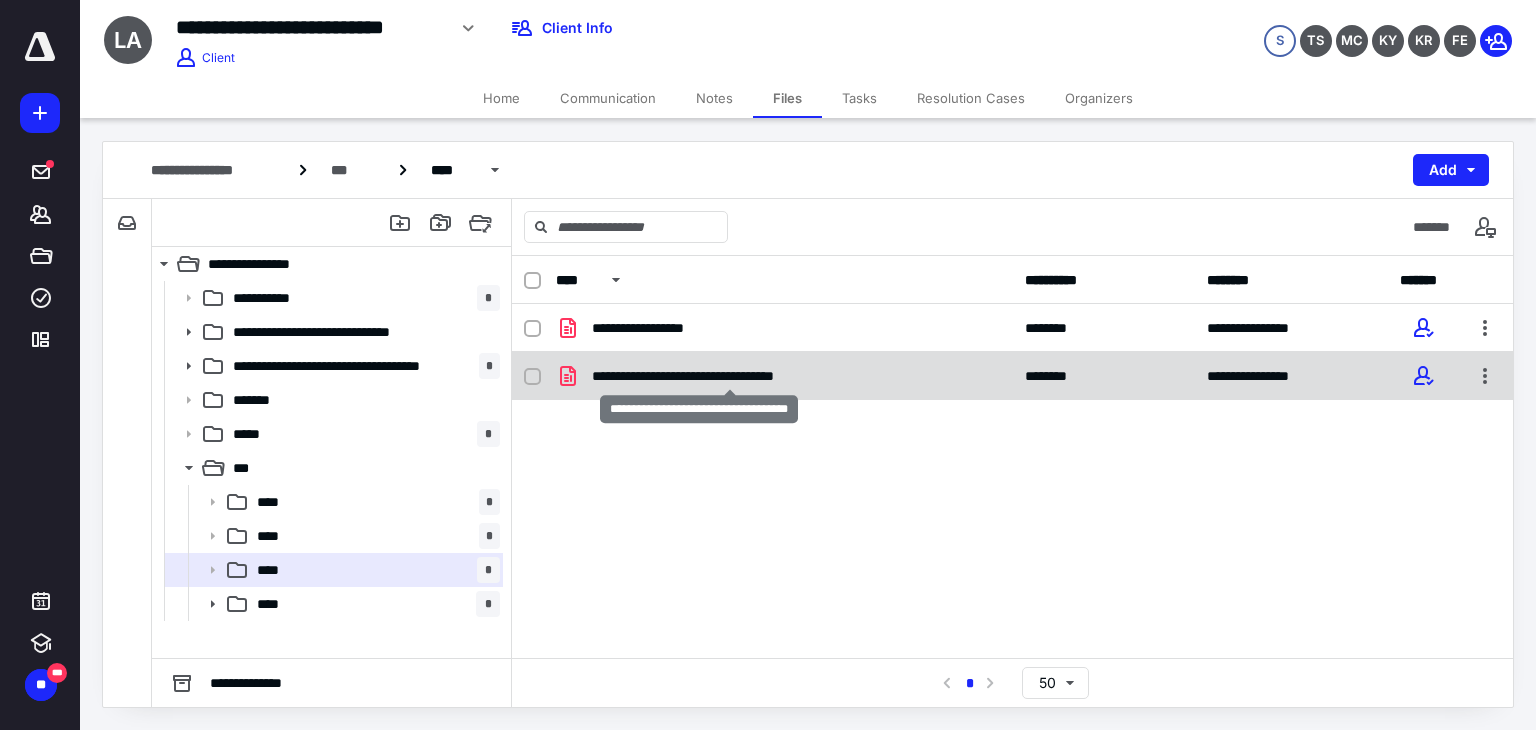 click on "**********" at bounding box center [730, 376] 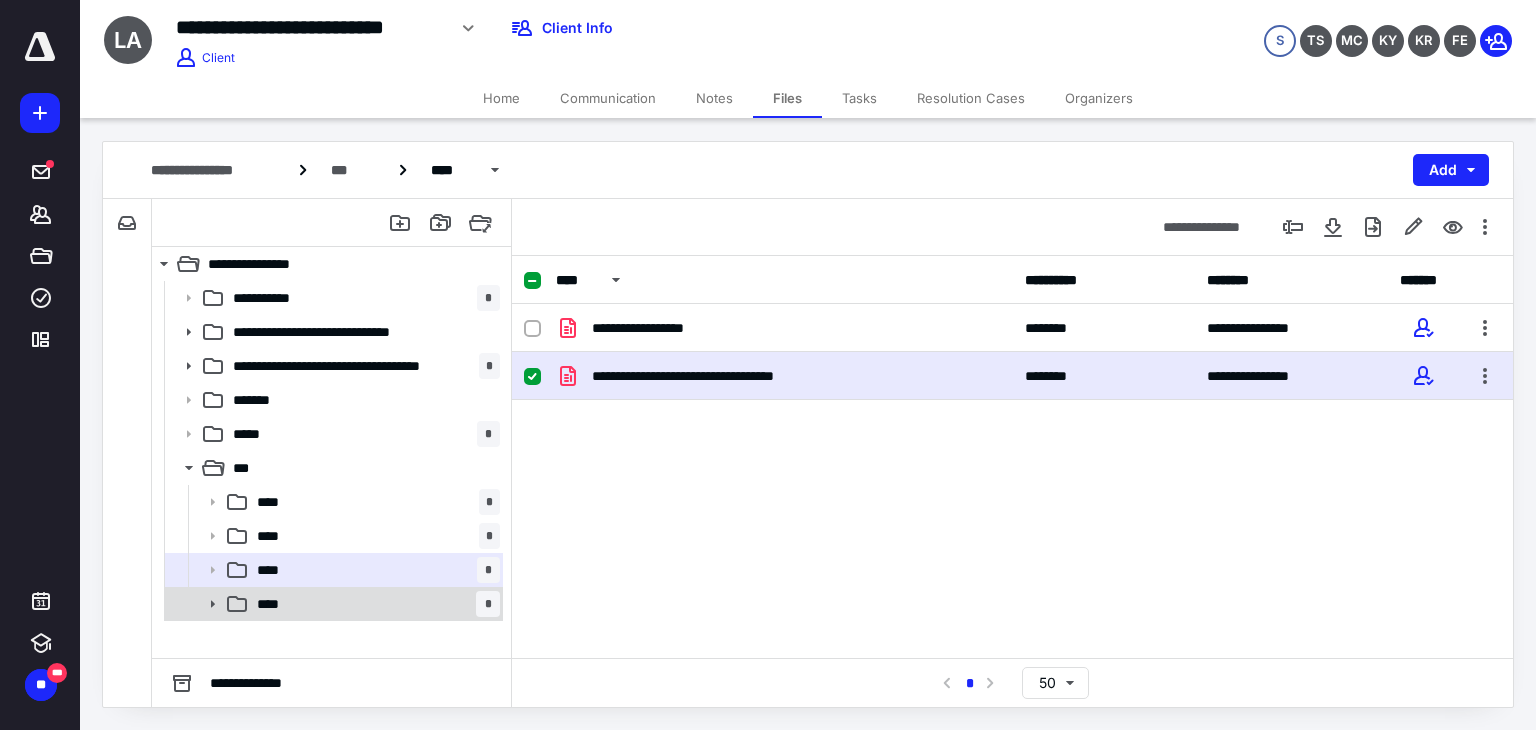 click on "**** *" at bounding box center [374, 604] 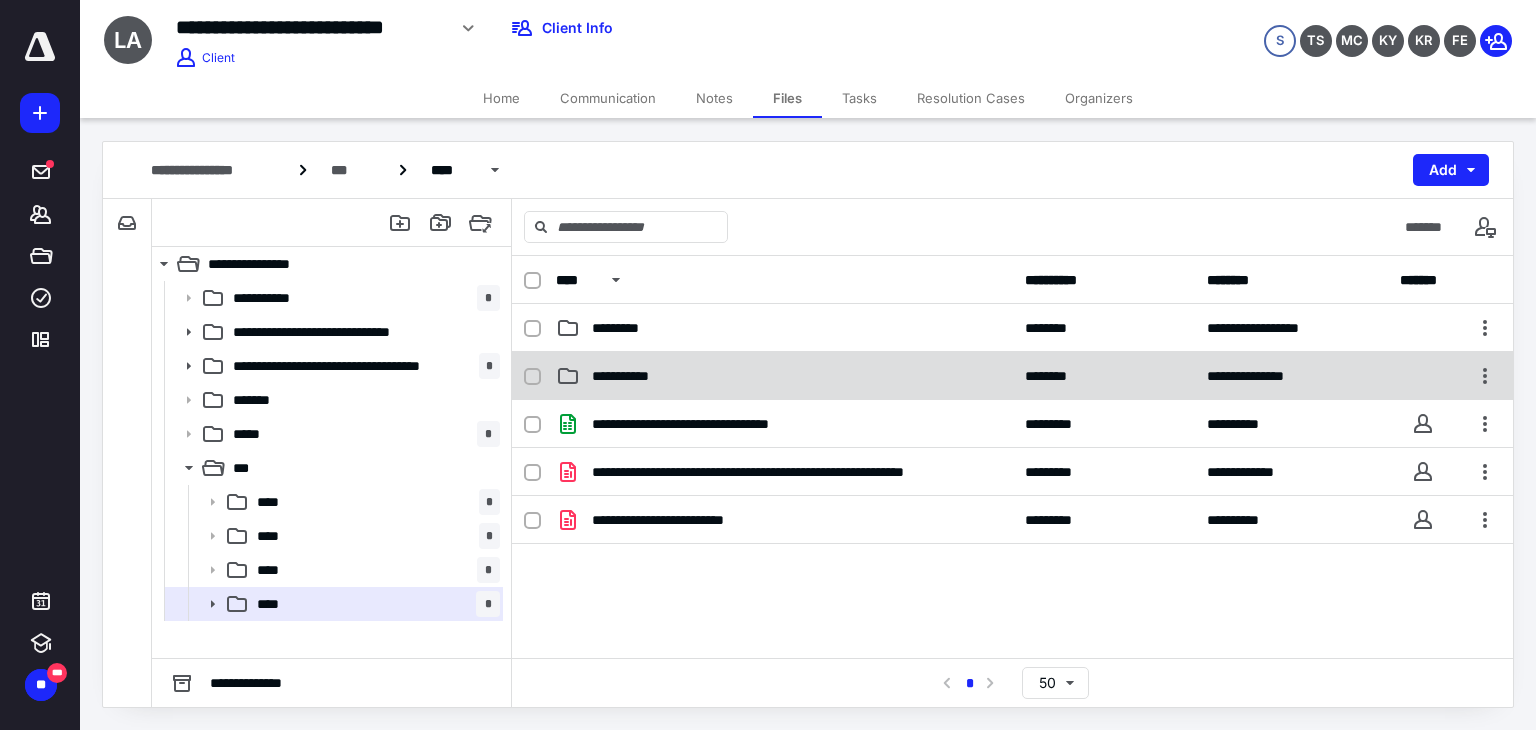 click on "**********" at bounding box center [784, 376] 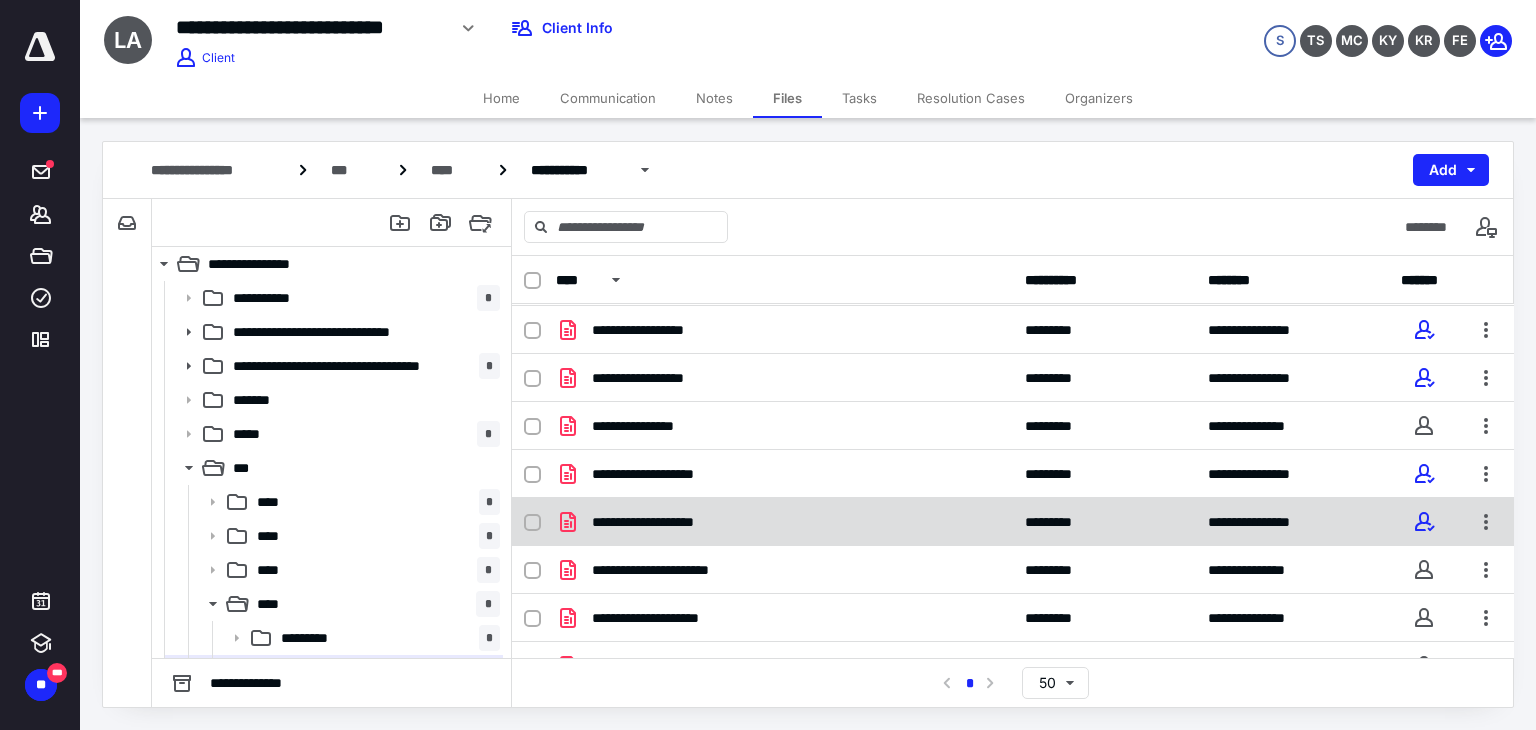scroll, scrollTop: 984, scrollLeft: 0, axis: vertical 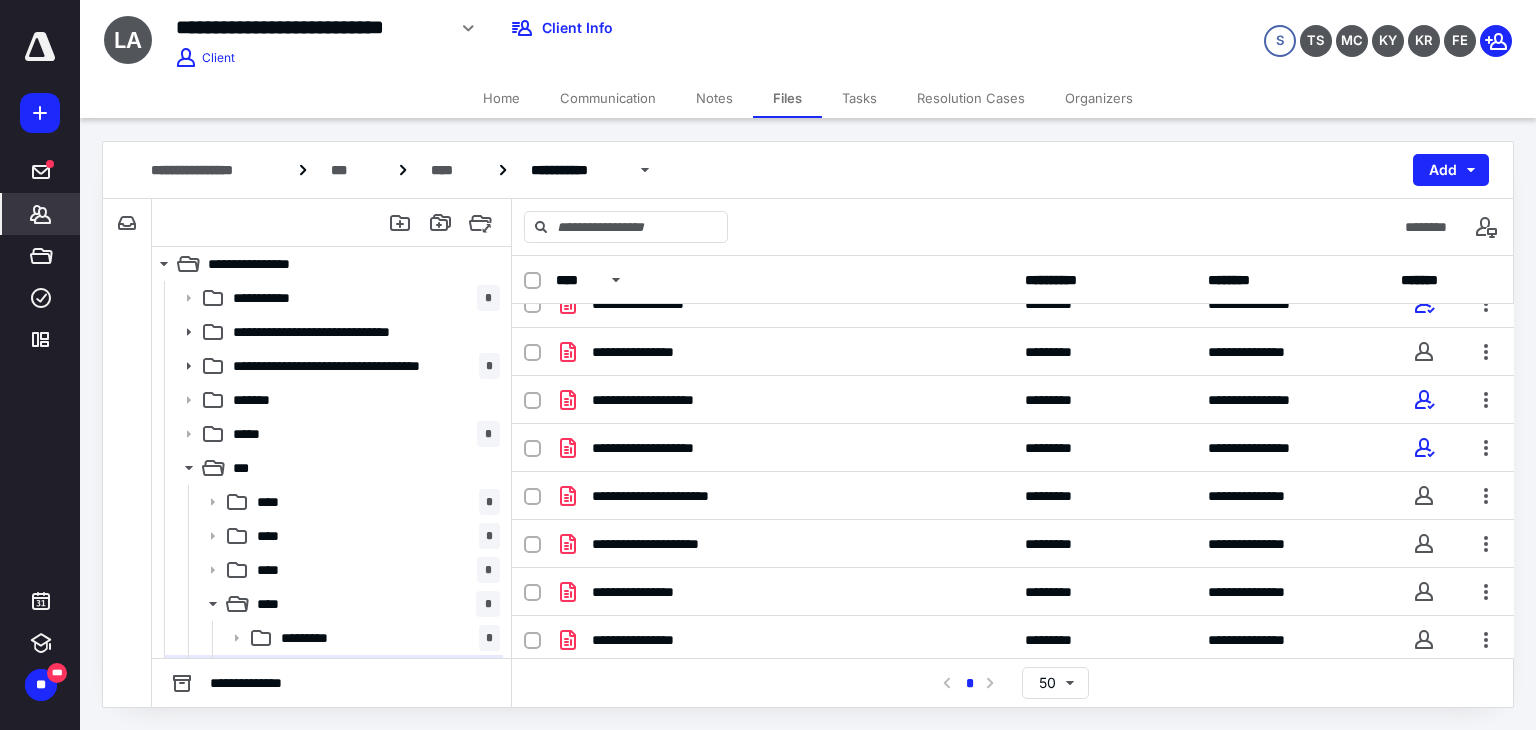 click 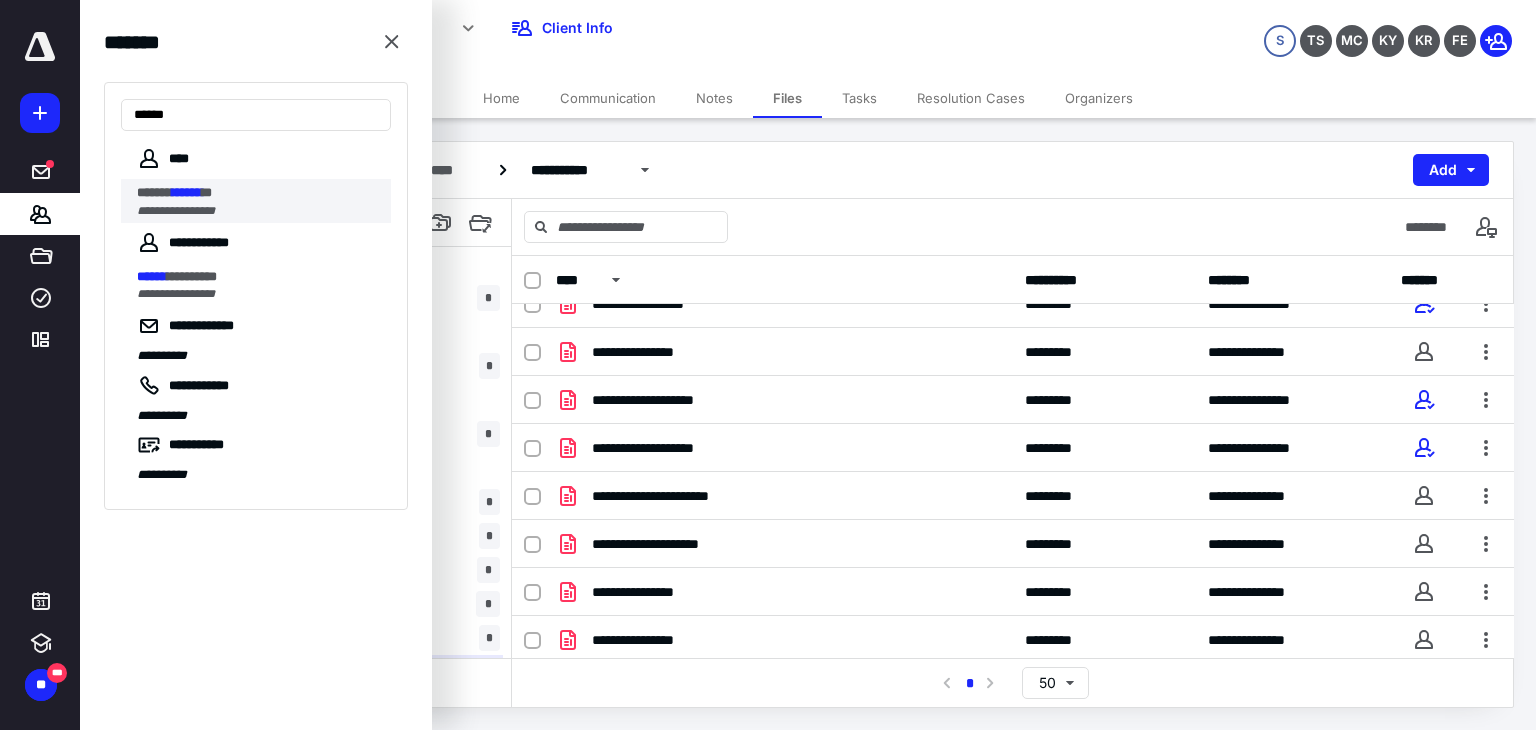 type on "******" 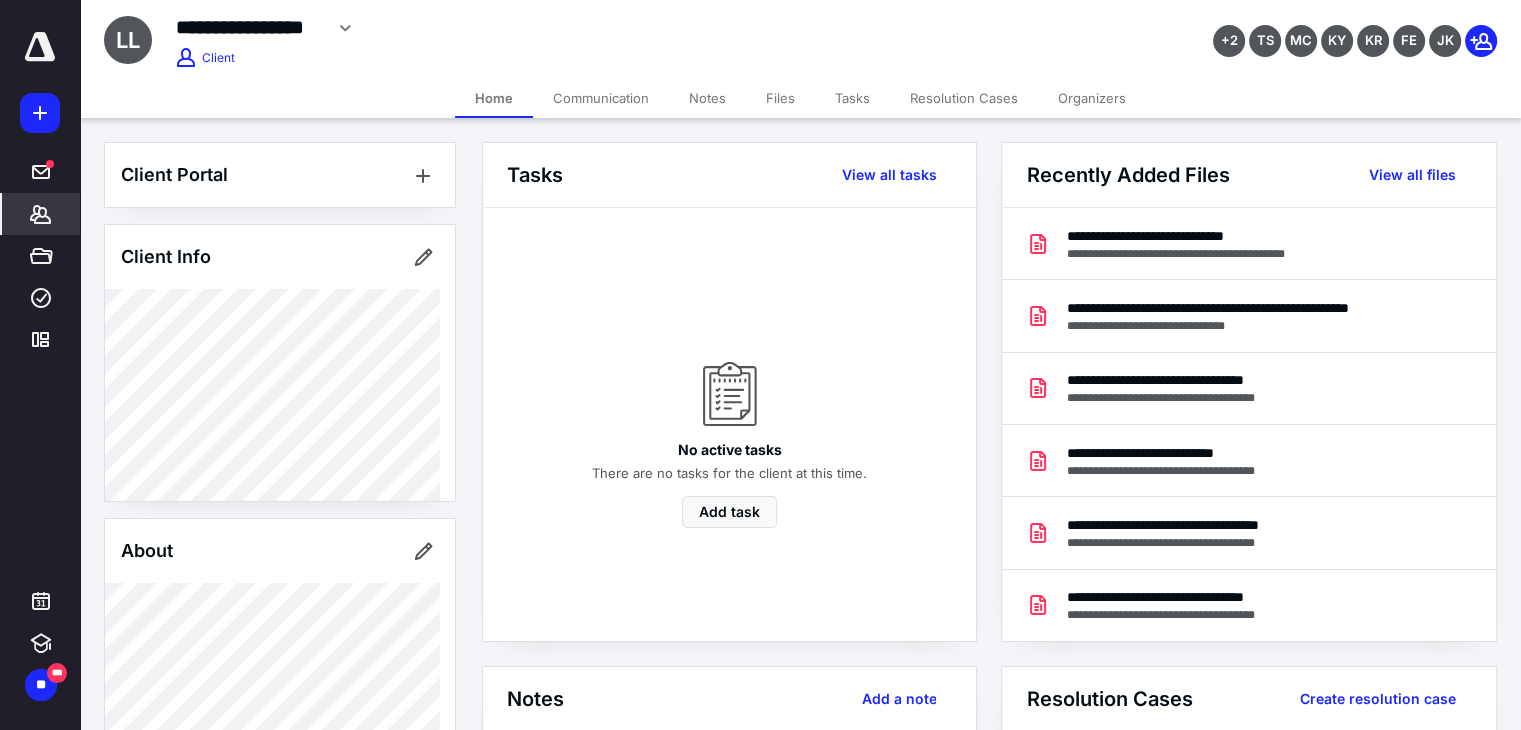 click on "Files" at bounding box center [780, 98] 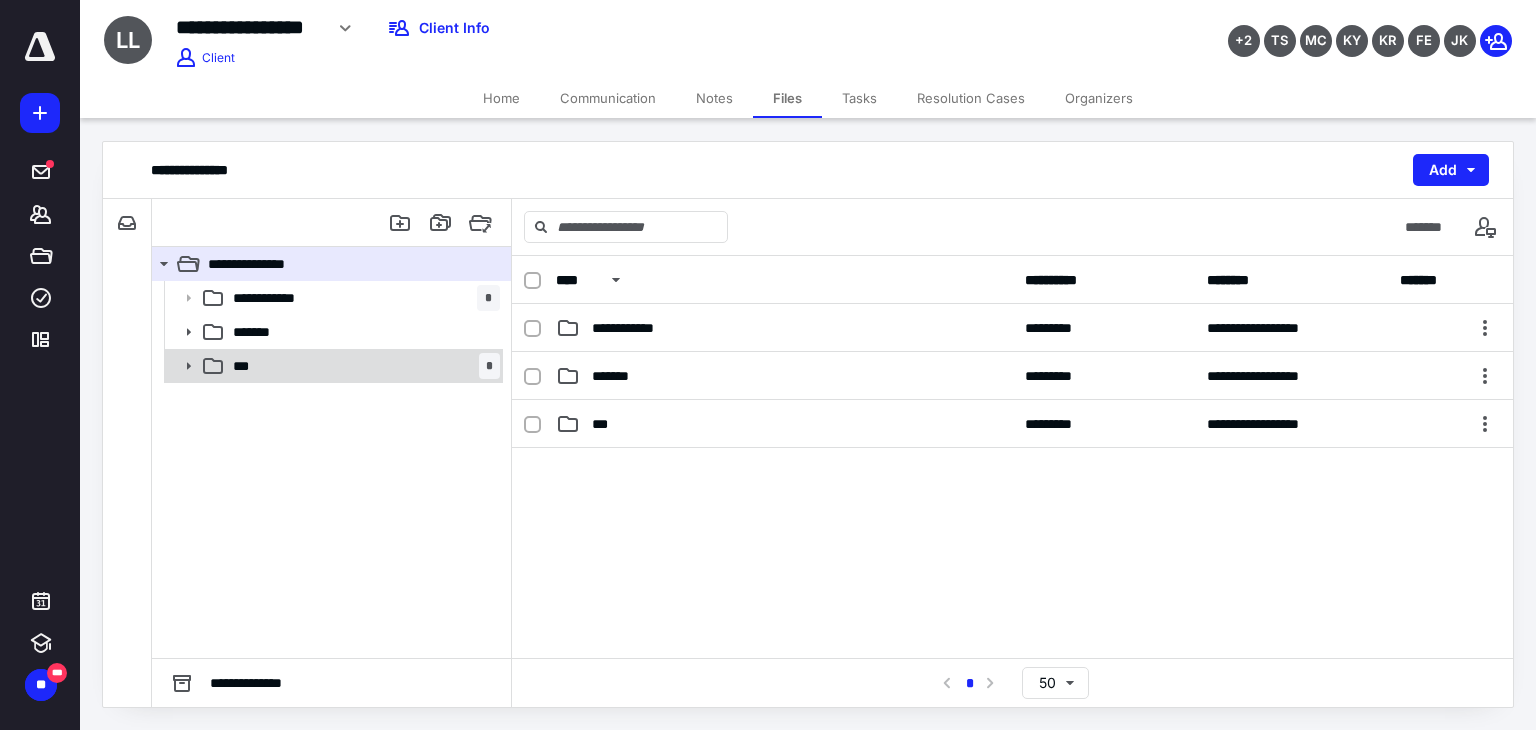 click on "*** *" at bounding box center [362, 366] 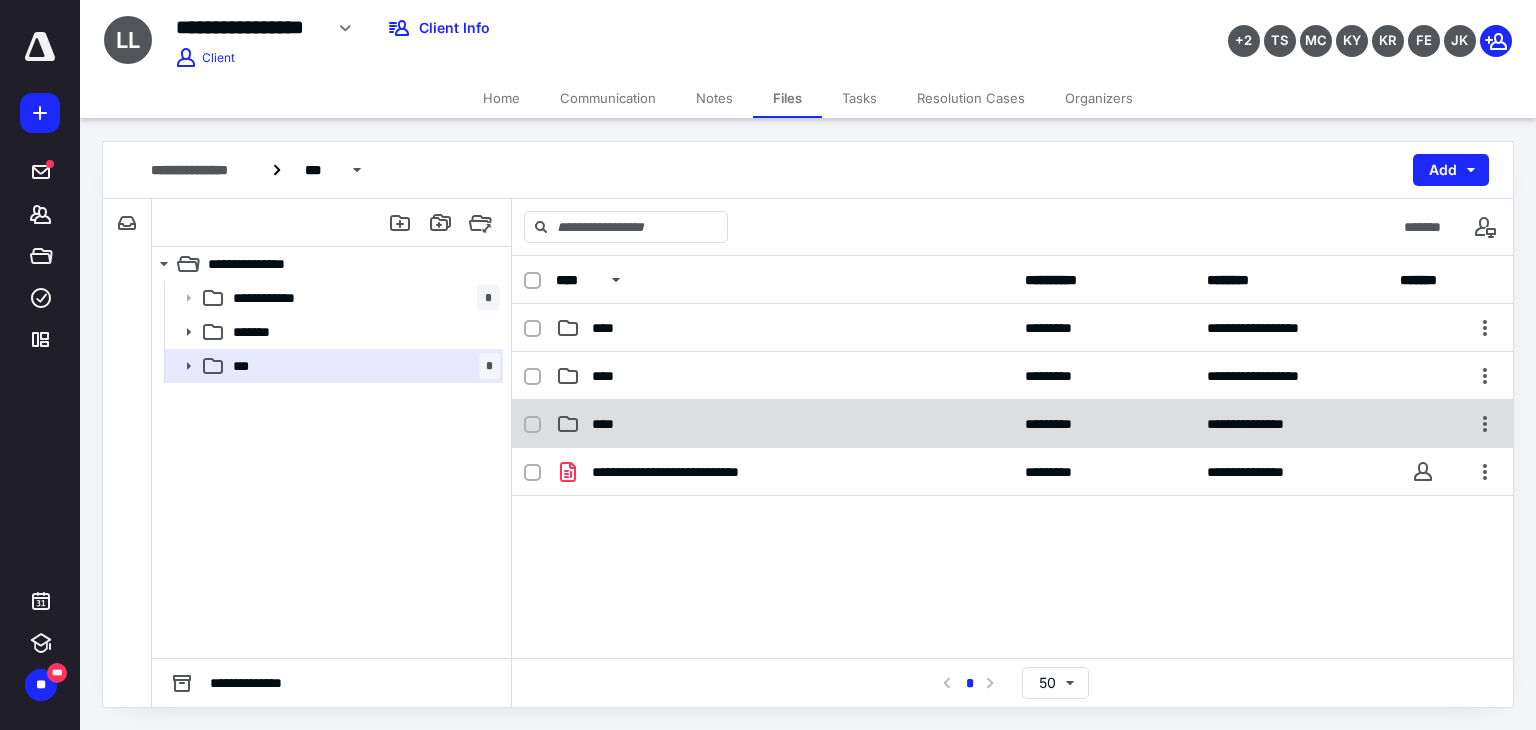 click on "**********" at bounding box center [1012, 424] 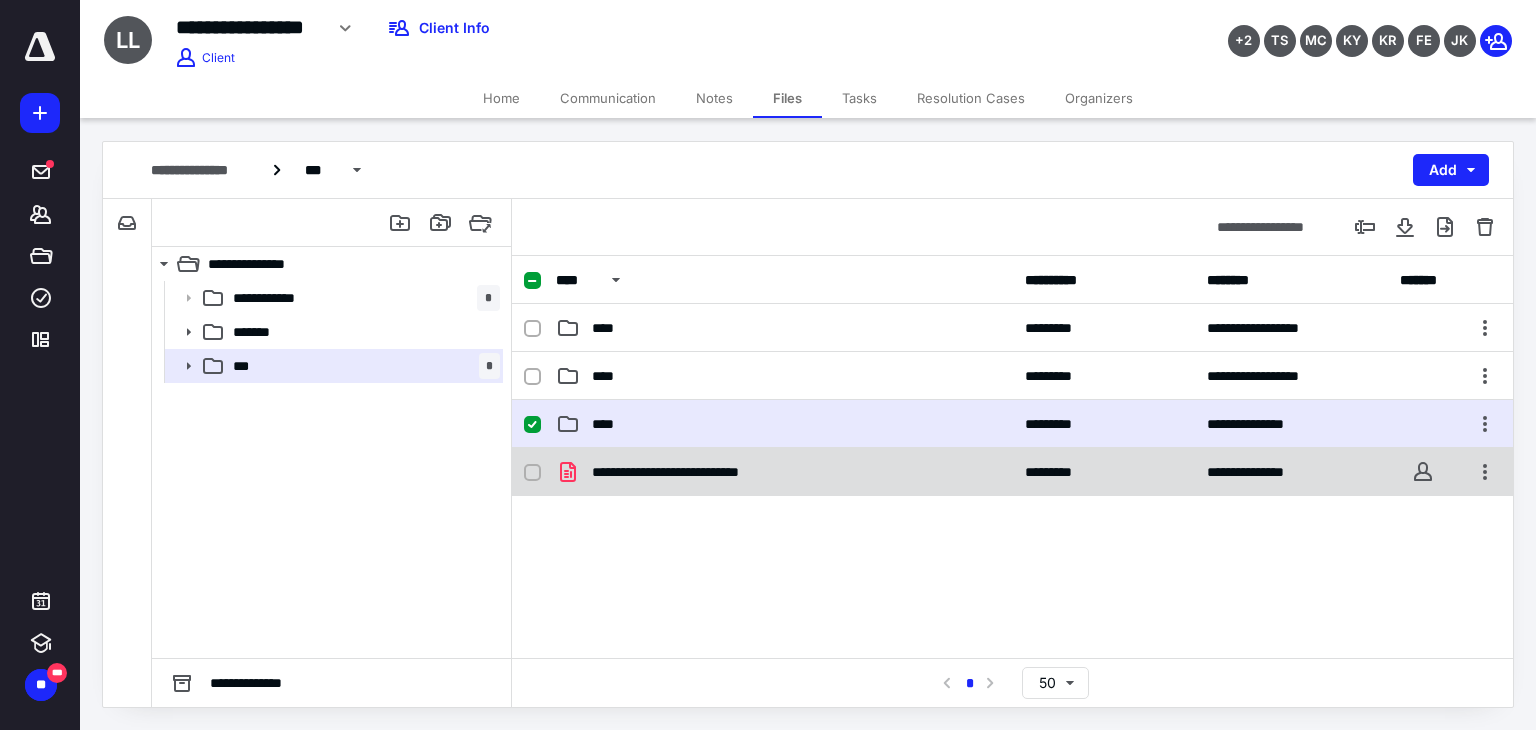 click on "**********" at bounding box center [689, 472] 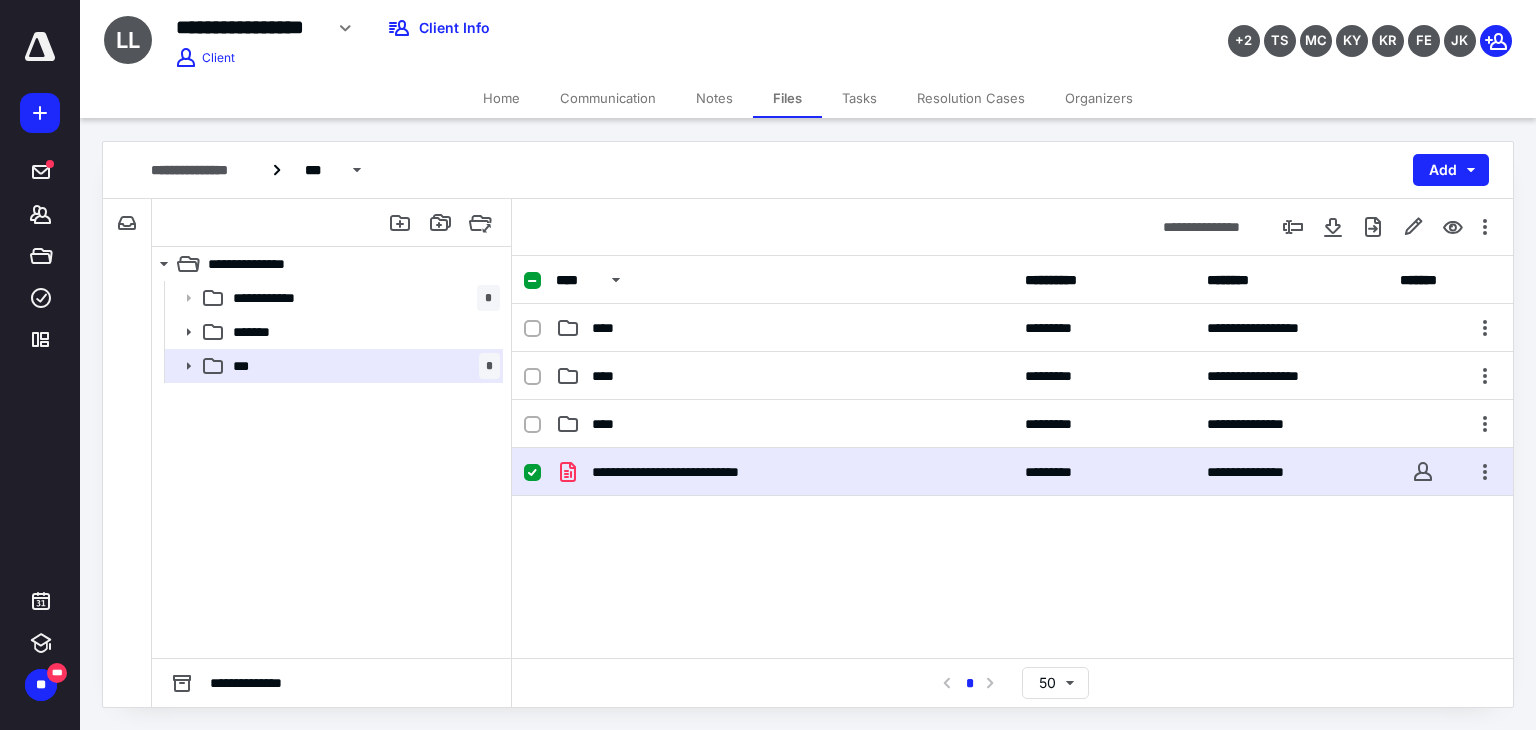 click on "**********" at bounding box center [1012, 598] 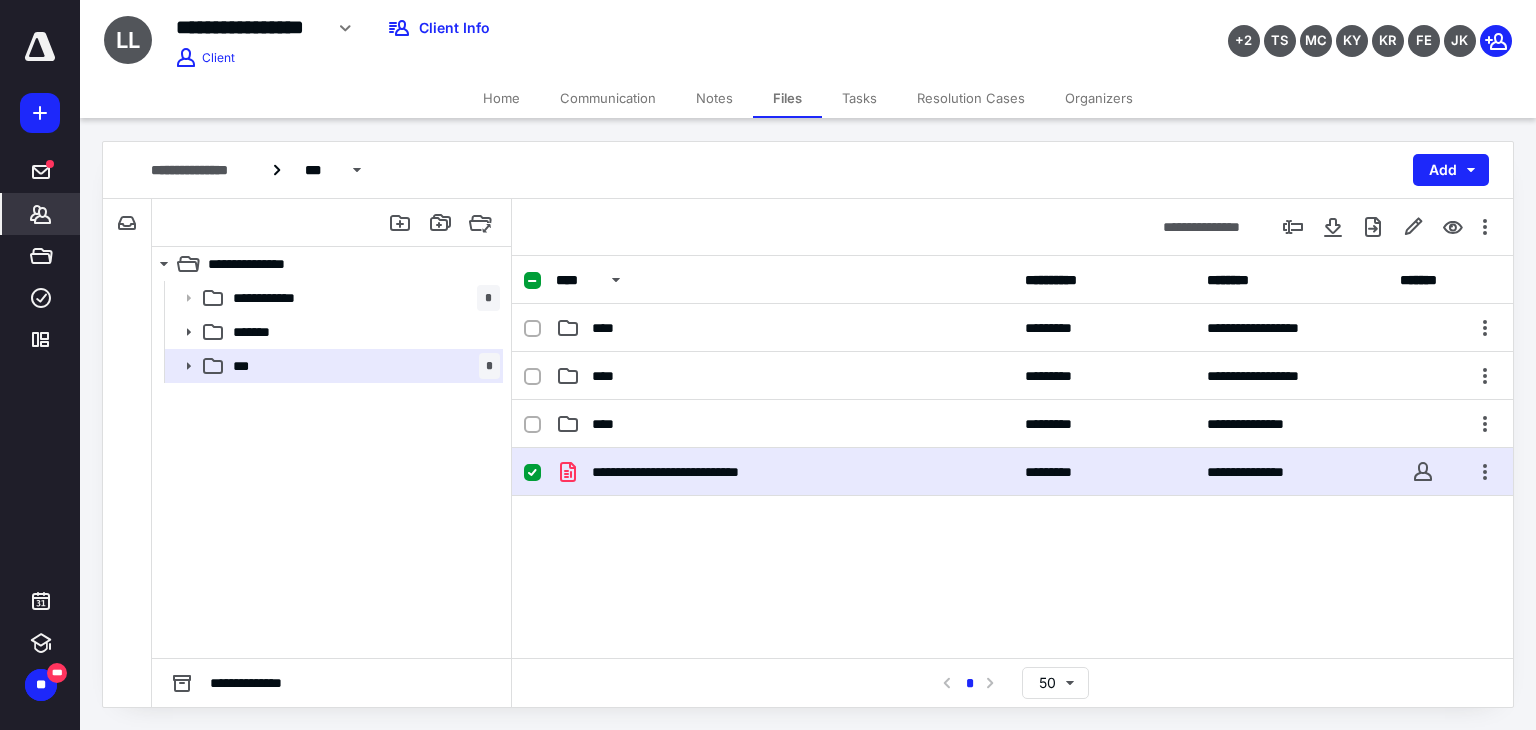 click on "*******" at bounding box center (41, 214) 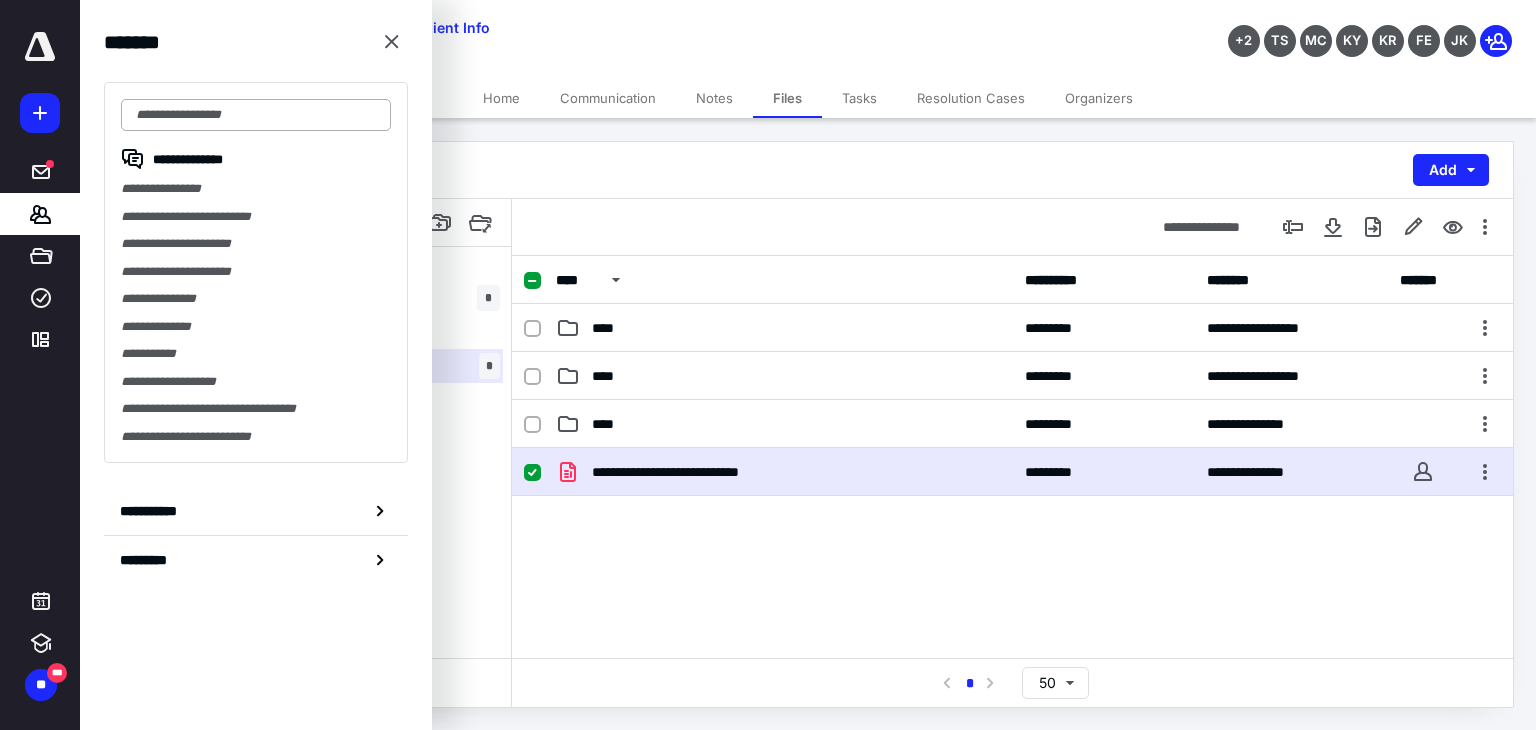 click at bounding box center (256, 115) 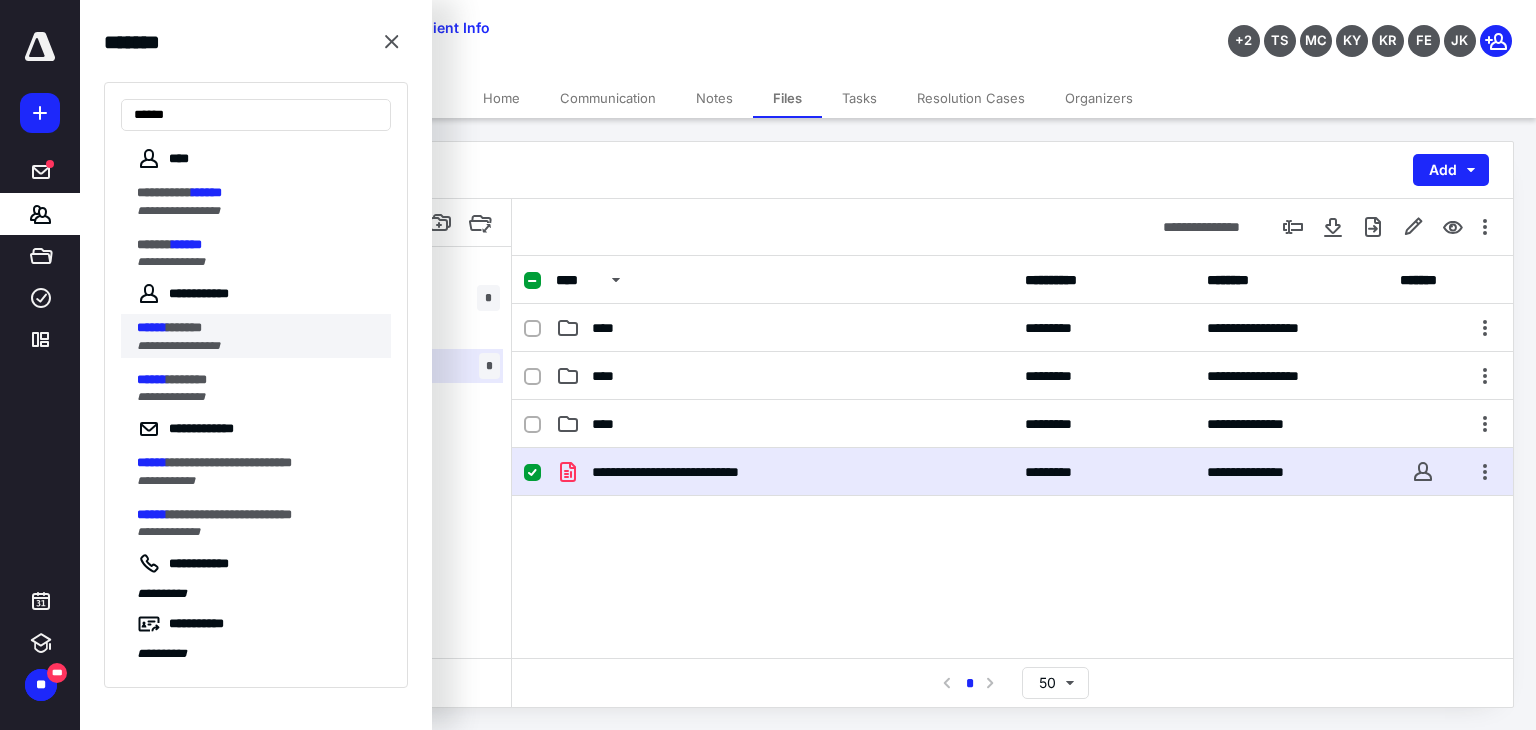 type on "******" 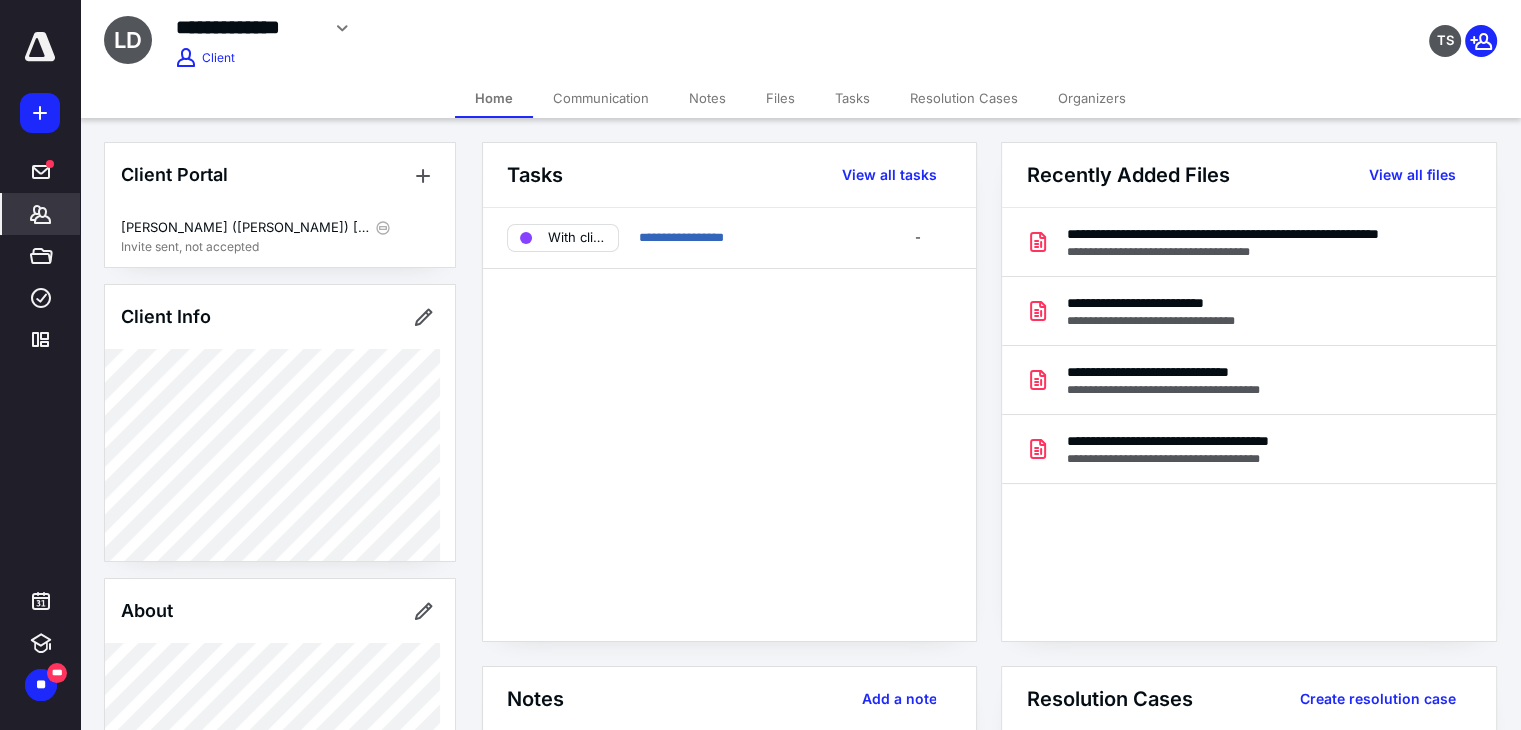 click on "Files" at bounding box center (780, 98) 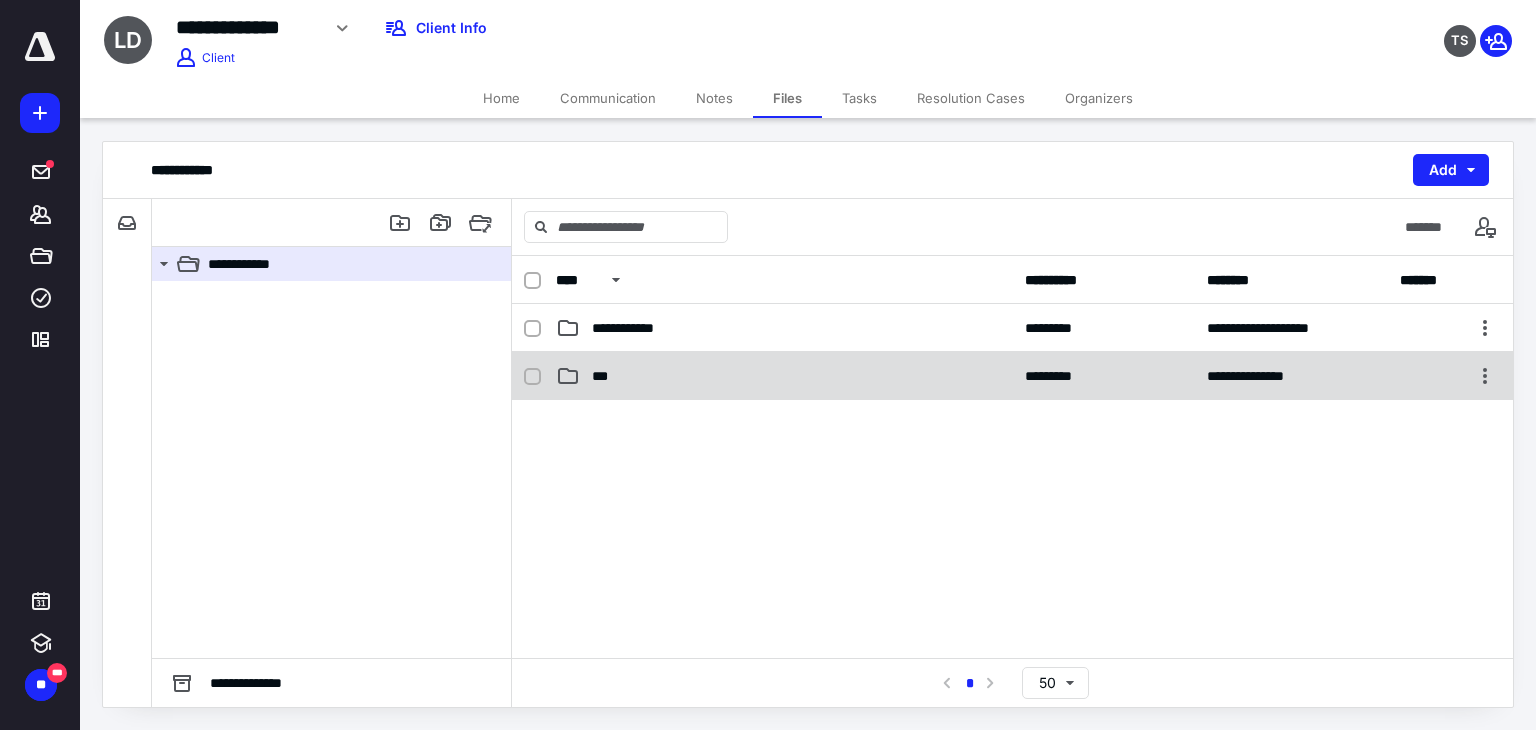 click on "***" at bounding box center (784, 376) 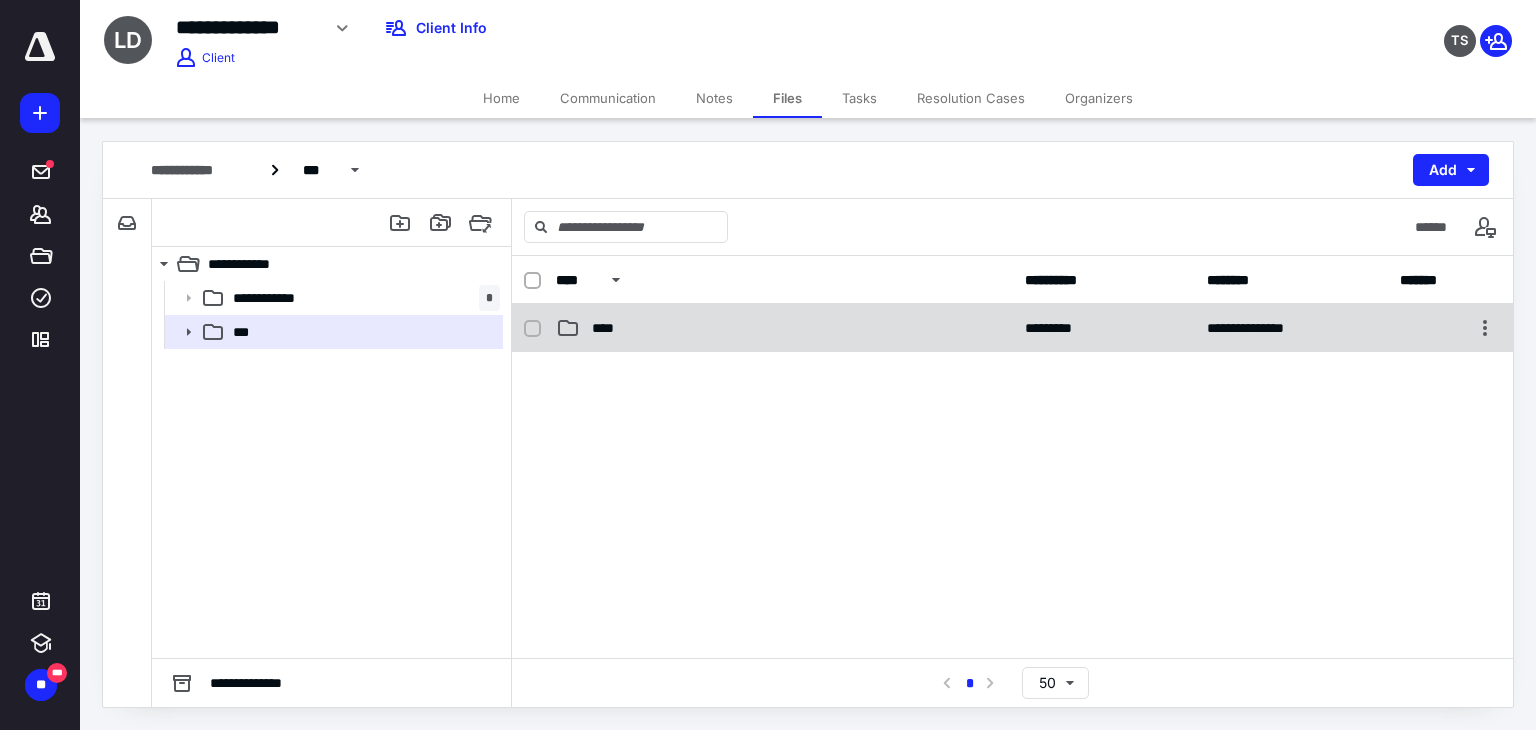 click on "**********" at bounding box center [1012, 328] 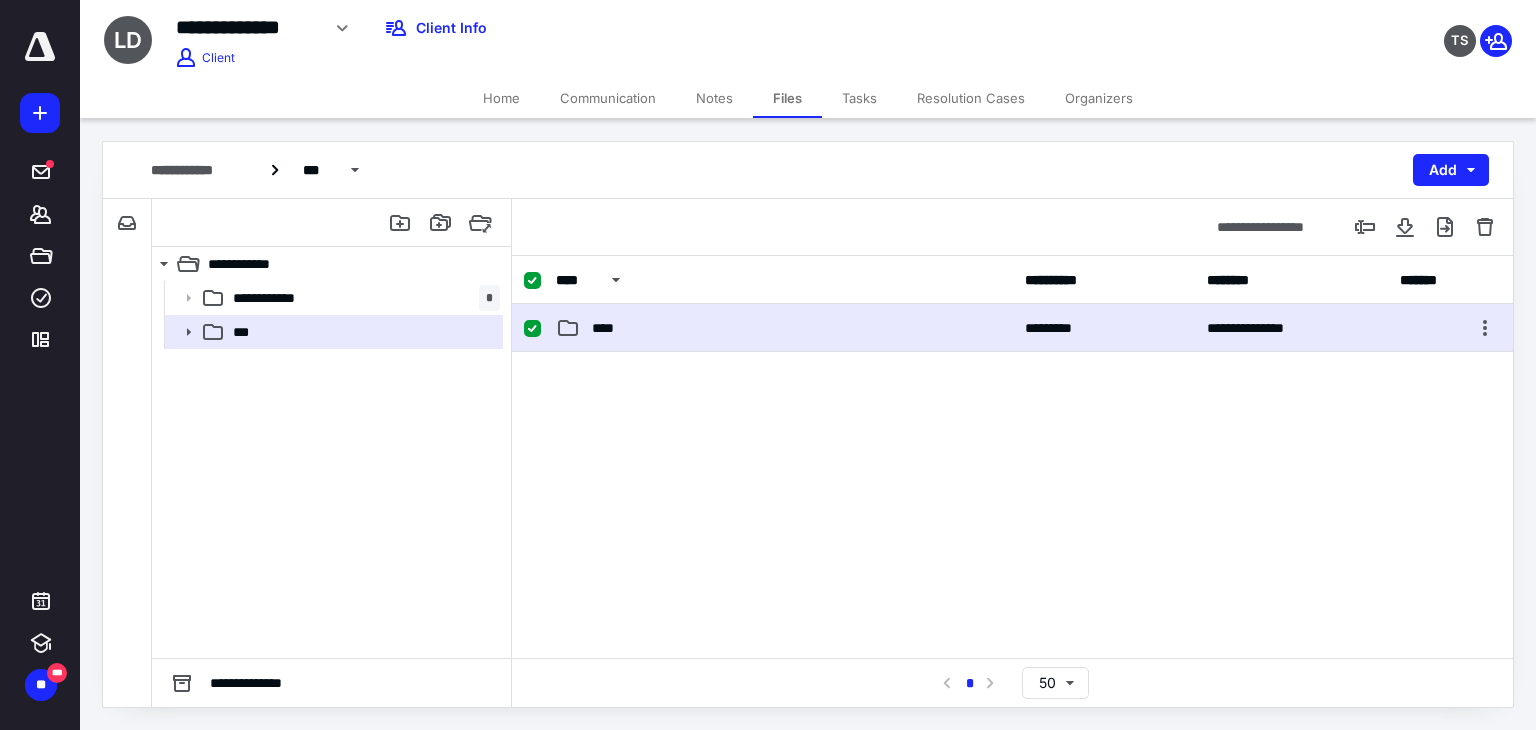click on "**********" at bounding box center [1012, 328] 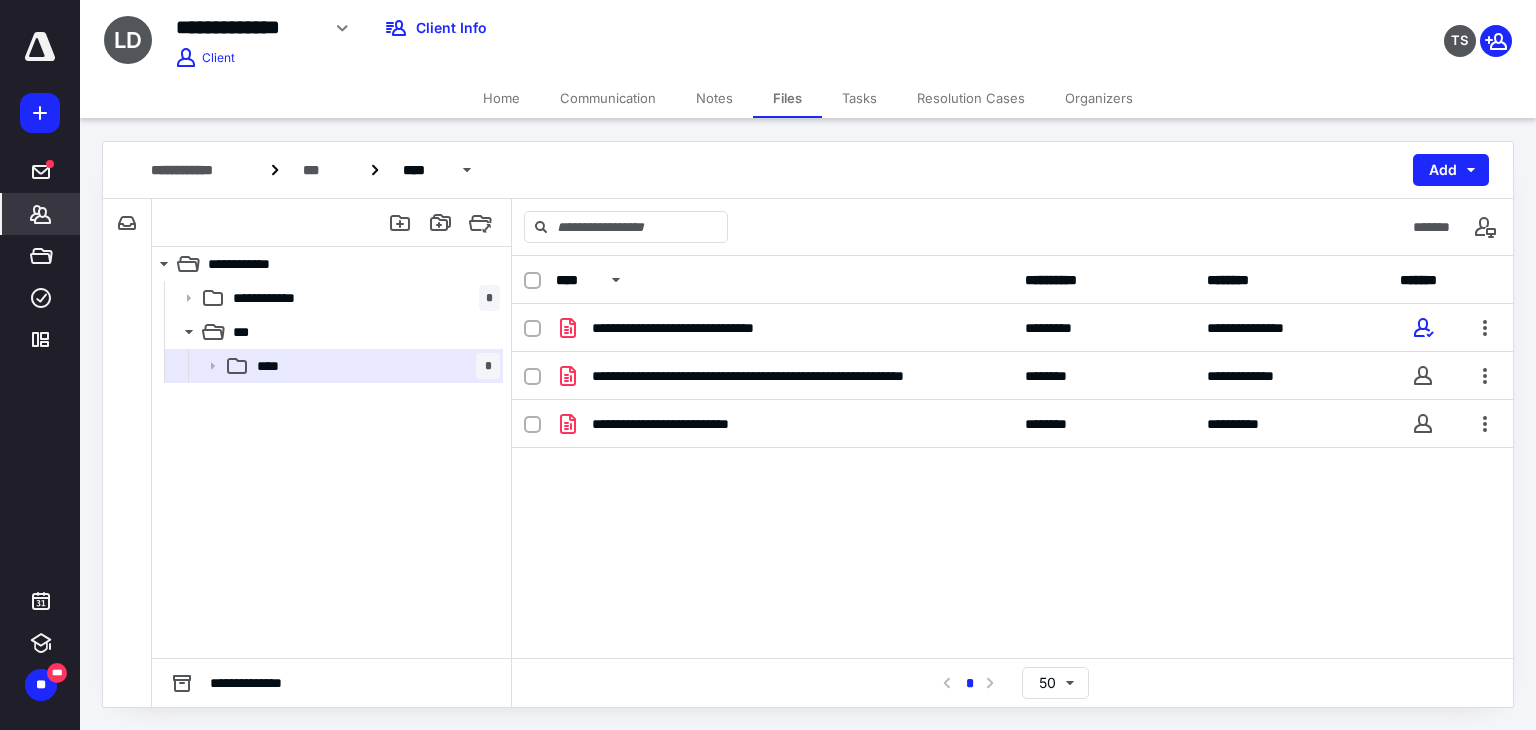 click 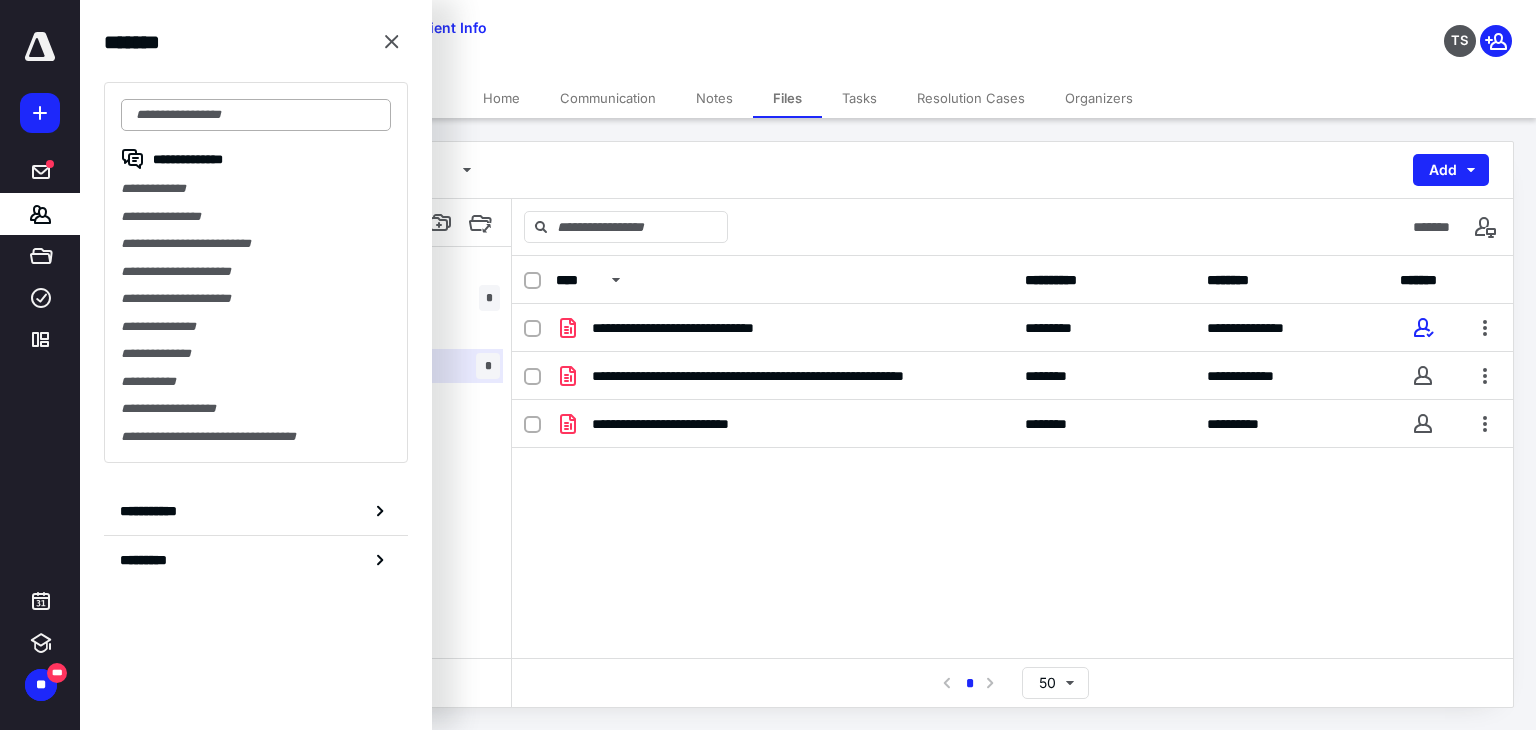 click at bounding box center (256, 115) 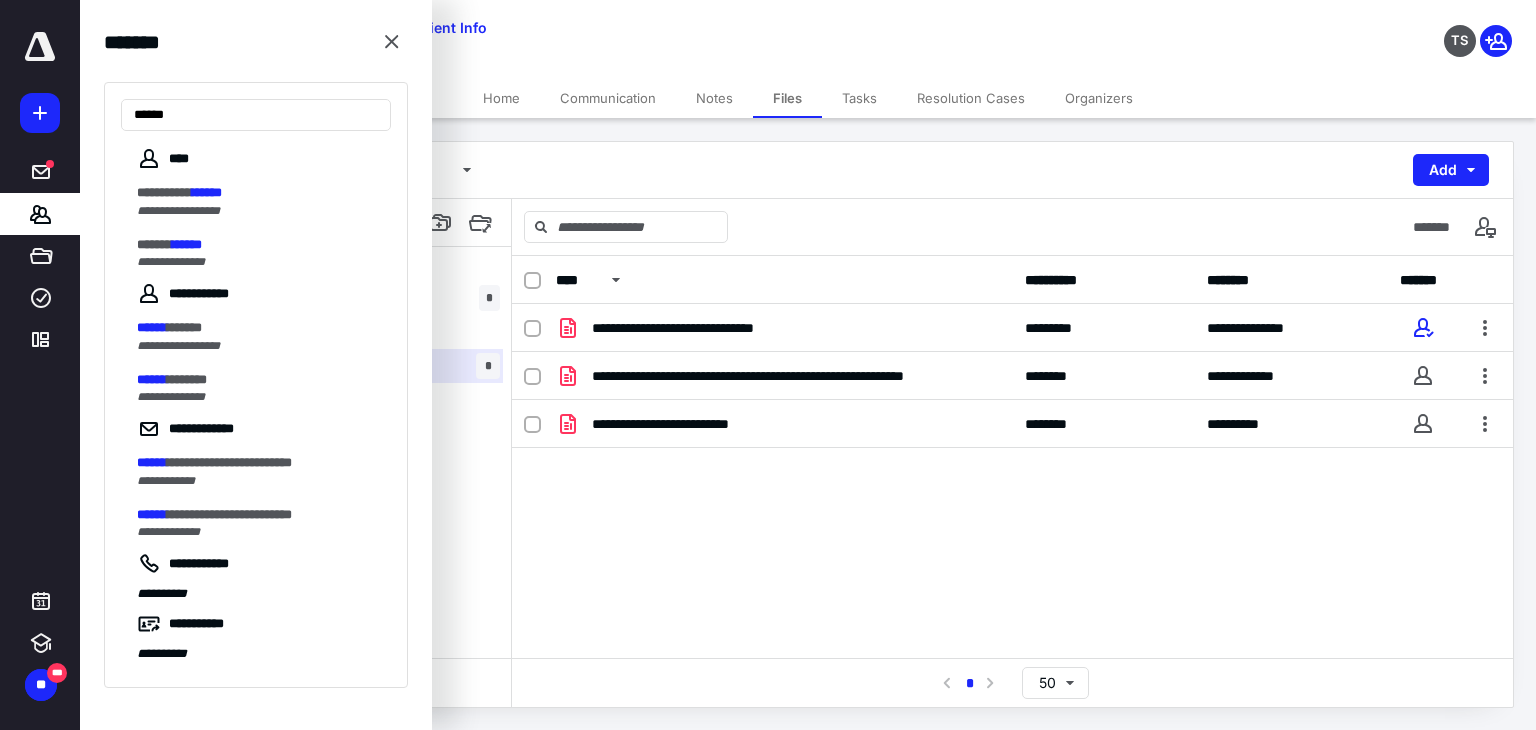 type on "******" 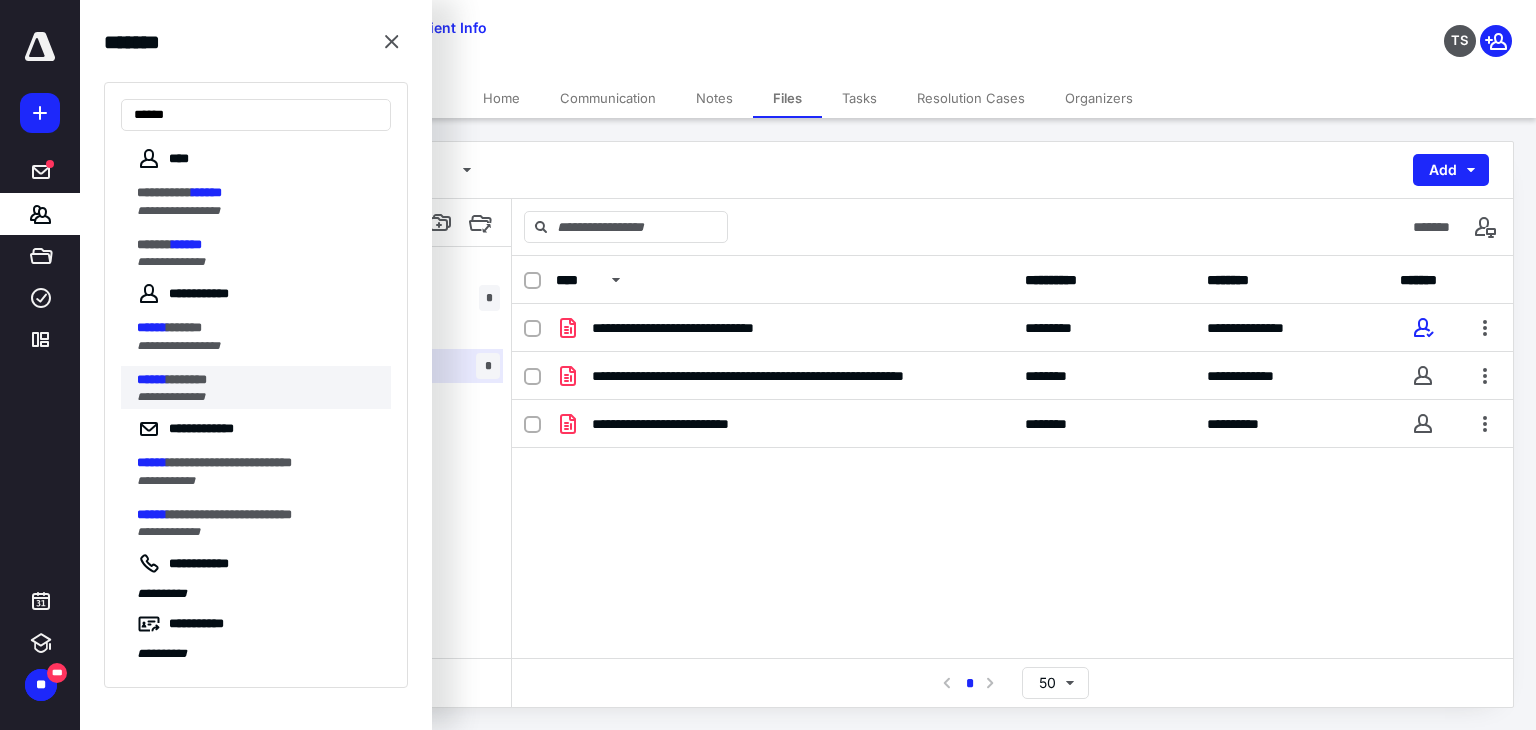 click on "****** ********" at bounding box center (258, 380) 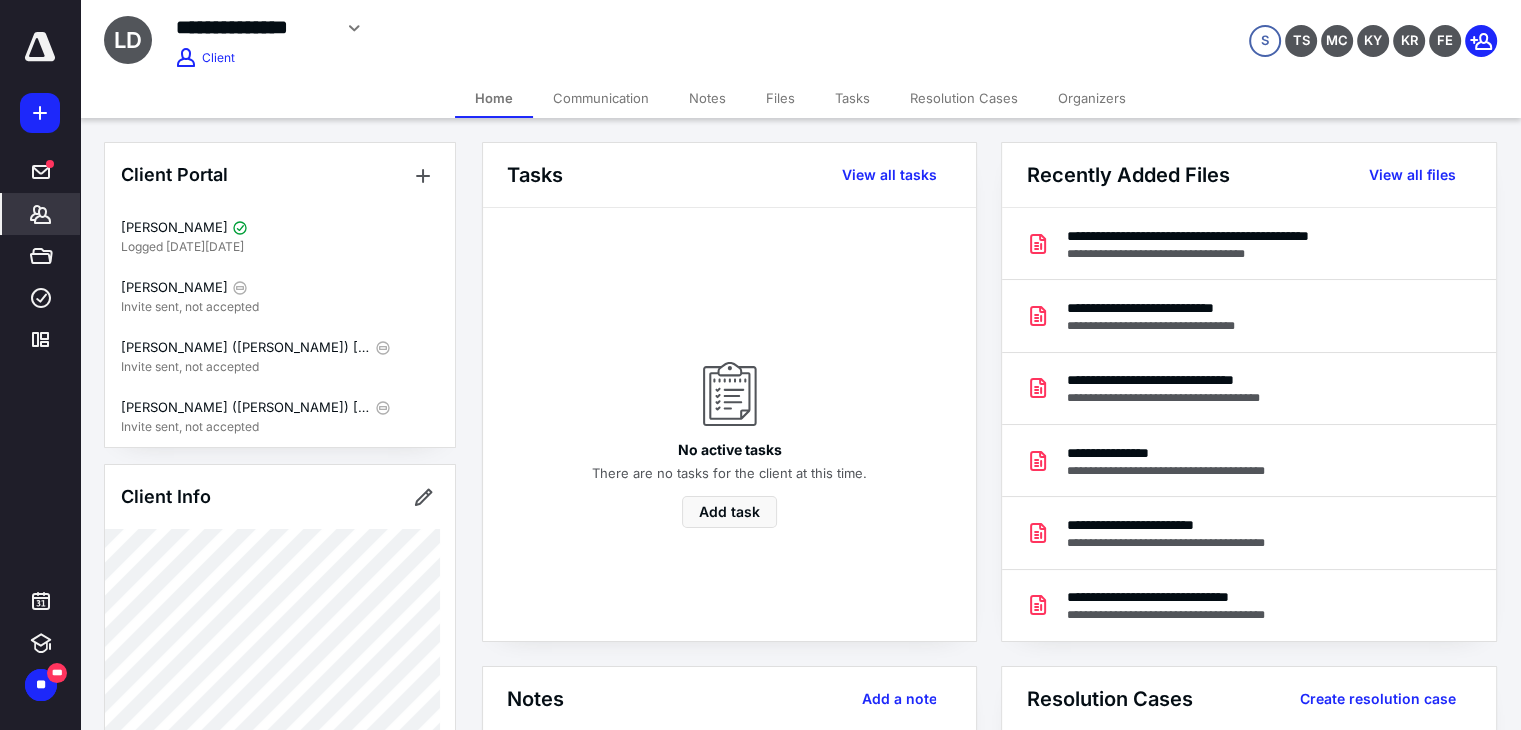 click on "Files" at bounding box center [780, 98] 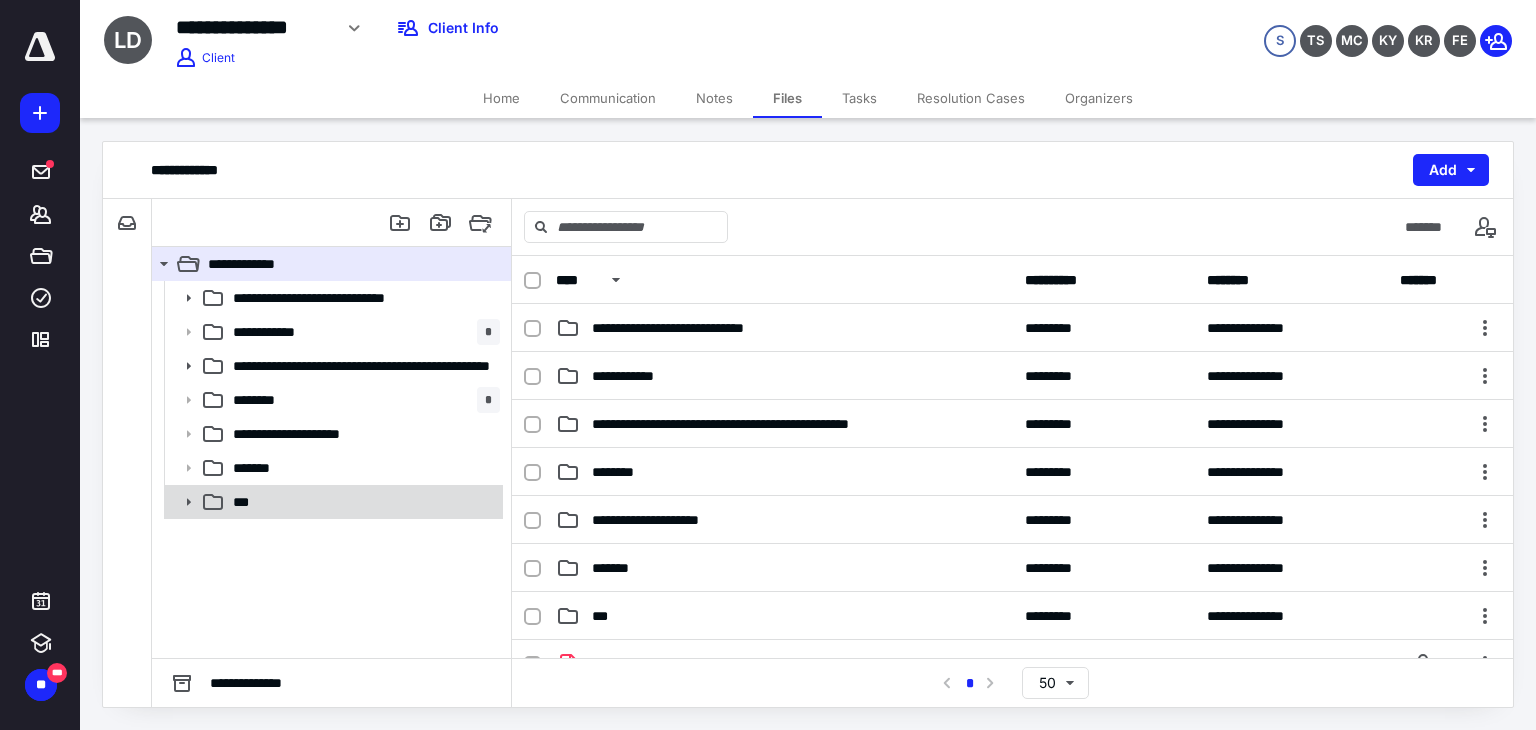 click on "***" at bounding box center [362, 502] 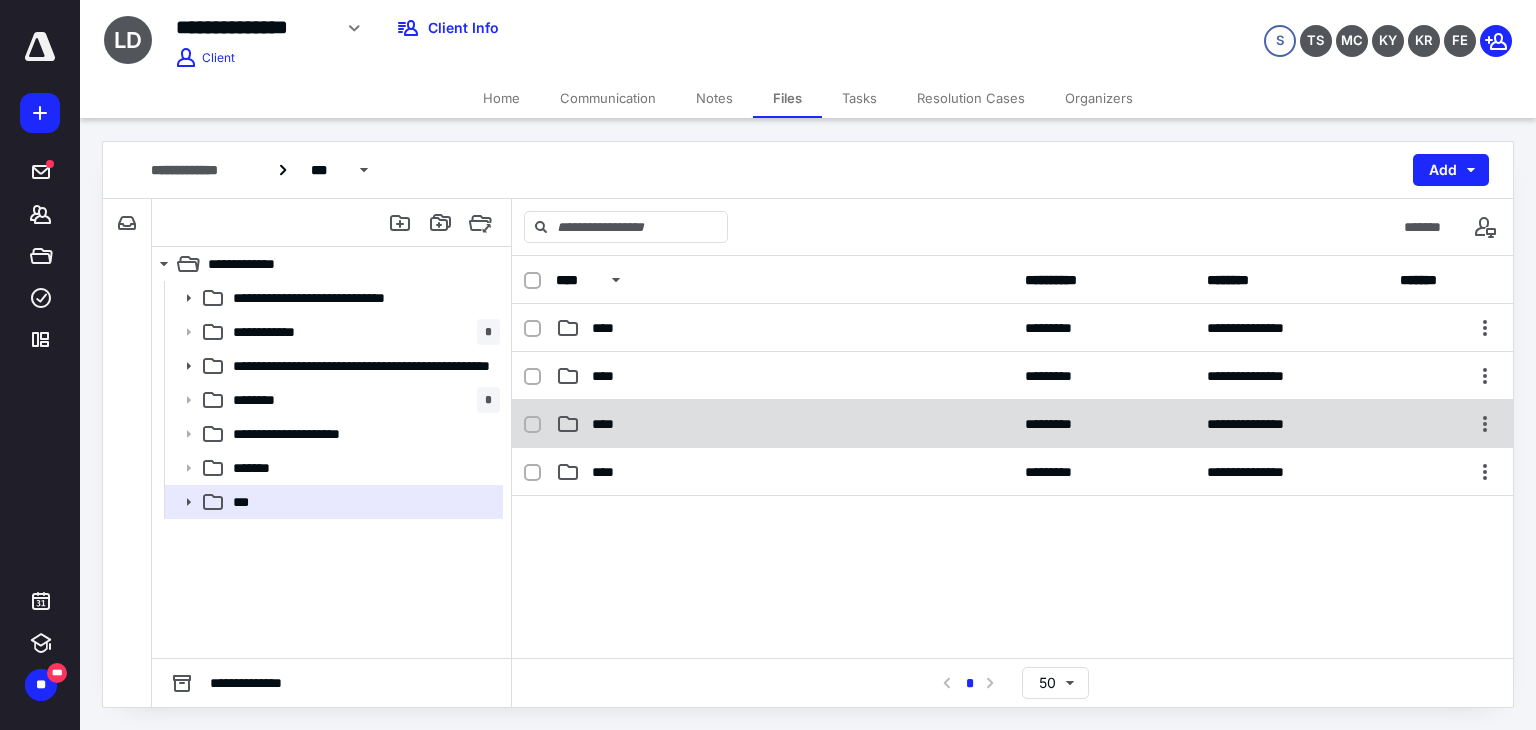 click on "****" at bounding box center [784, 424] 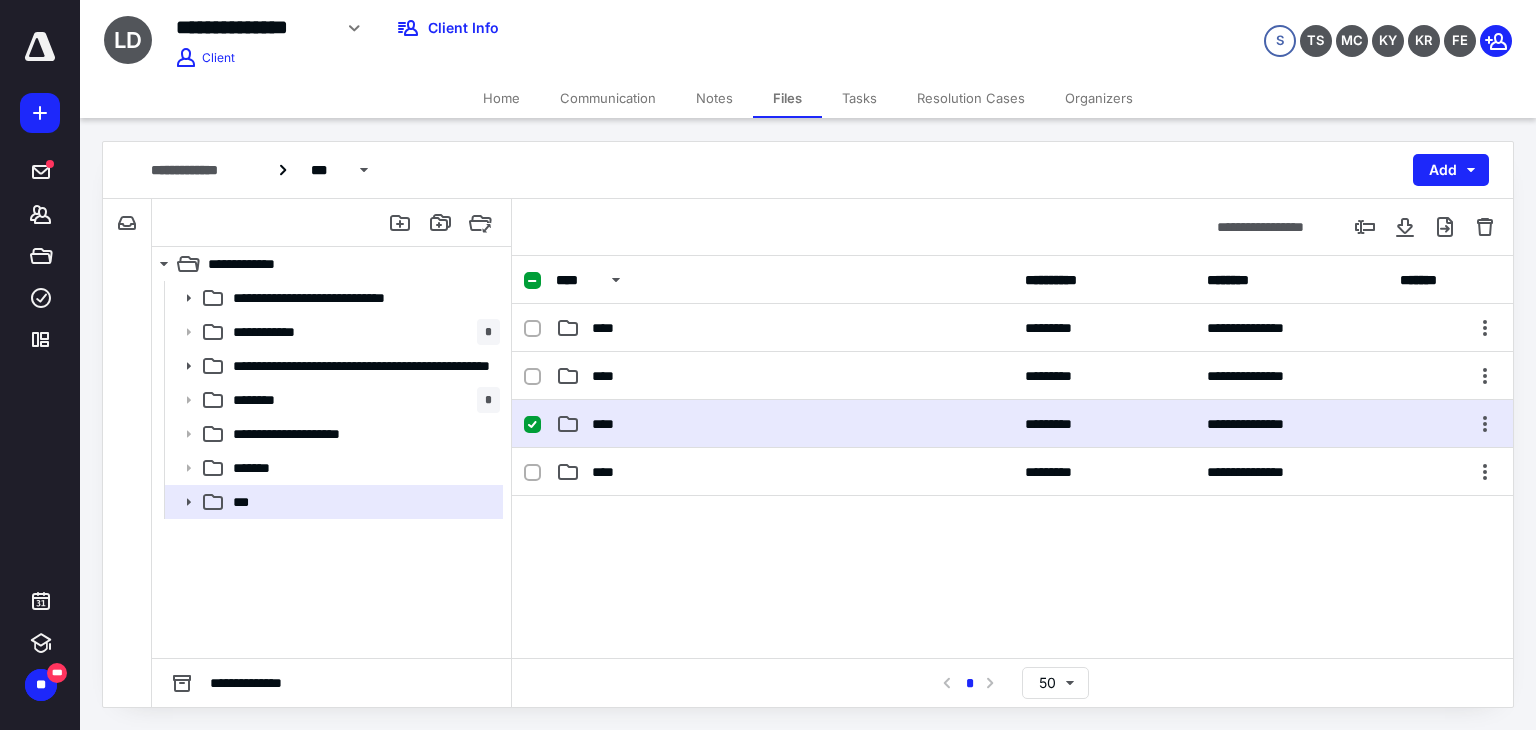 click on "****" at bounding box center [784, 424] 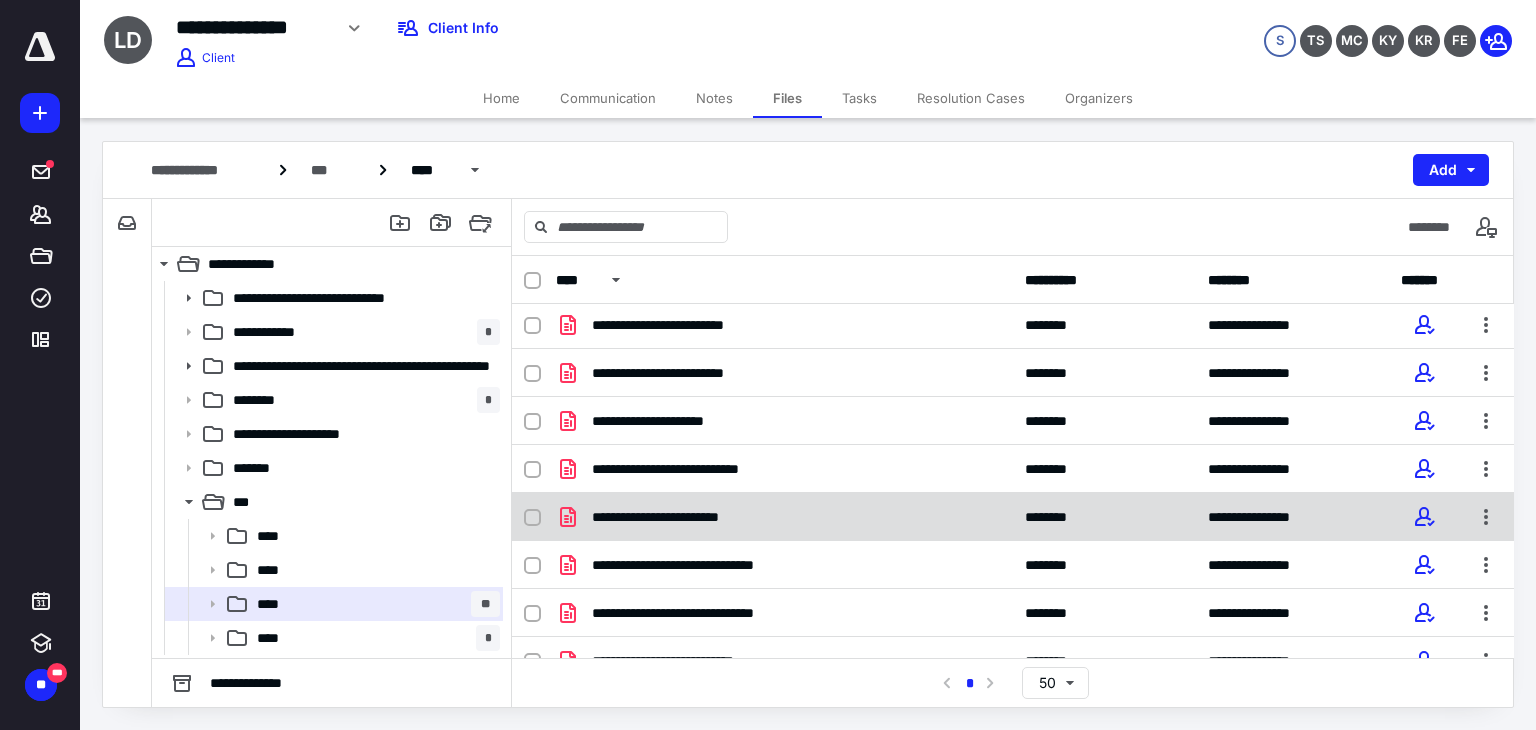 scroll, scrollTop: 0, scrollLeft: 0, axis: both 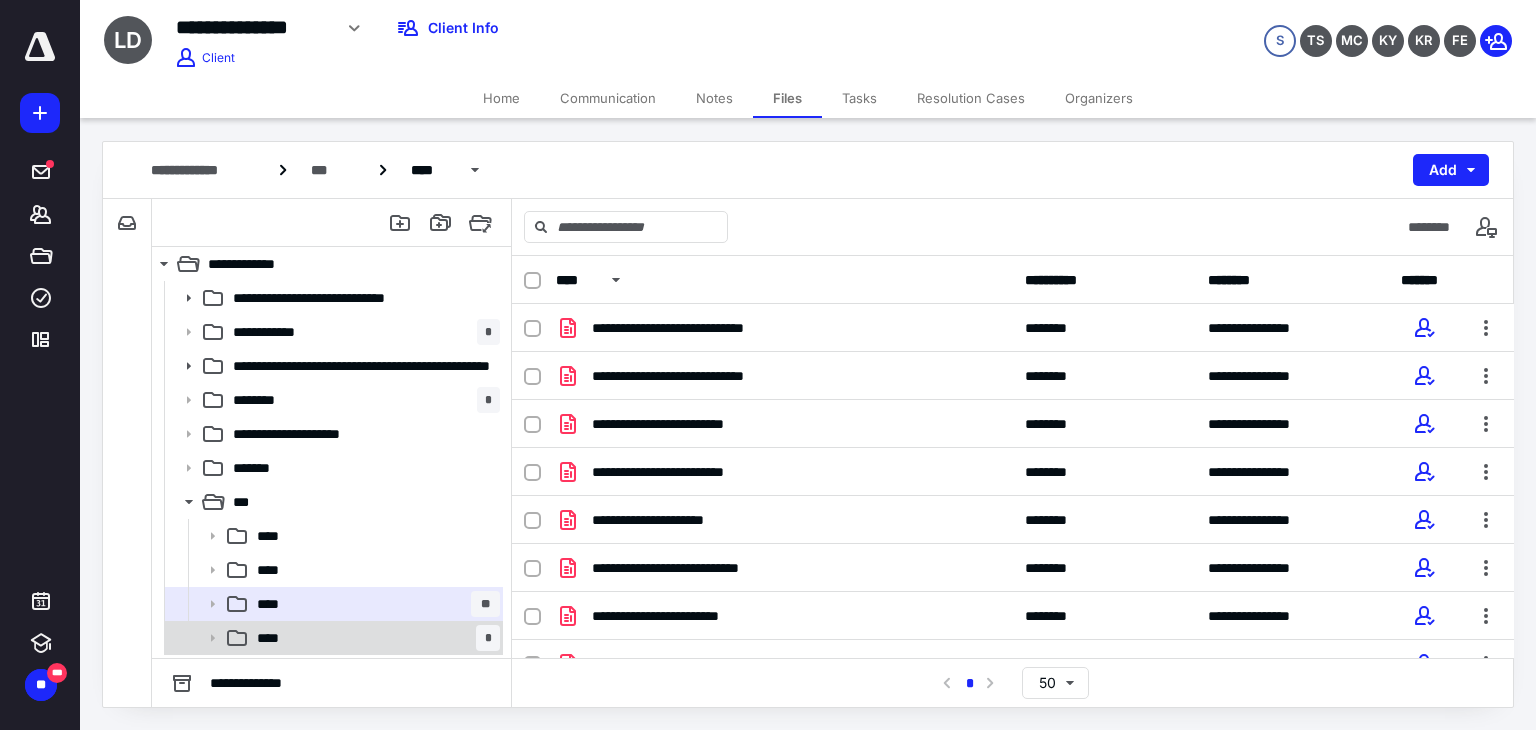 click on "**** *" at bounding box center [374, 638] 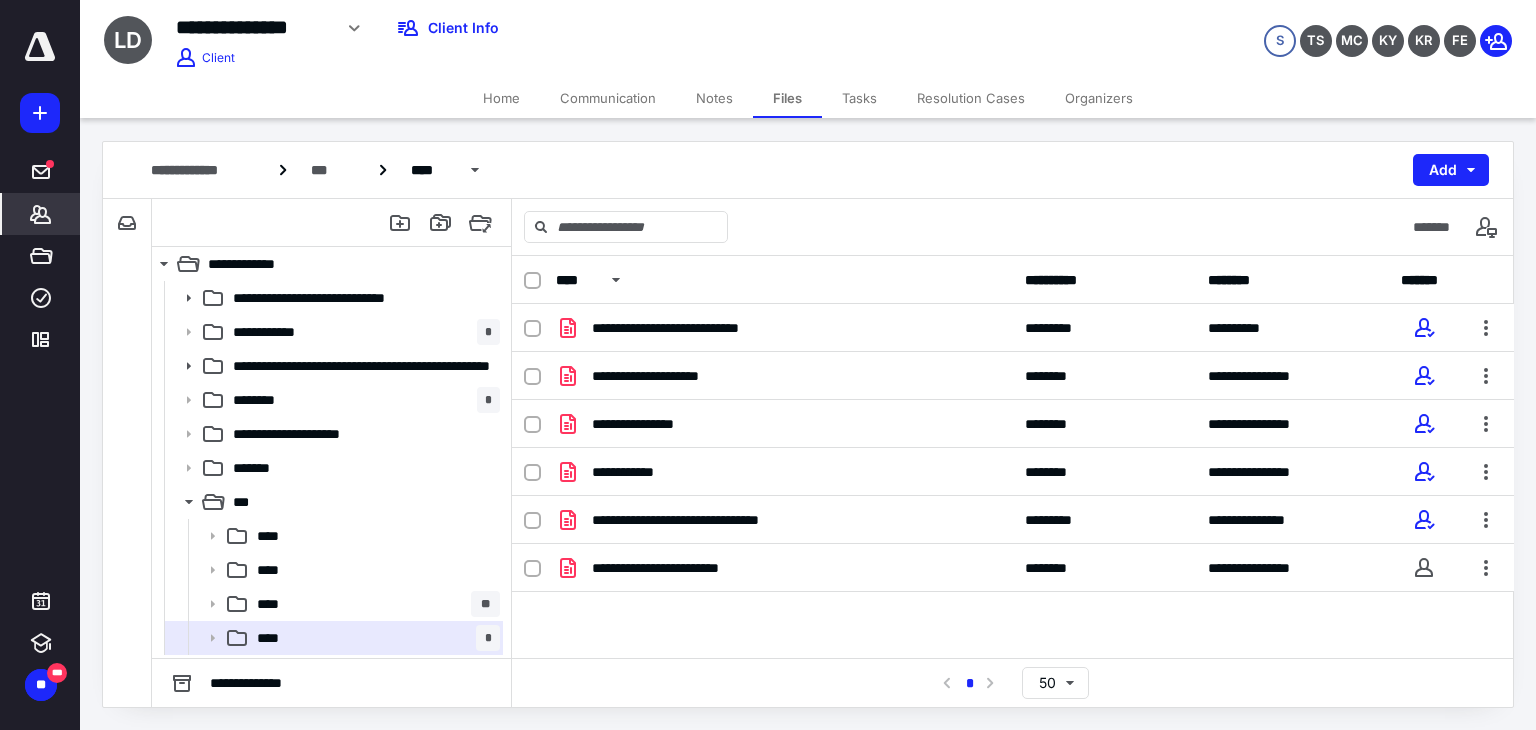 click on "*******" at bounding box center (41, 214) 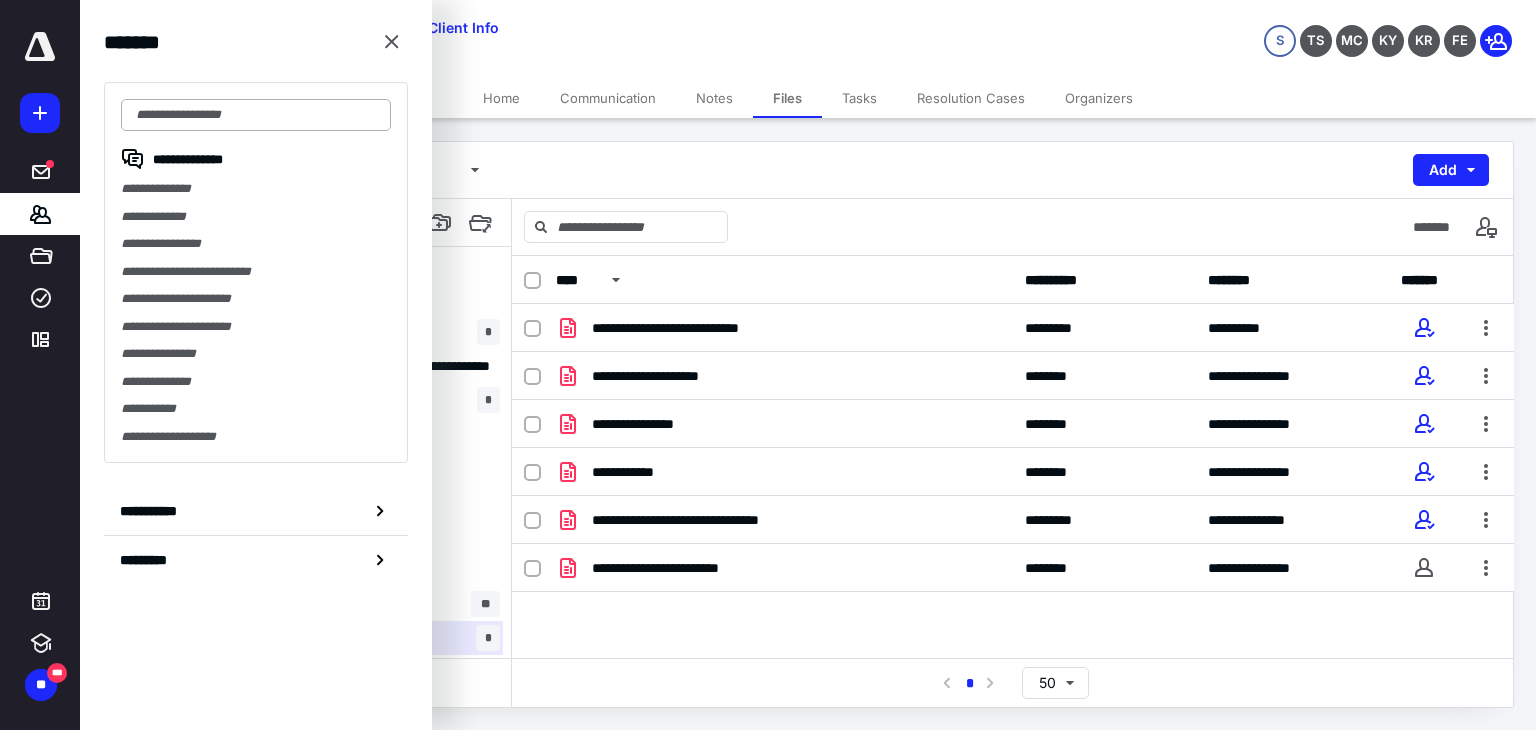 click at bounding box center (256, 115) 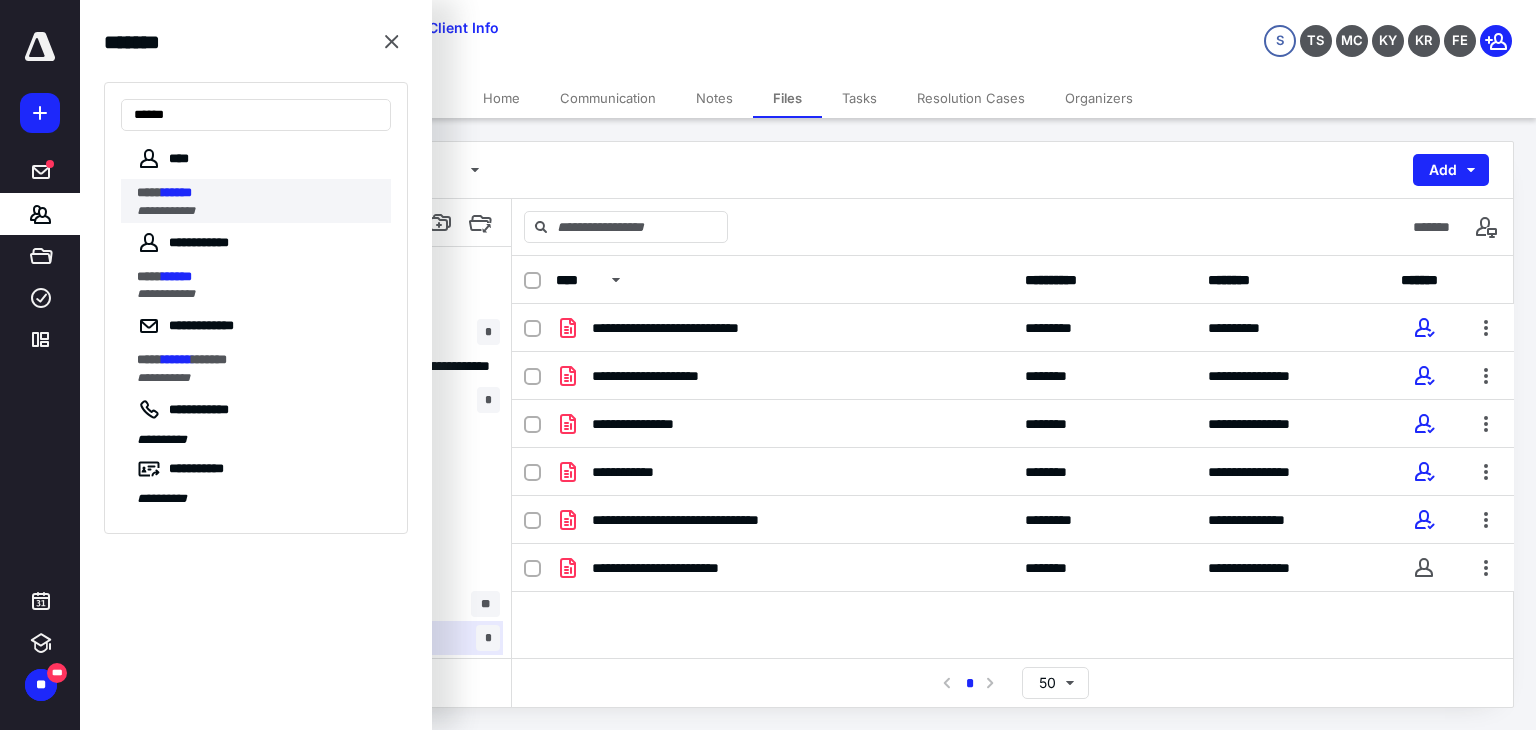 type on "******" 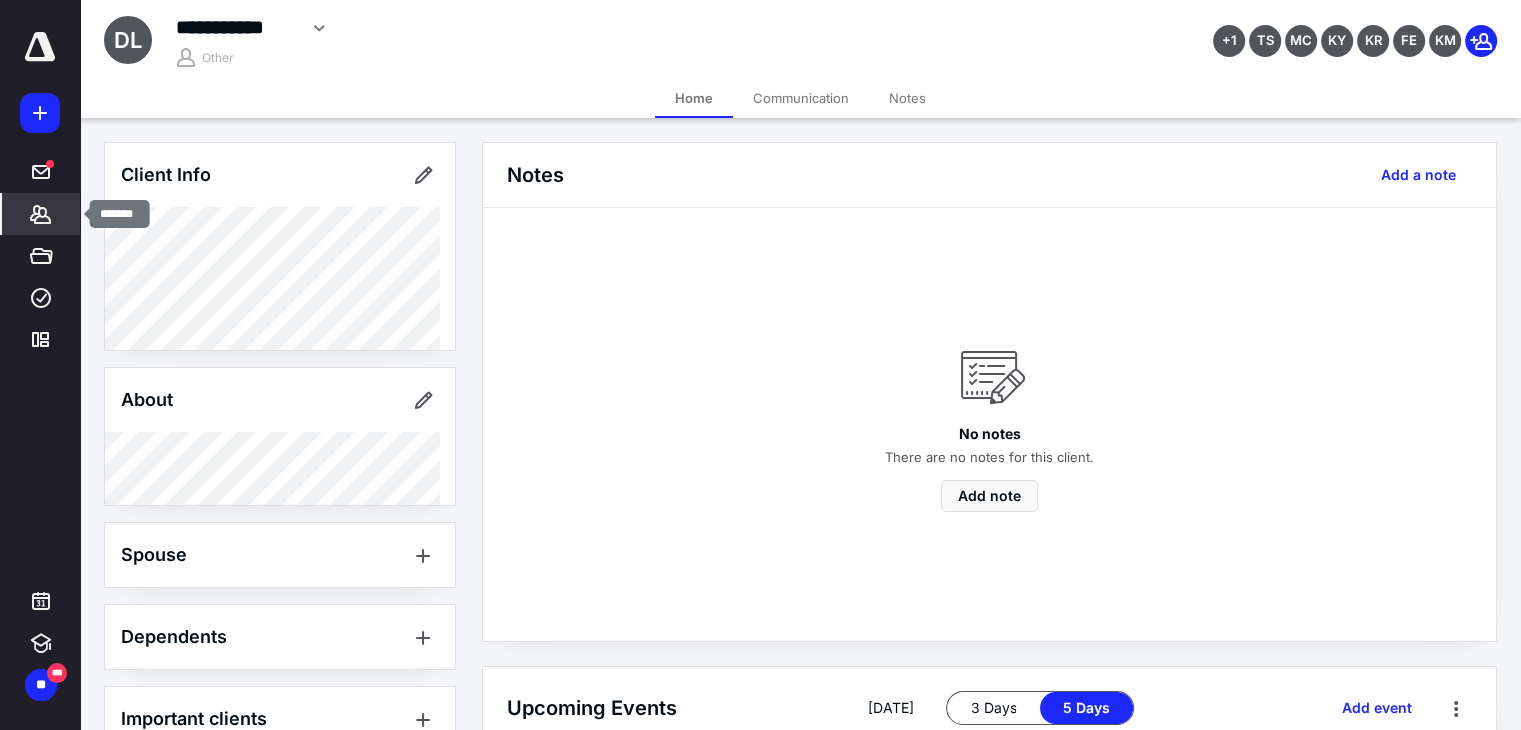 drag, startPoint x: 48, startPoint y: 215, endPoint x: 165, endPoint y: 193, distance: 119.05041 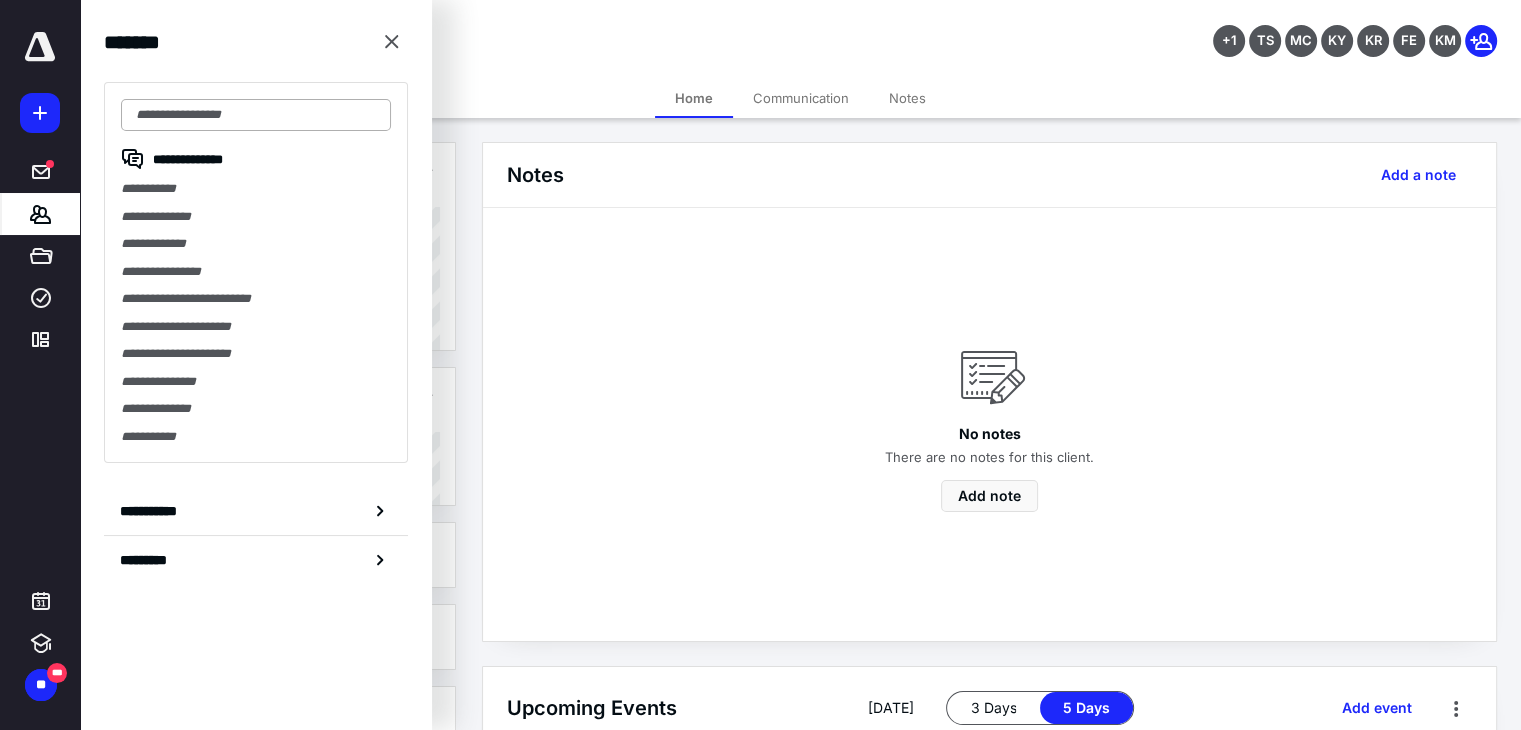 click at bounding box center [256, 115] 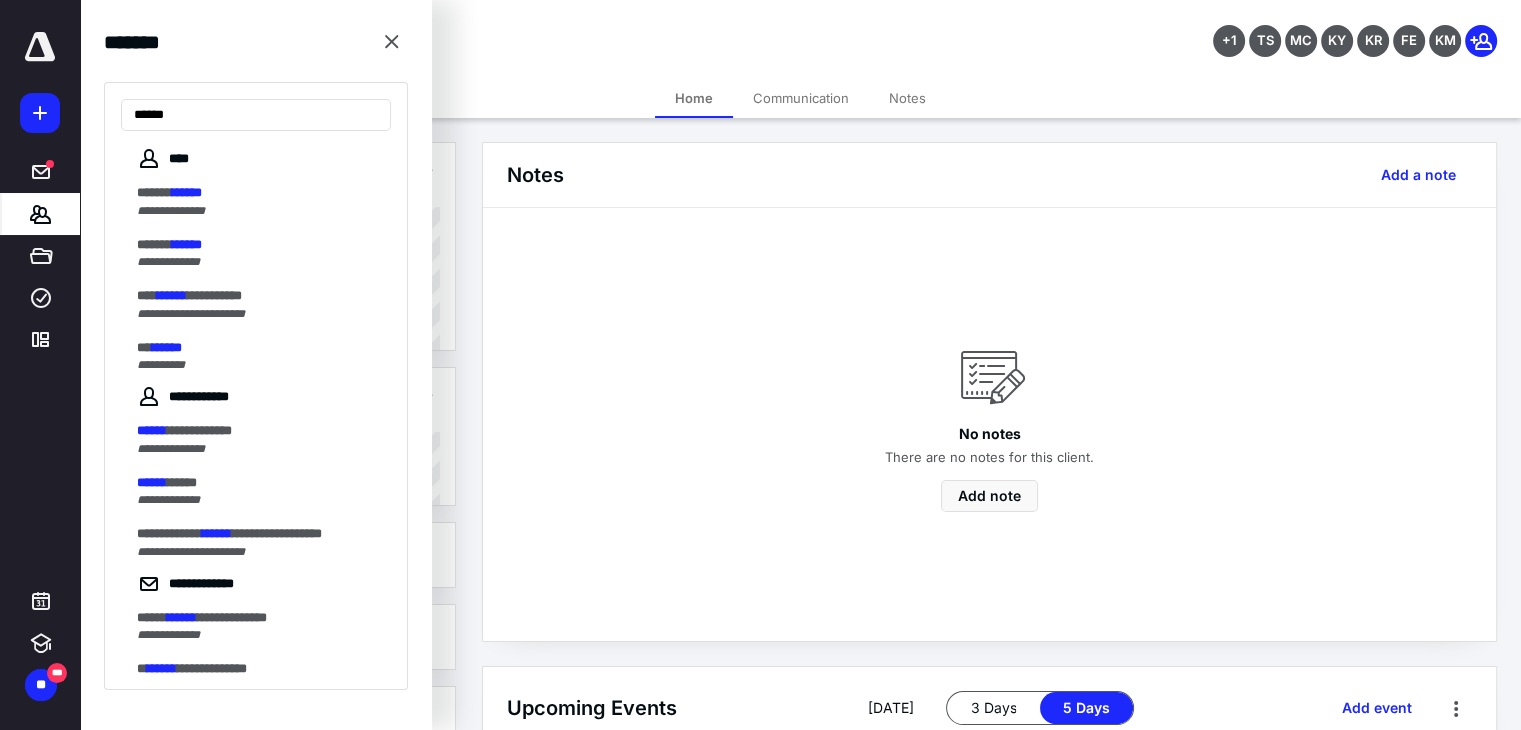 type on "******" 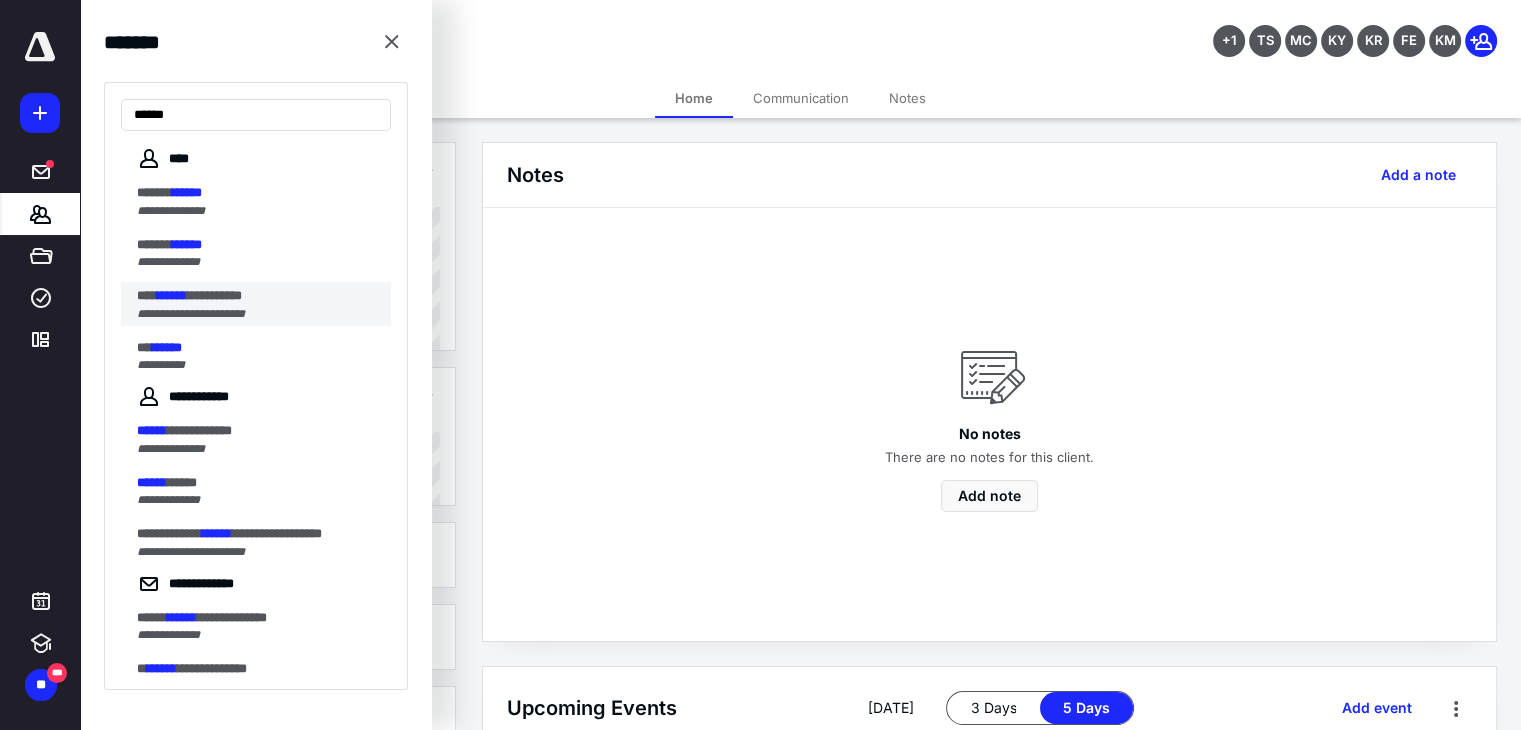 click on "**********" at bounding box center [214, 295] 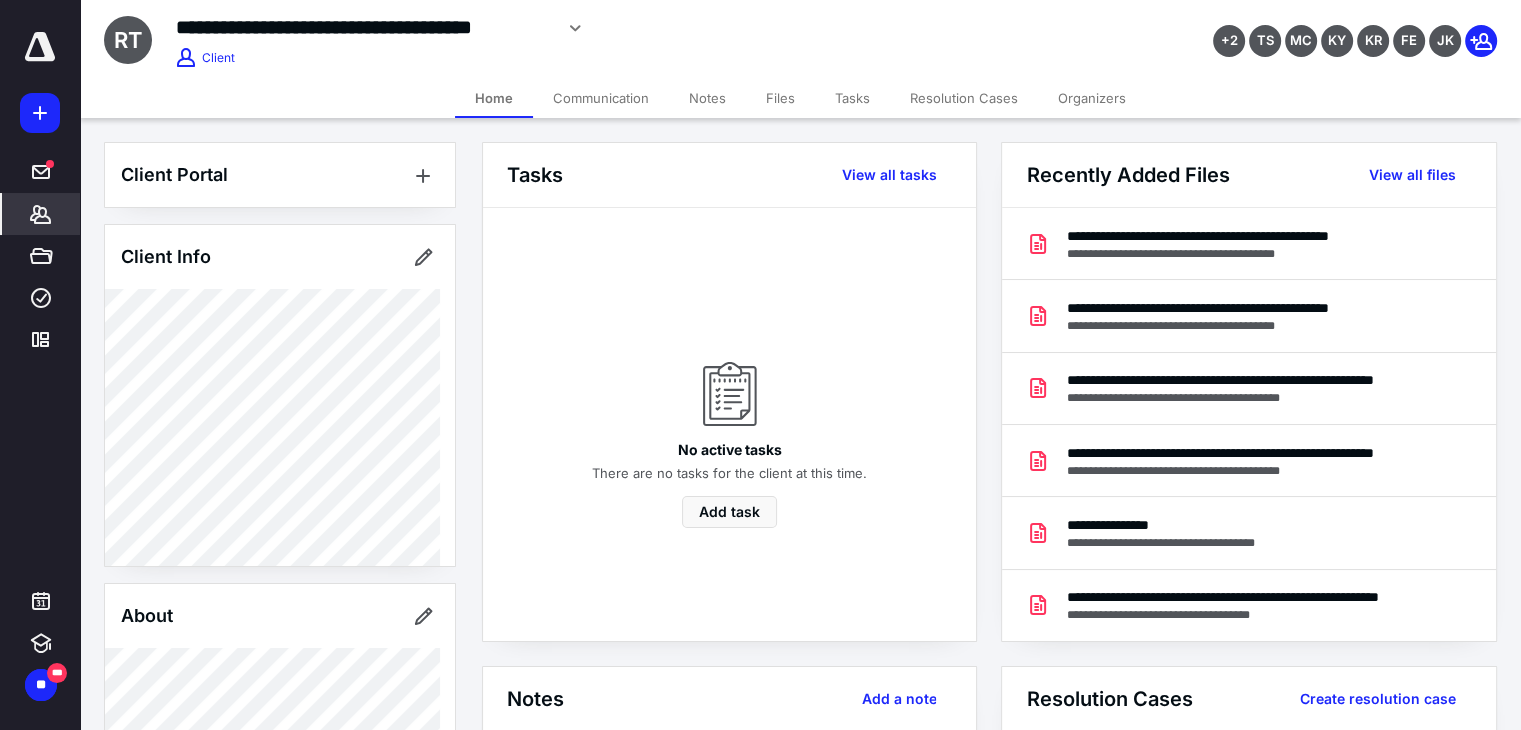 click on "Files" at bounding box center (780, 98) 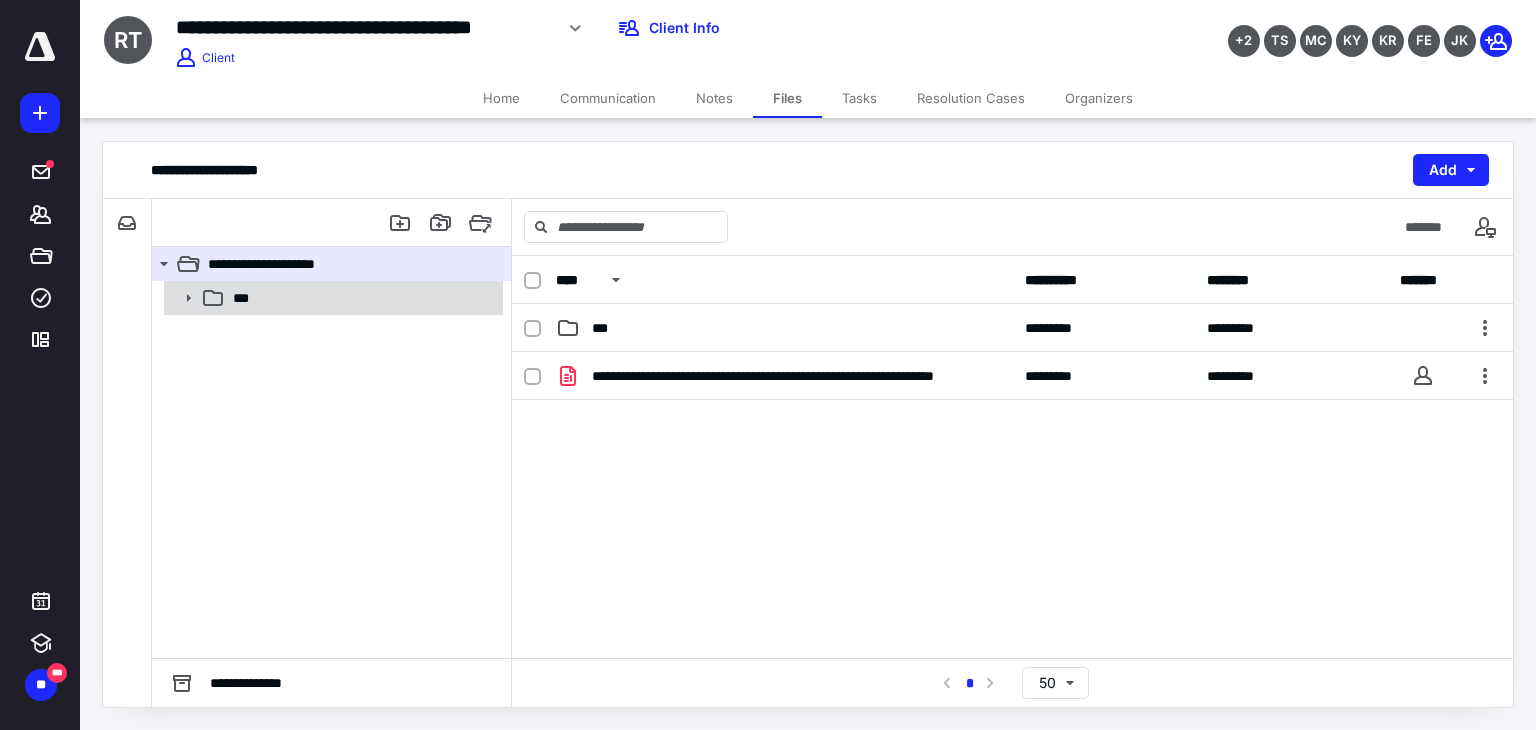 click on "***" at bounding box center (362, 298) 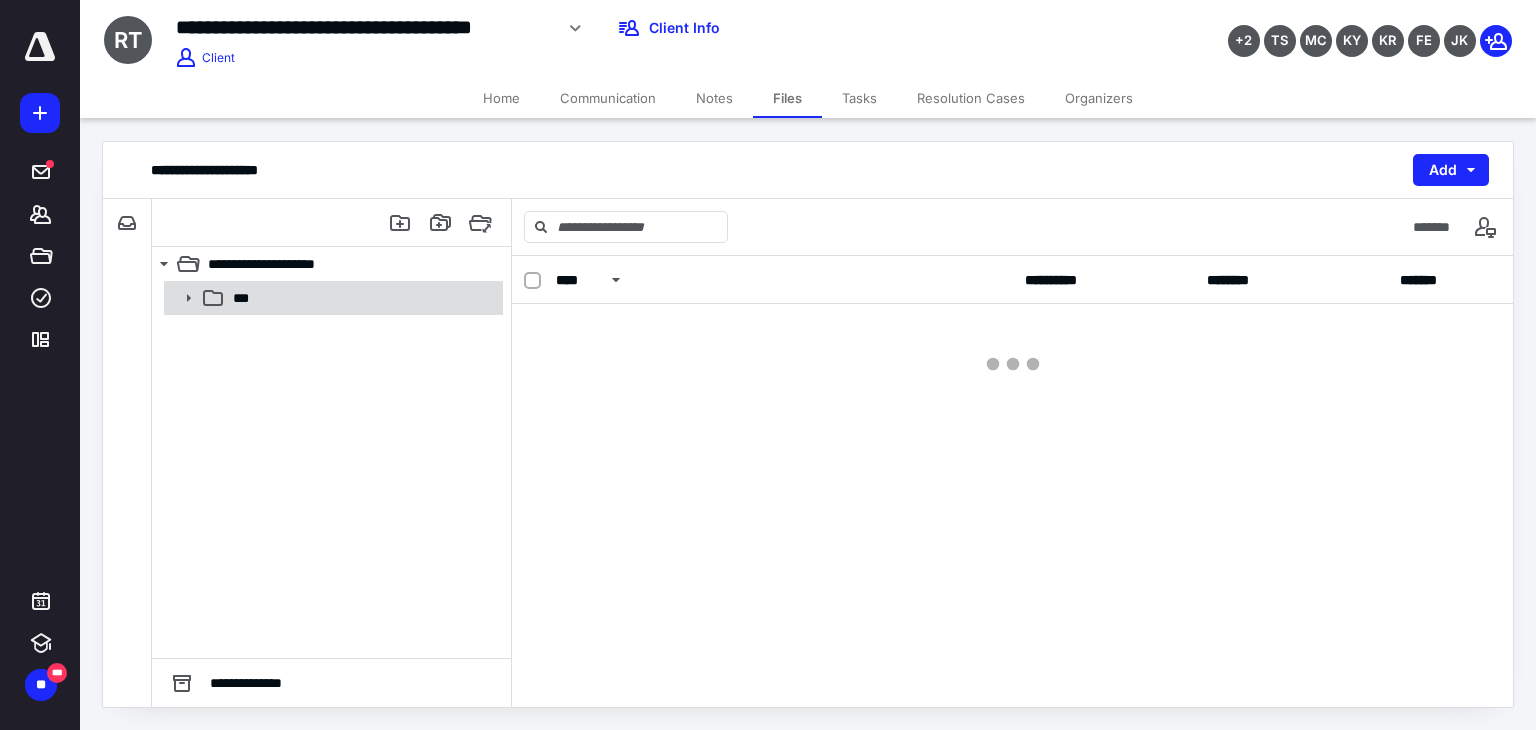 click on "***" at bounding box center (362, 298) 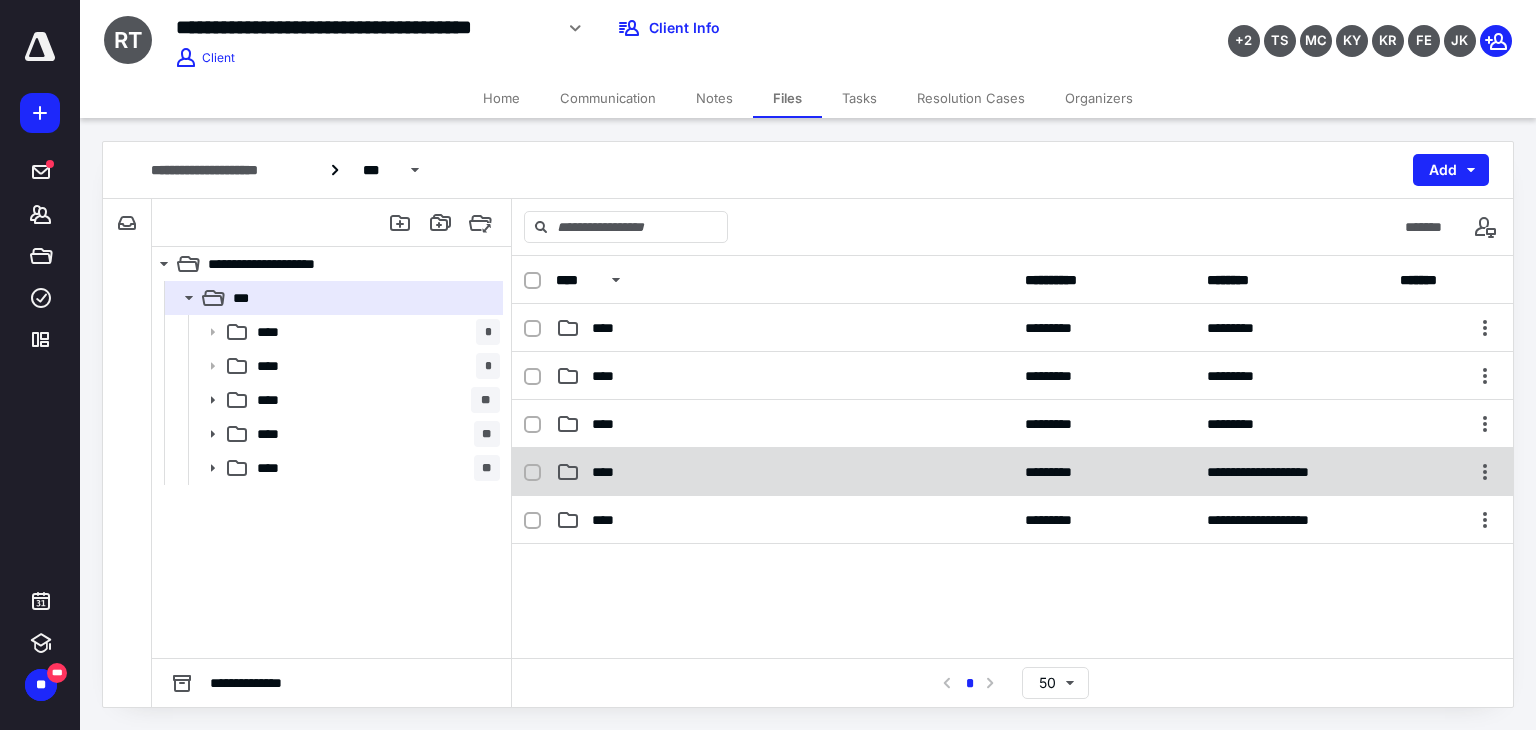 click on "****" at bounding box center [784, 472] 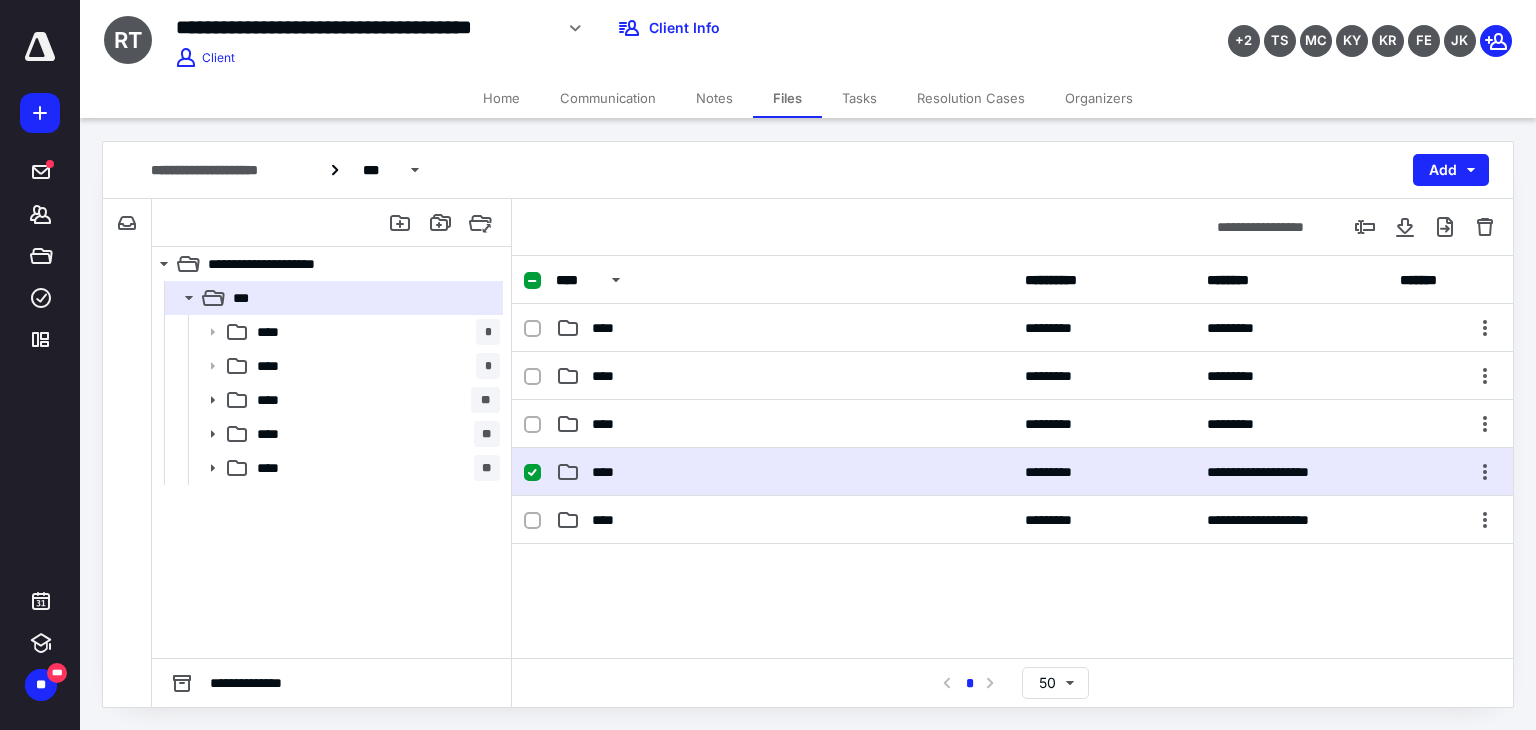 click on "****" at bounding box center (784, 472) 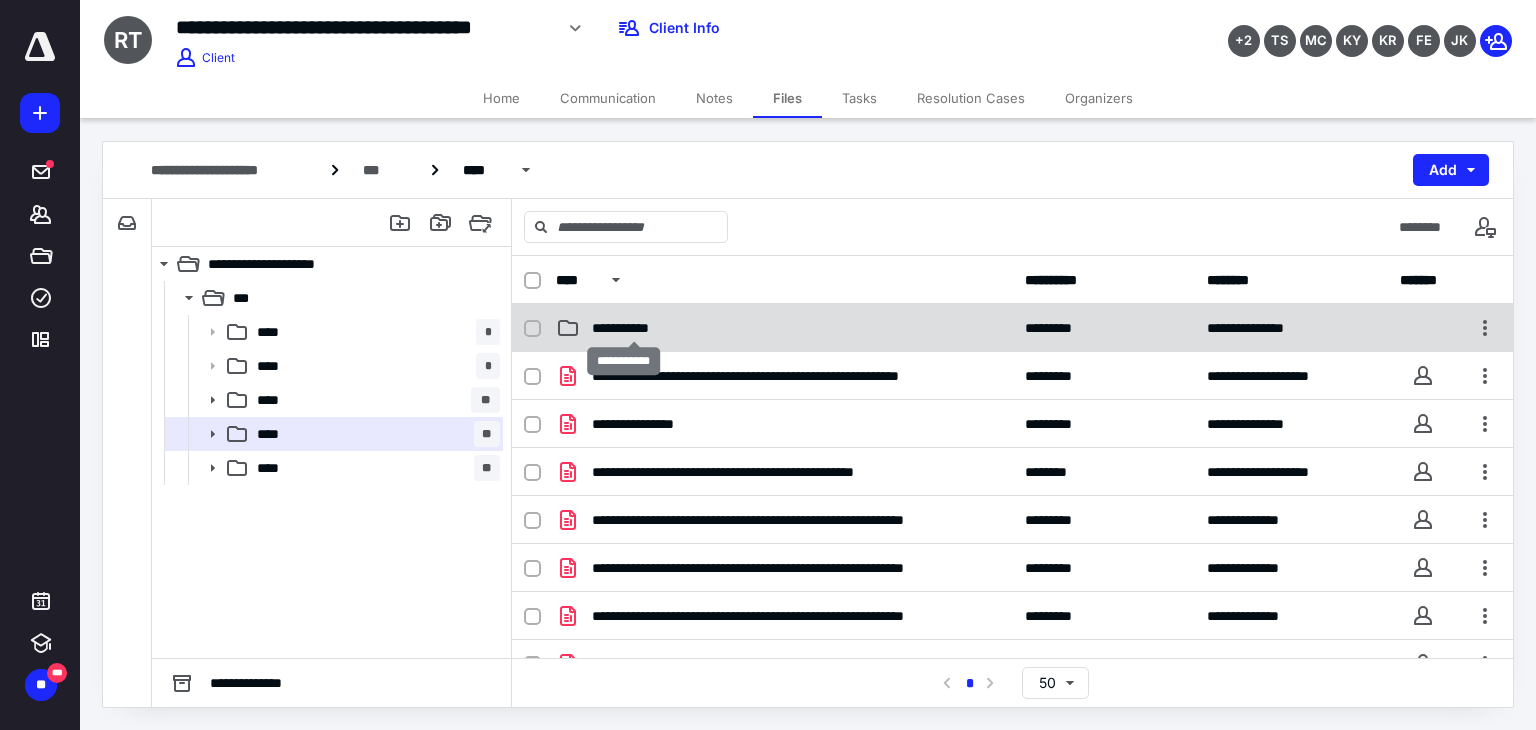 click on "**********" at bounding box center (634, 328) 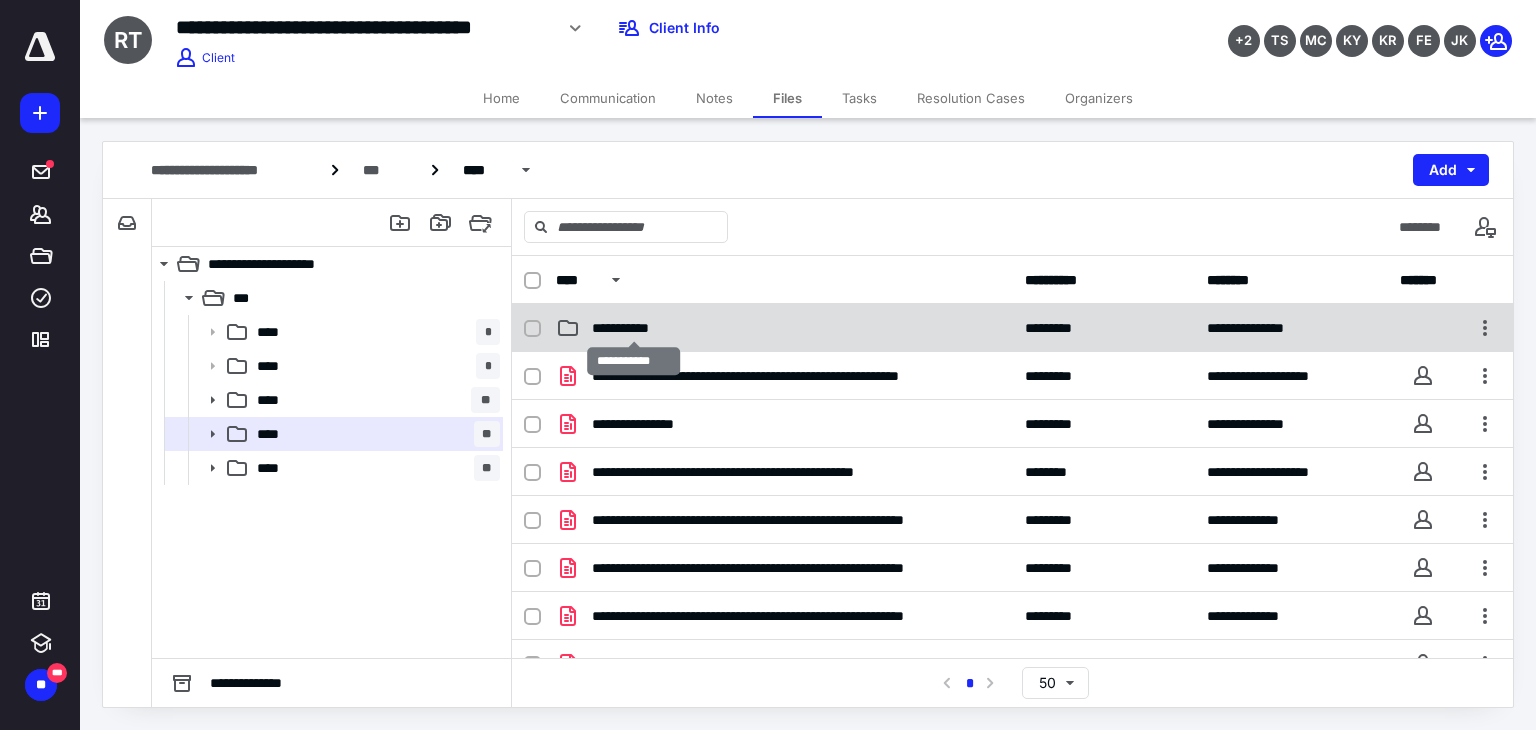 click on "**********" at bounding box center (634, 328) 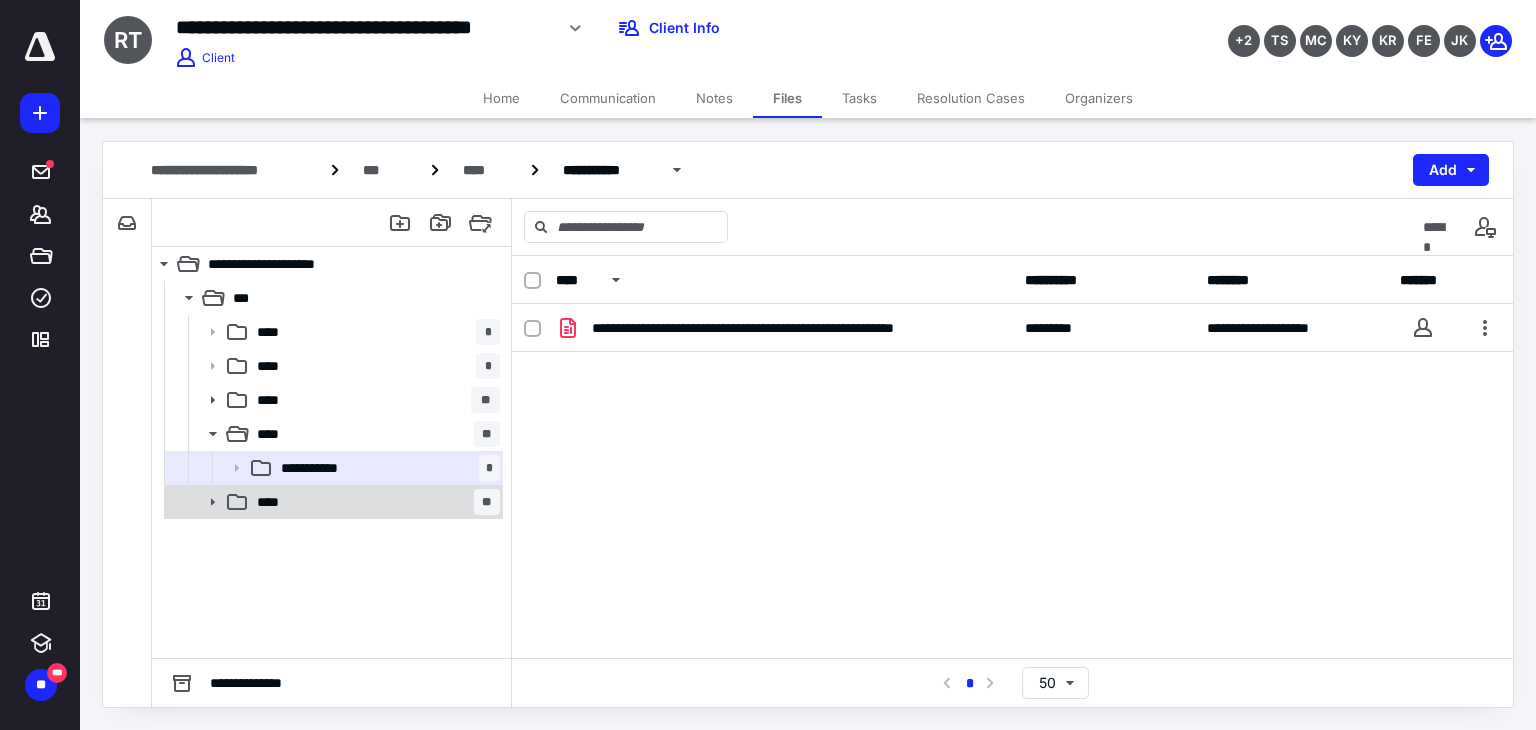 click on "**** **" at bounding box center [374, 502] 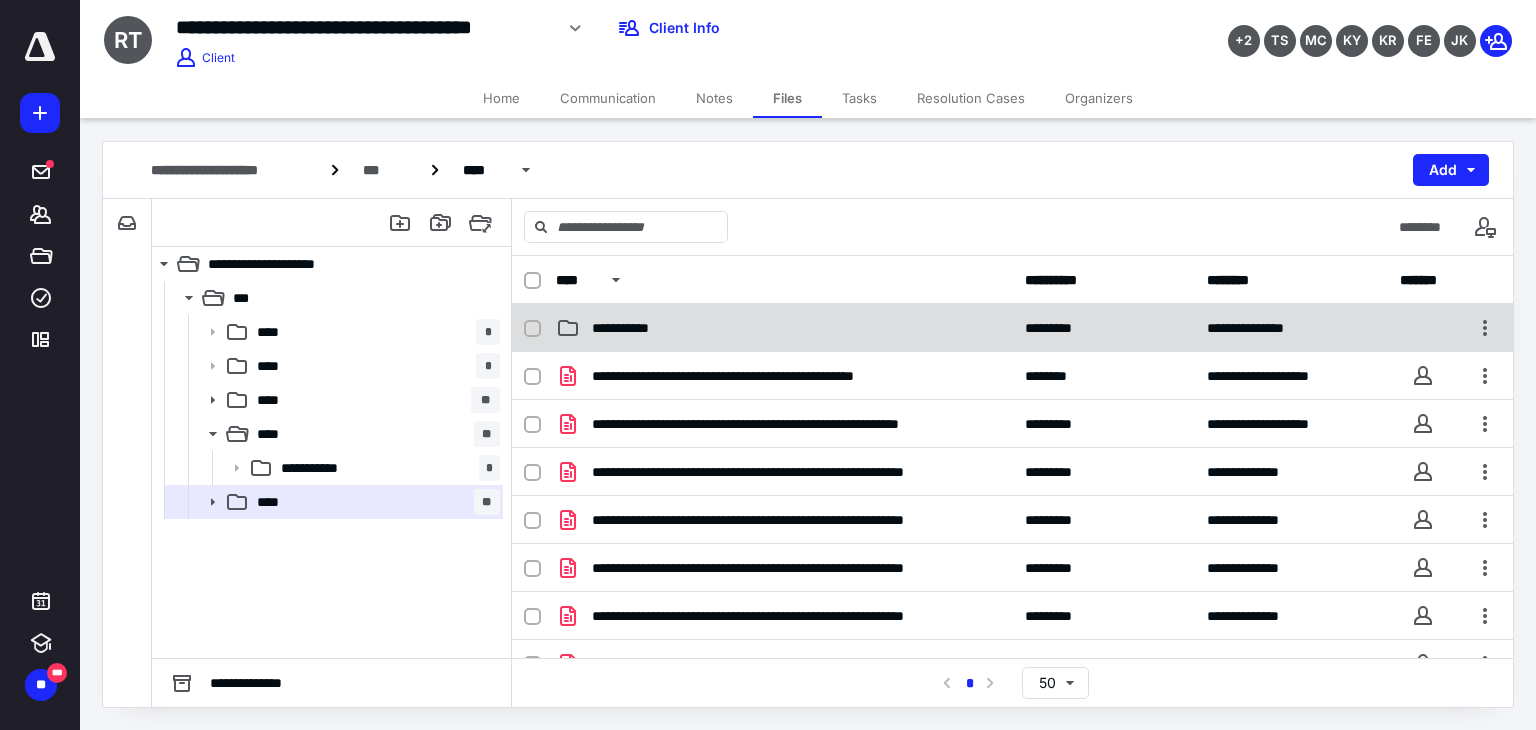 click on "**********" at bounding box center [634, 328] 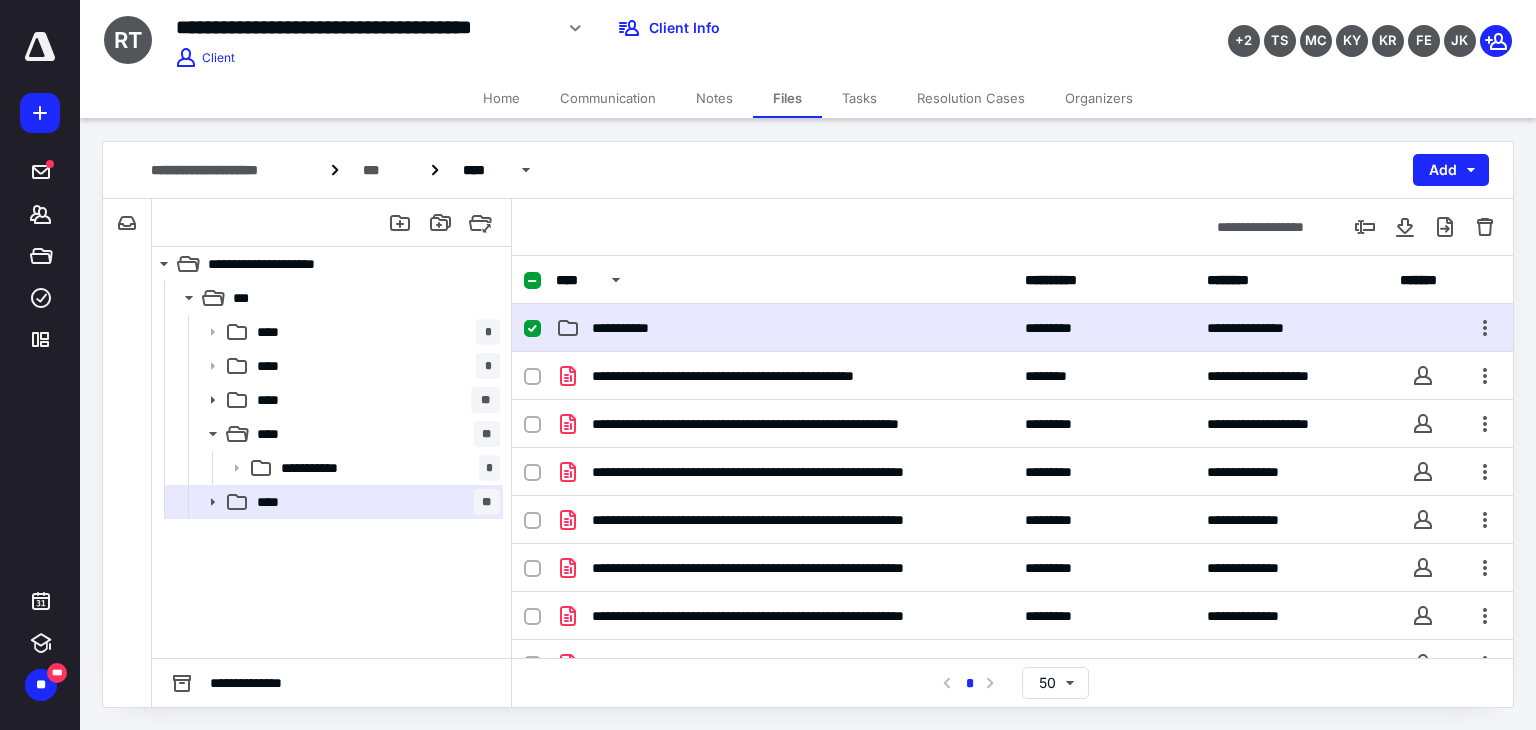 click on "**********" at bounding box center [634, 328] 